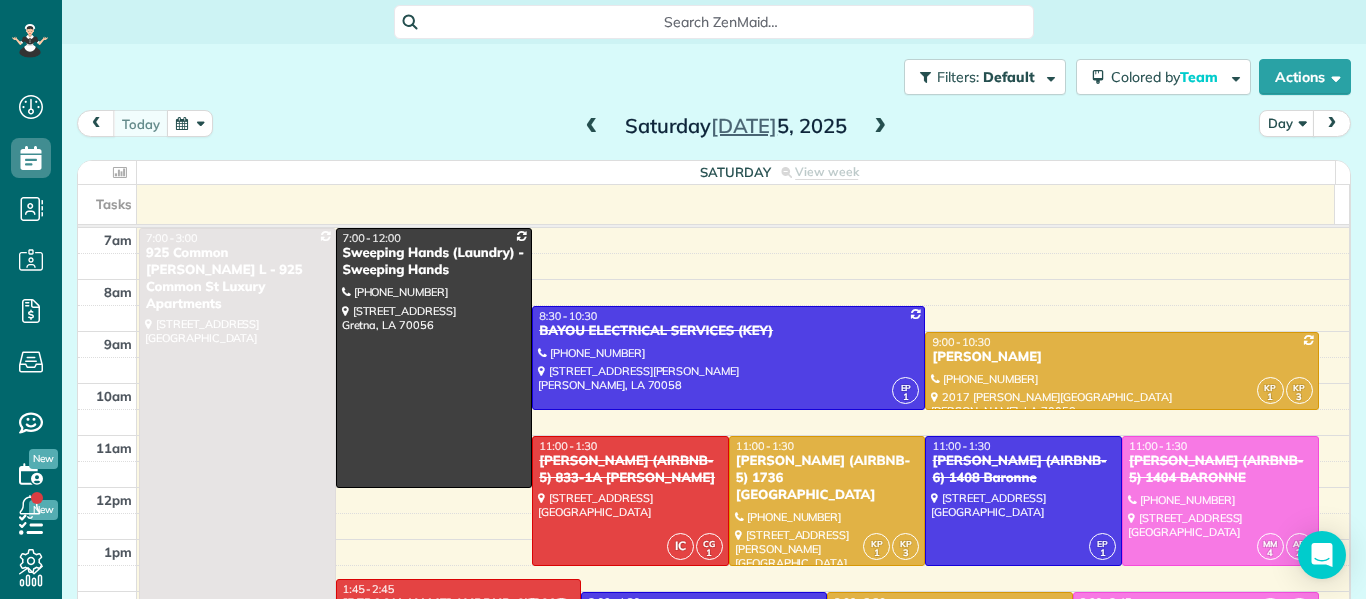 scroll, scrollTop: 0, scrollLeft: 0, axis: both 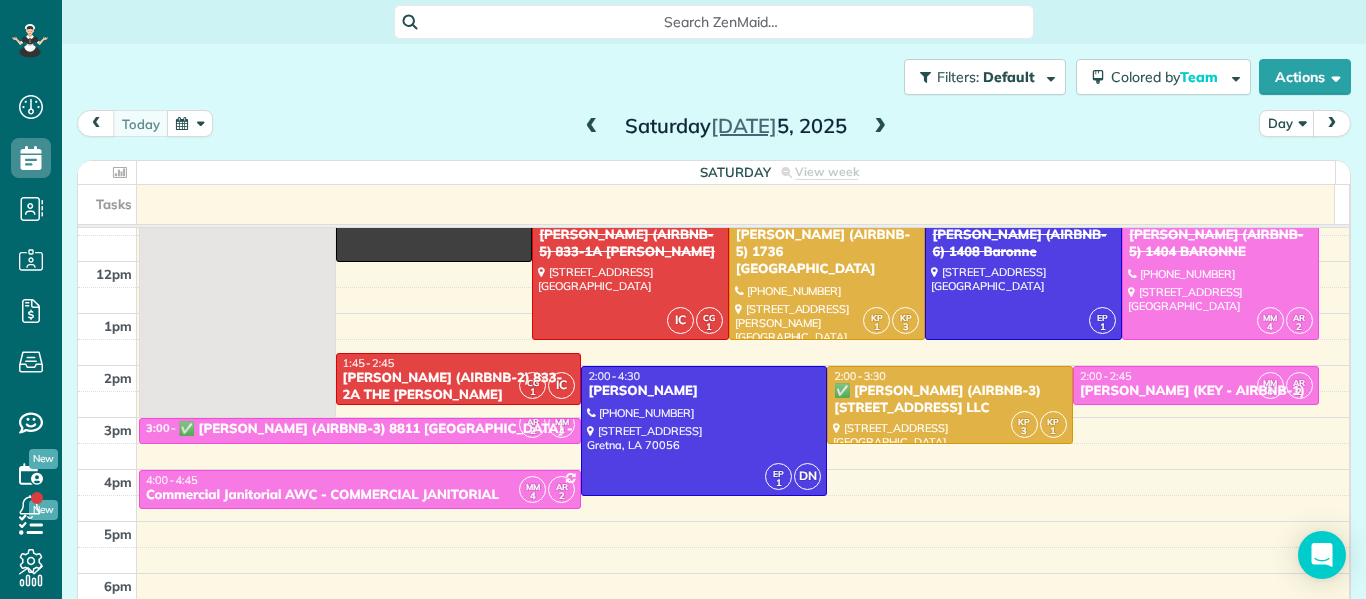 click at bounding box center (880, 127) 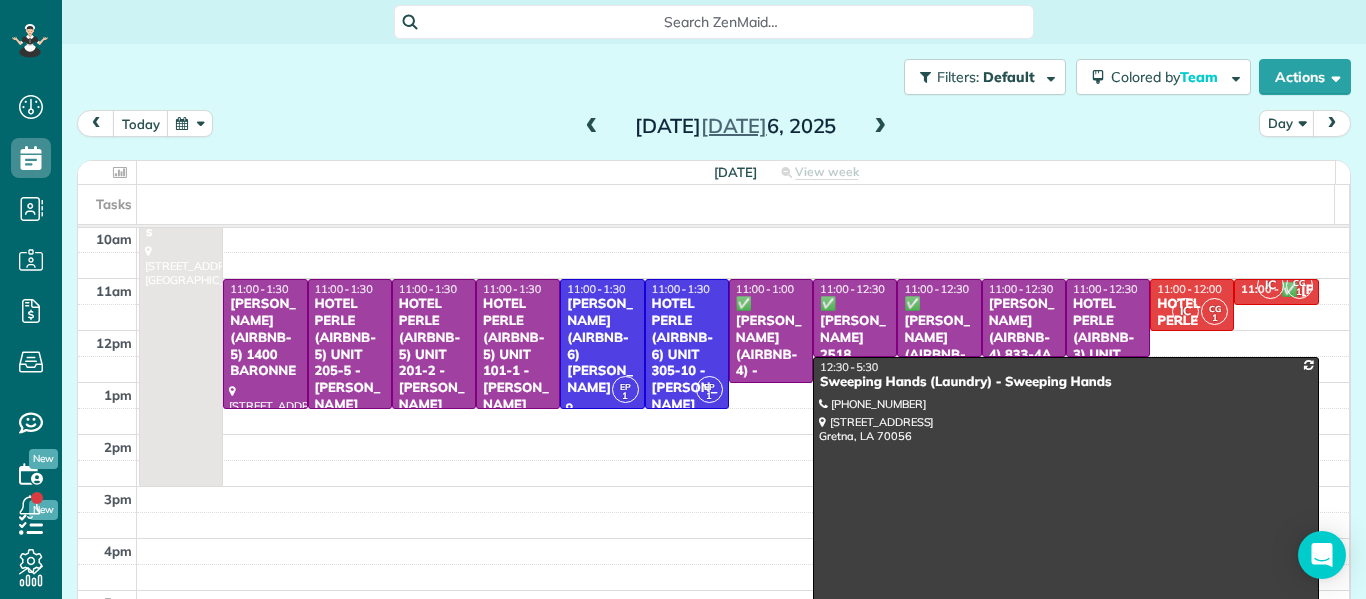 scroll, scrollTop: 158, scrollLeft: 0, axis: vertical 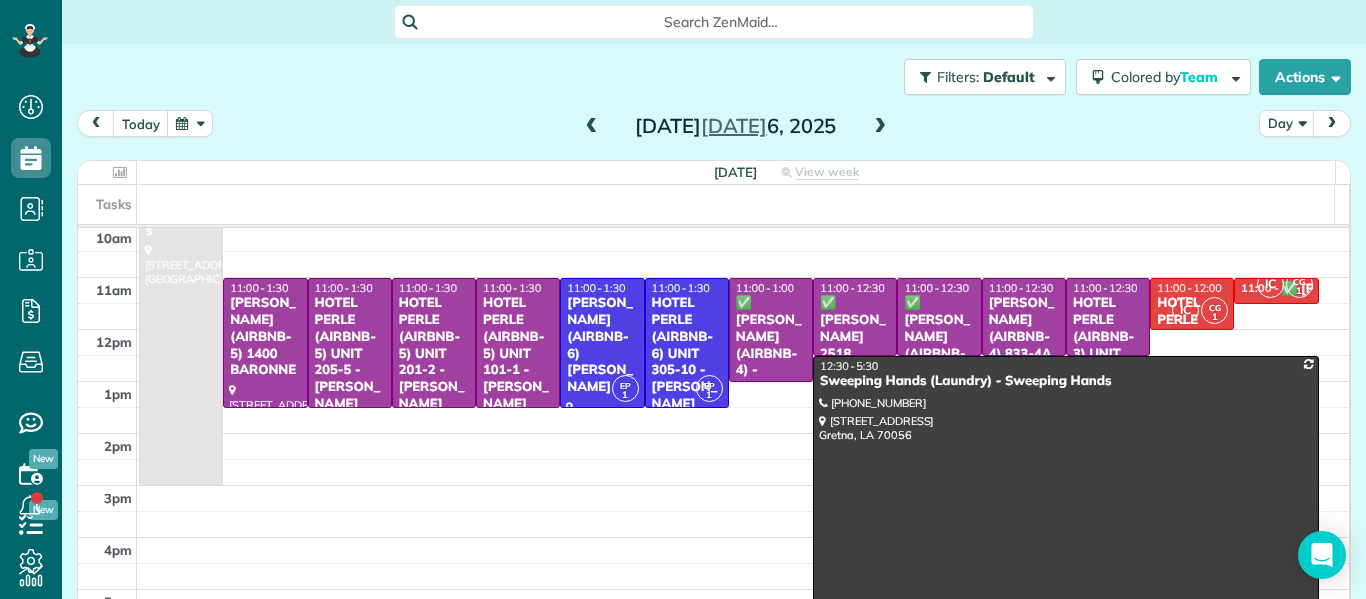 click on "[DATE]" at bounding box center [736, 126] 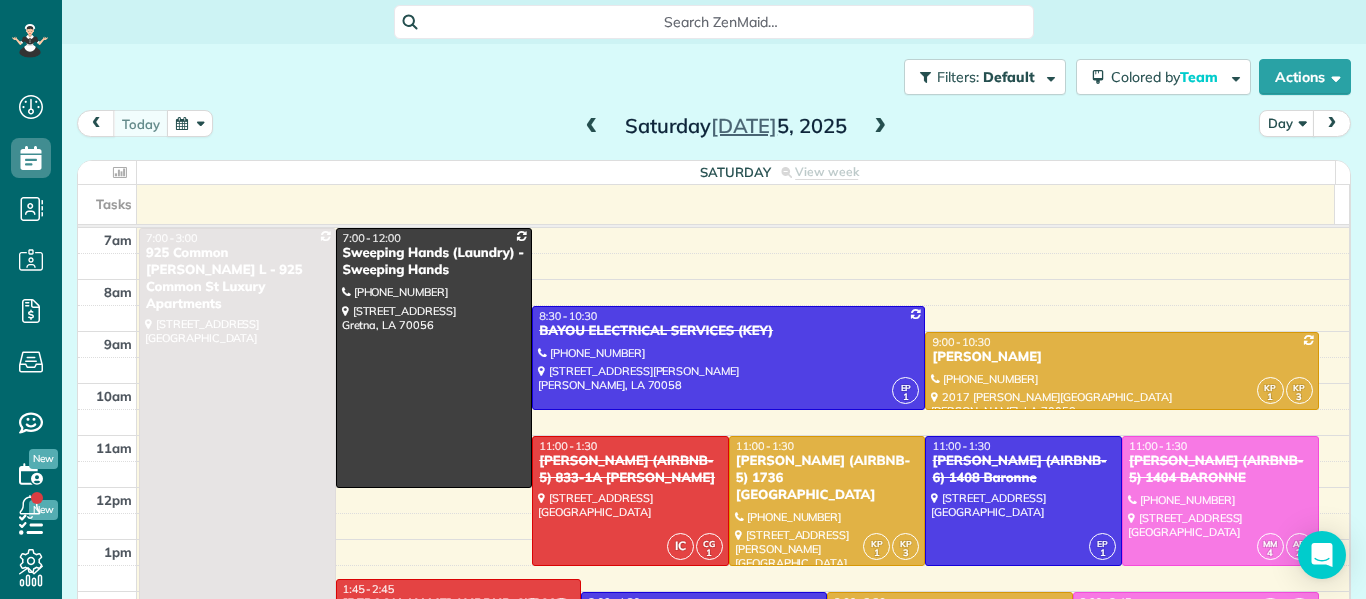 click at bounding box center (592, 127) 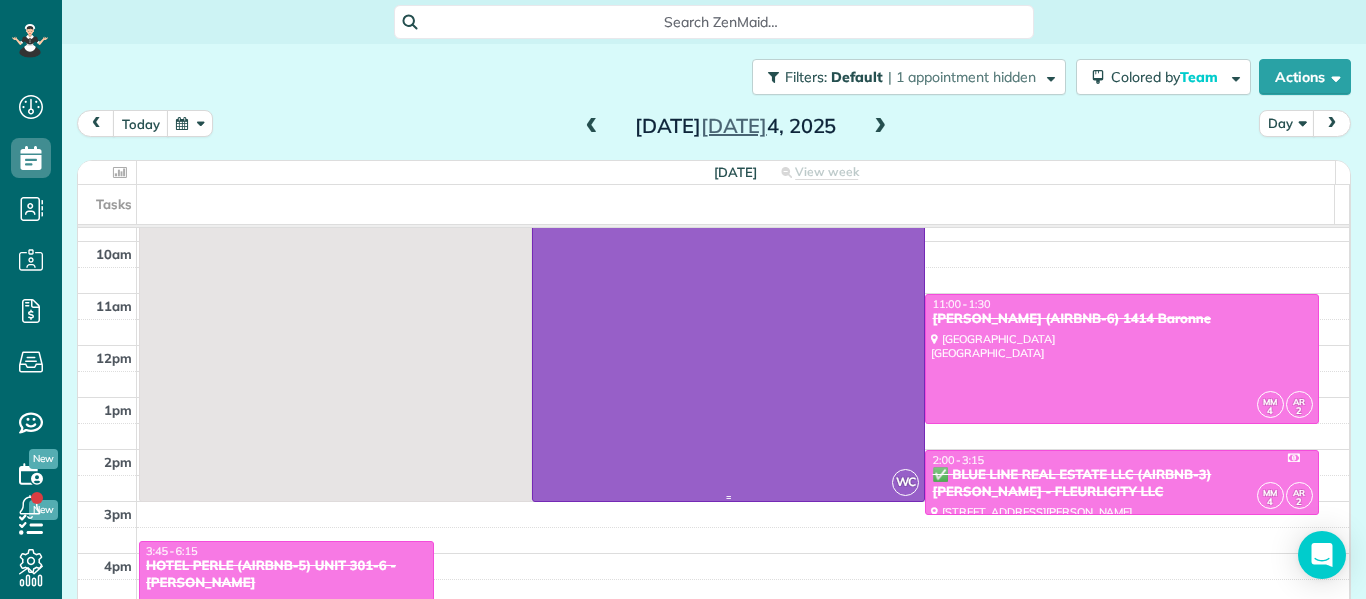 scroll, scrollTop: 140, scrollLeft: 0, axis: vertical 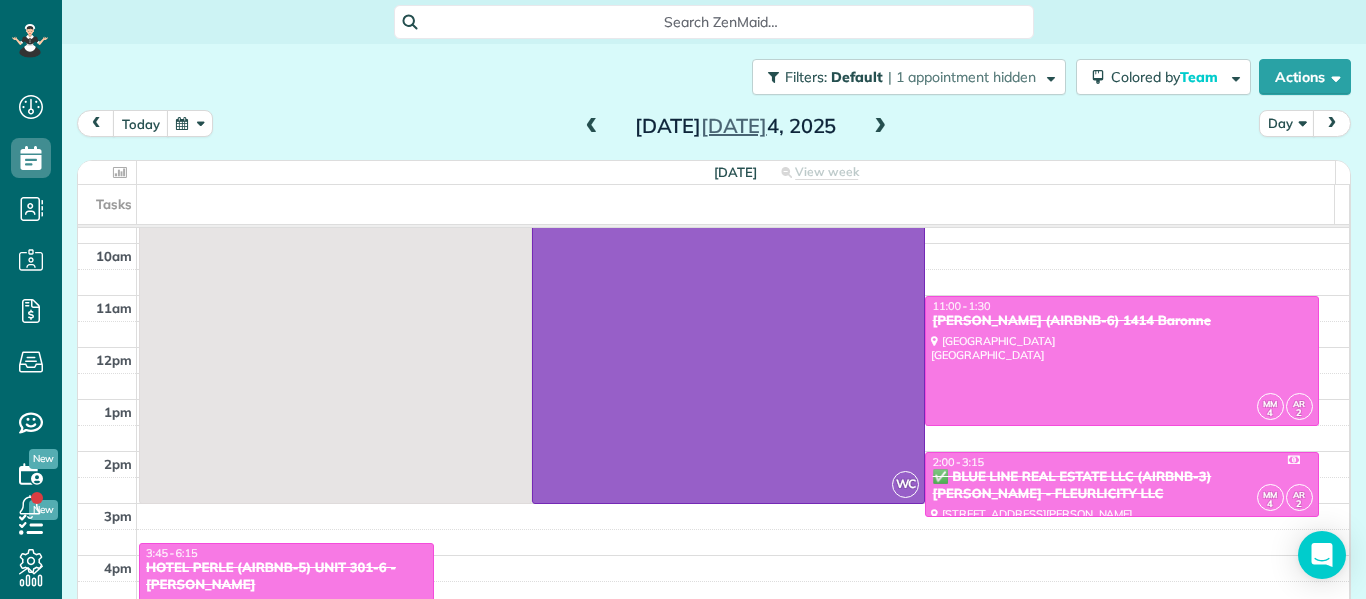 click at bounding box center [880, 127] 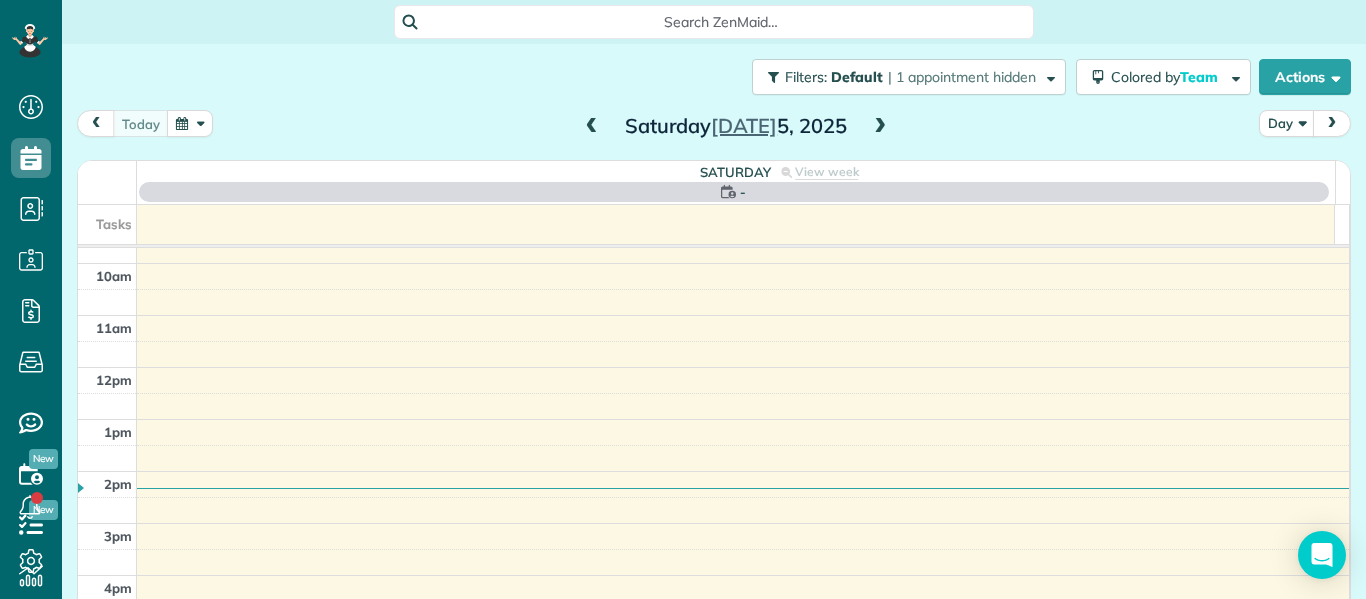 scroll, scrollTop: 0, scrollLeft: 0, axis: both 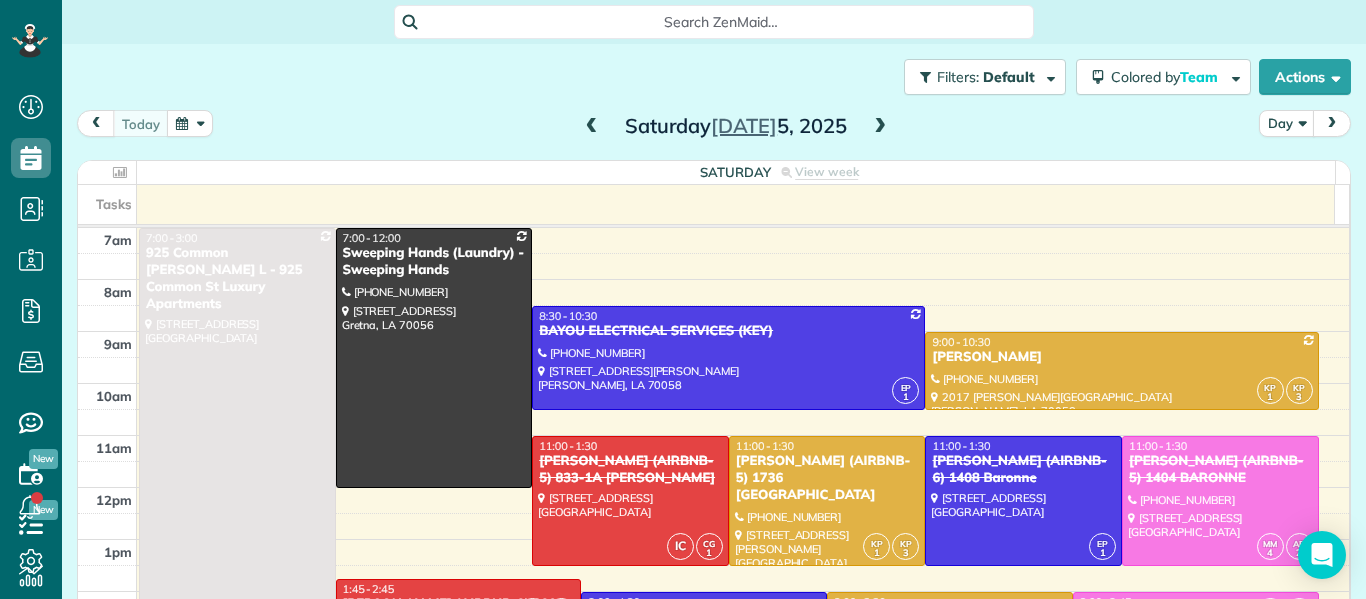 click at bounding box center [880, 127] 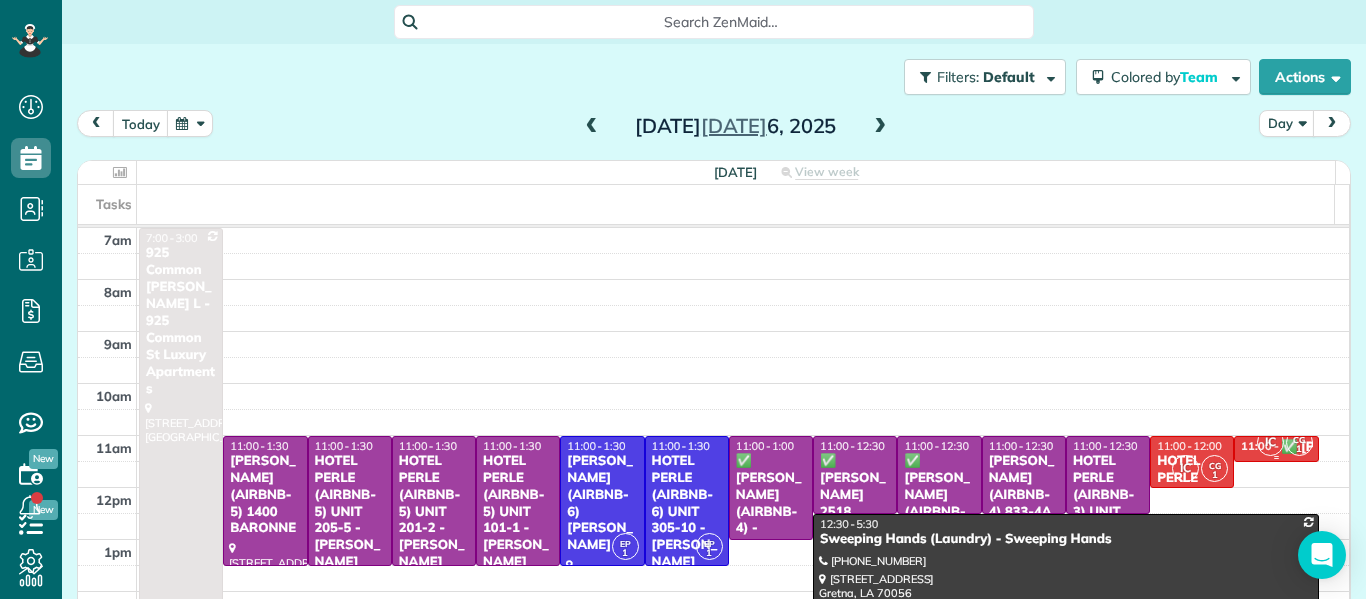 click on "IC" at bounding box center [1270, 442] 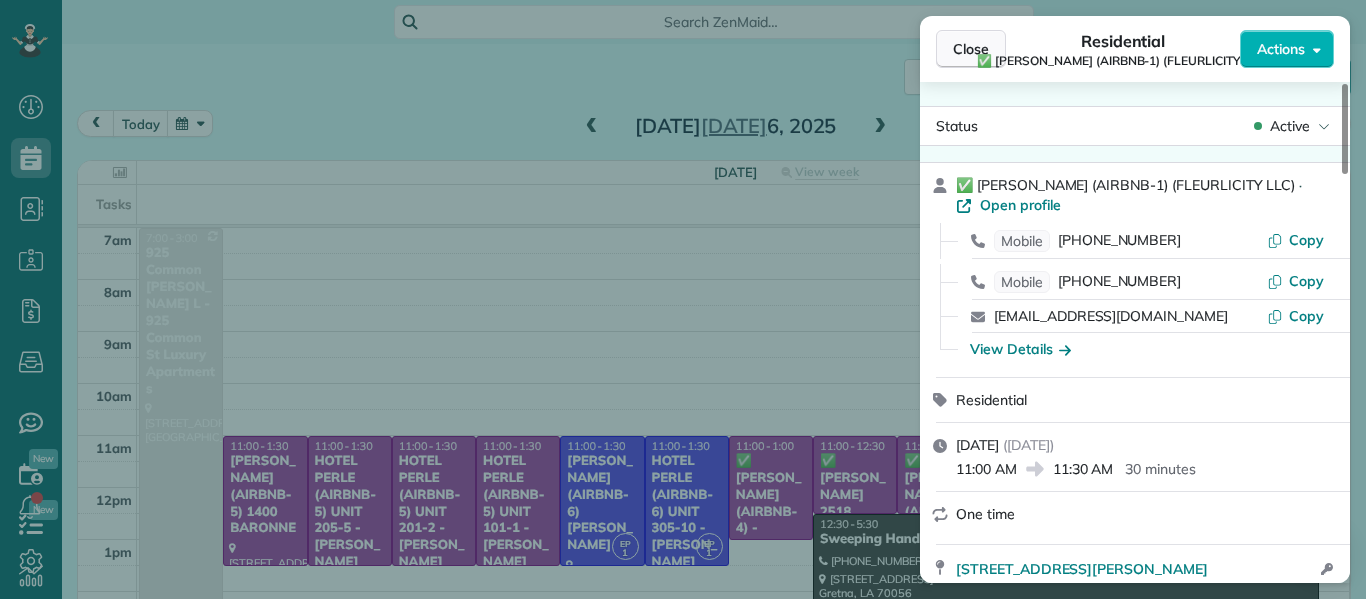 click on "Close" at bounding box center (971, 49) 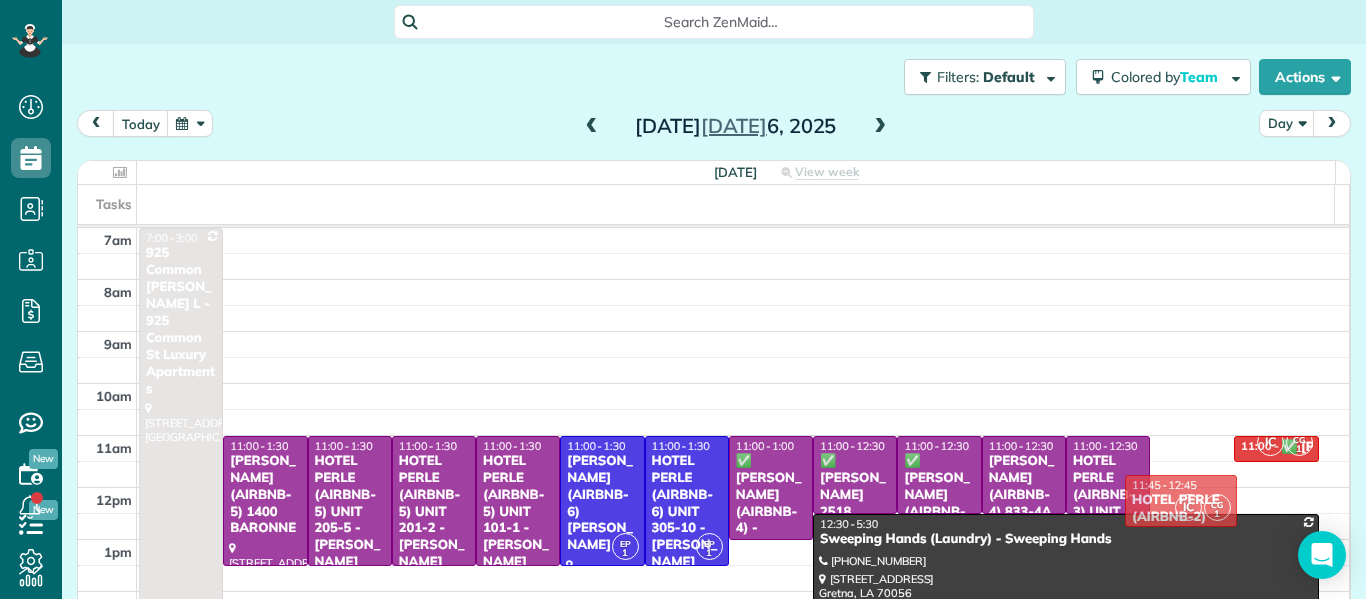 drag, startPoint x: 1165, startPoint y: 460, endPoint x: 1195, endPoint y: 495, distance: 46.09772 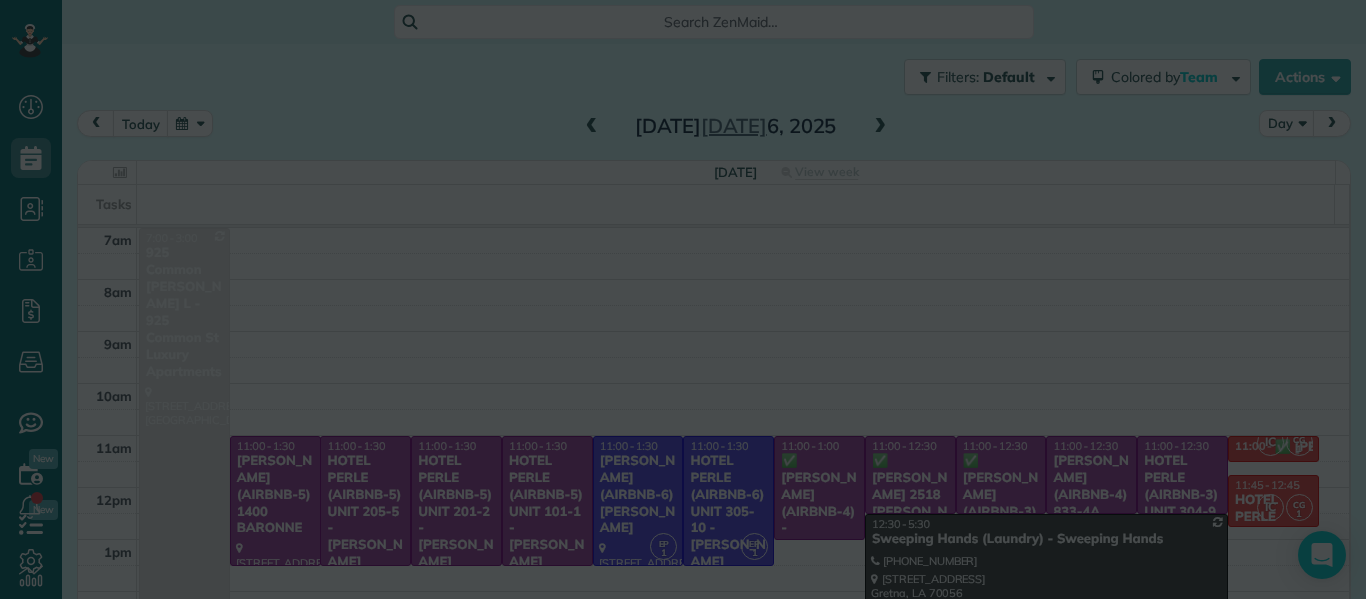 scroll, scrollTop: 0, scrollLeft: 0, axis: both 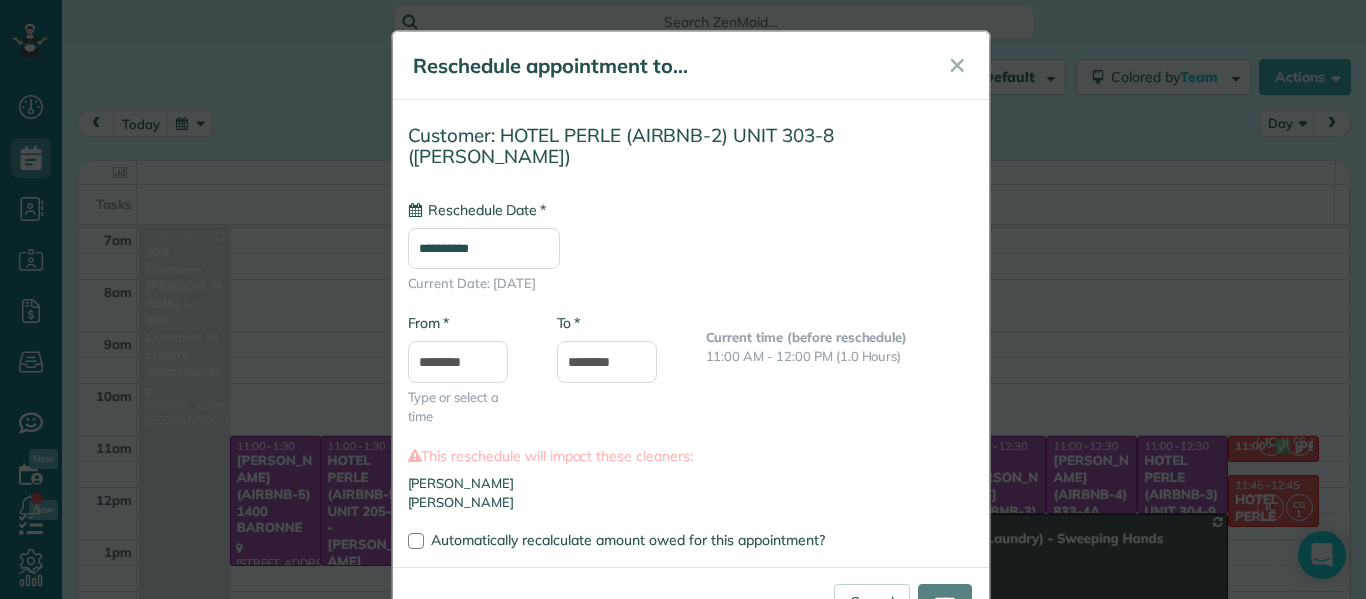 type on "**********" 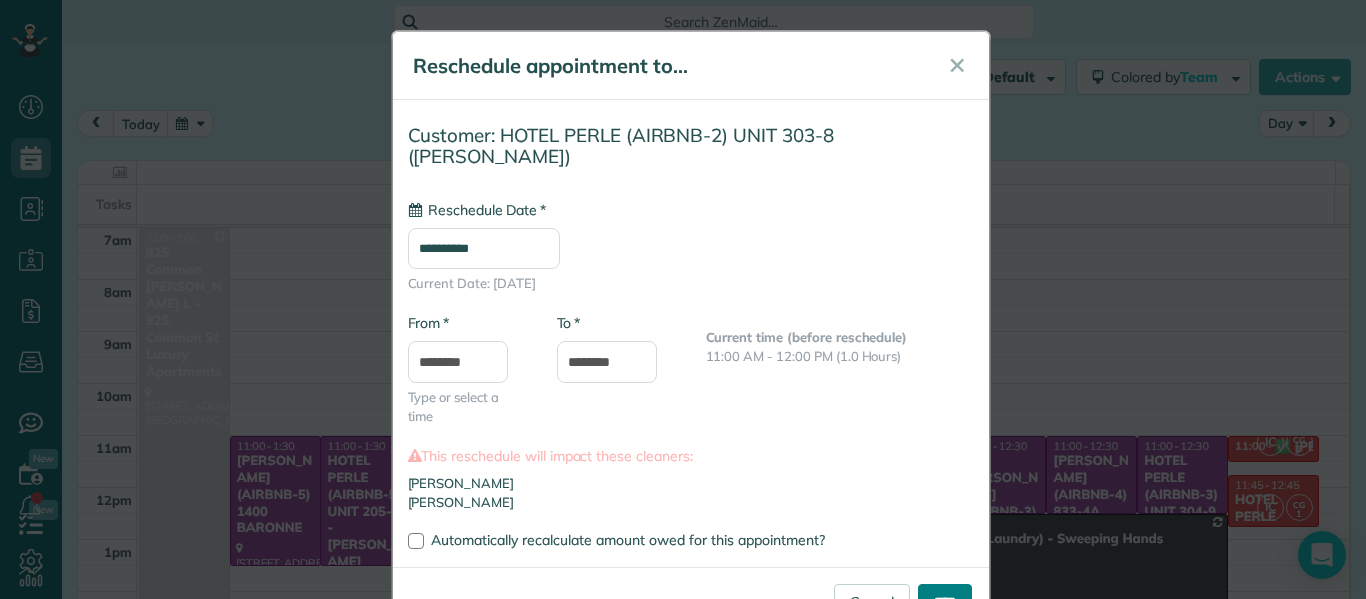 click on "****" at bounding box center (945, 602) 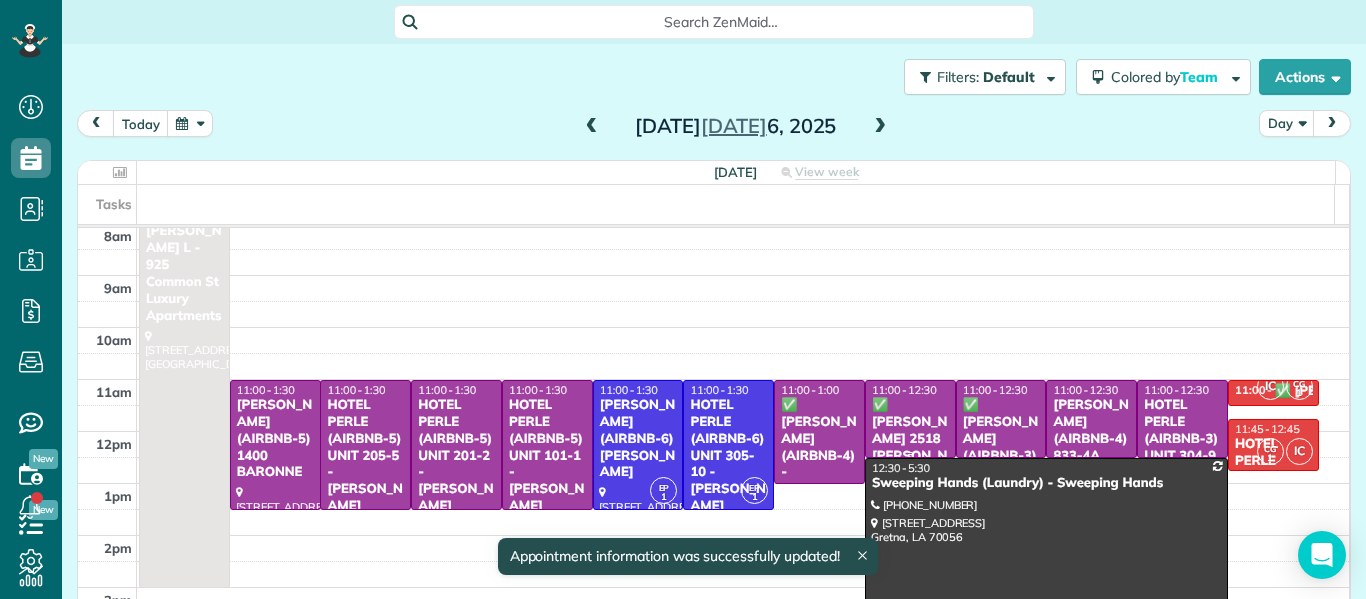 scroll, scrollTop: 58, scrollLeft: 0, axis: vertical 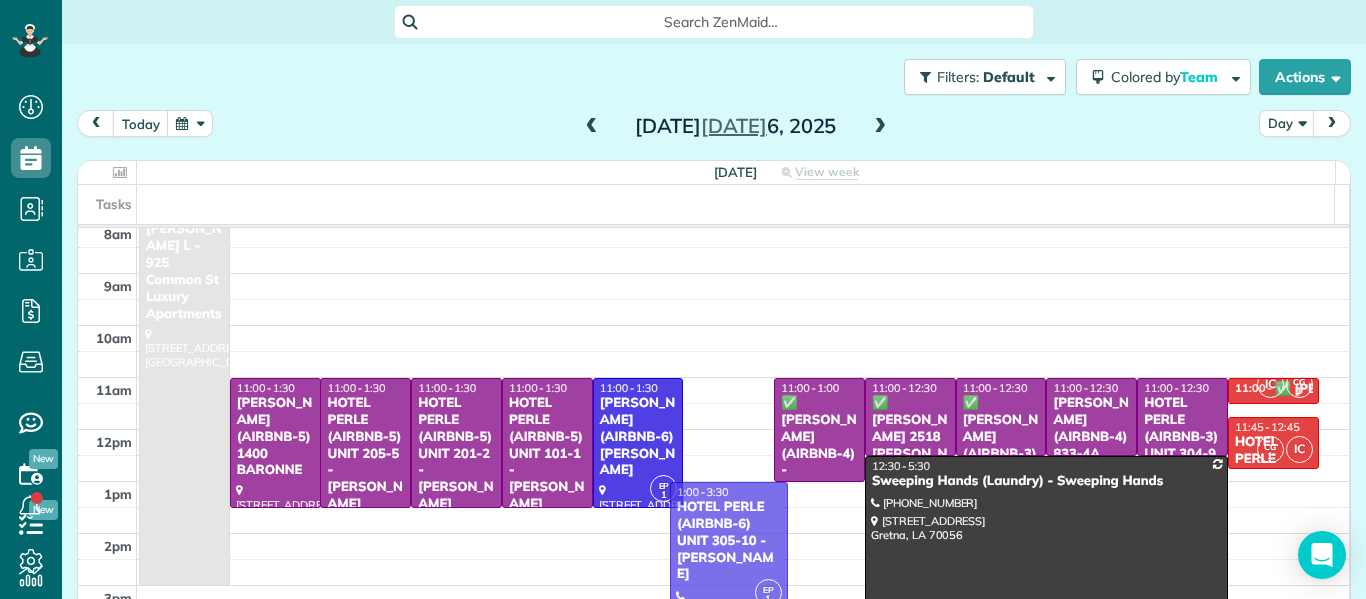 drag, startPoint x: 711, startPoint y: 449, endPoint x: 739, endPoint y: 554, distance: 108.66922 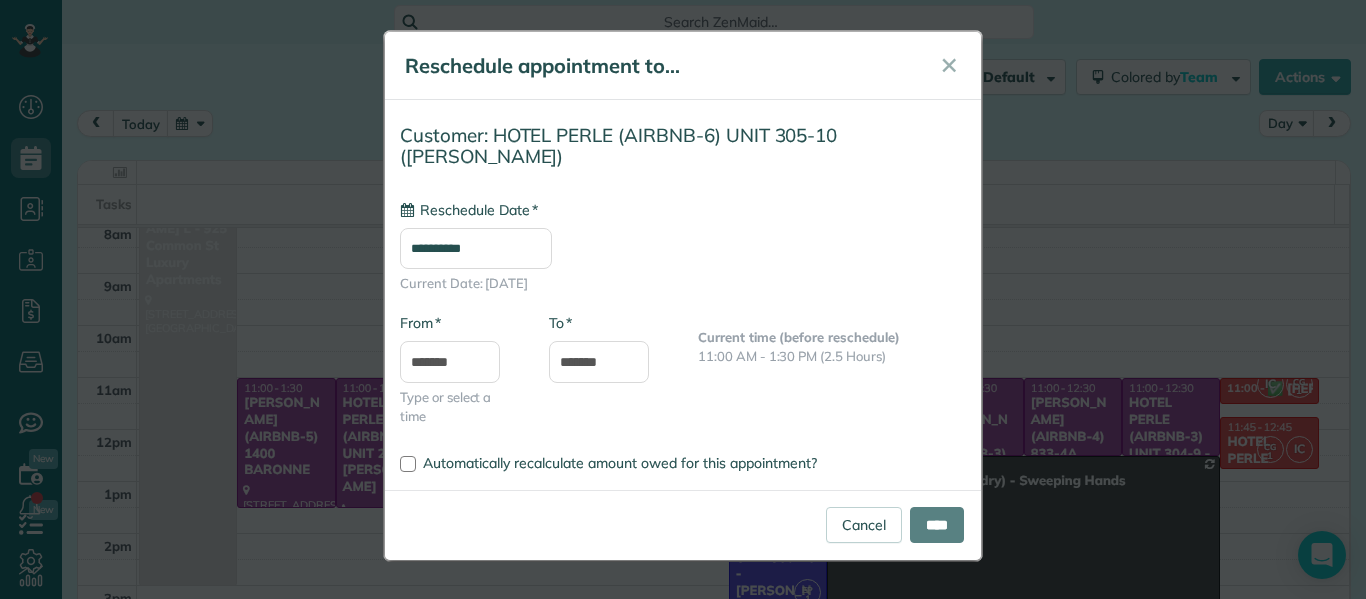 type on "**********" 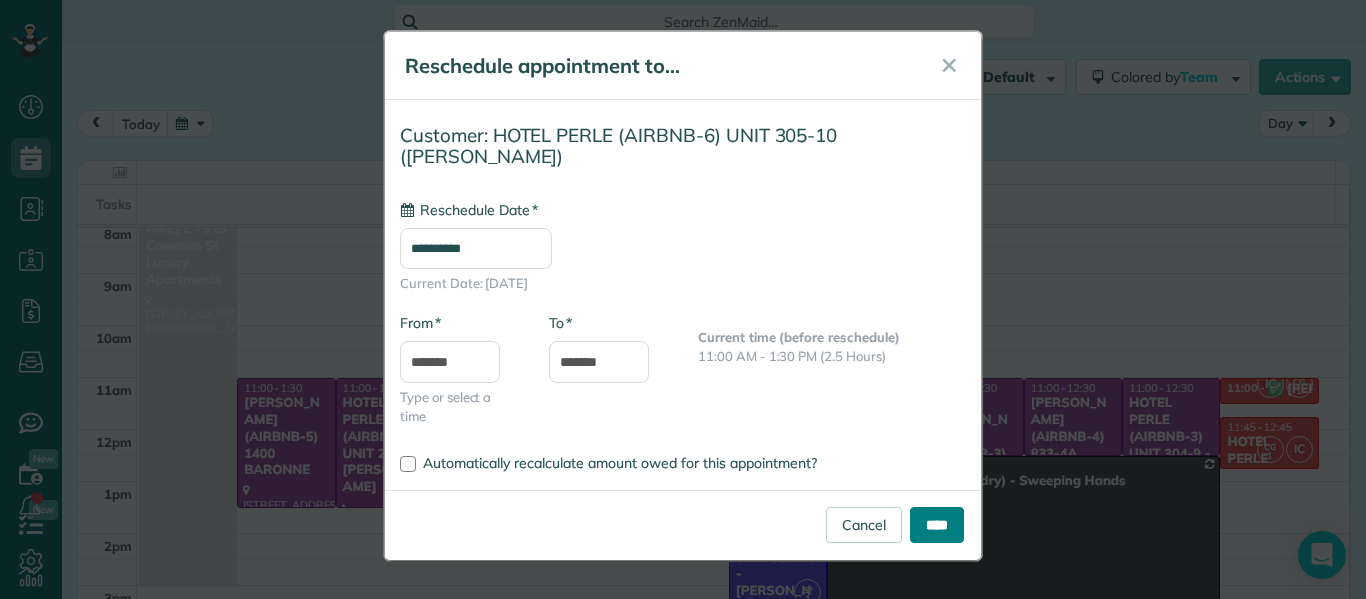 click on "****" at bounding box center (937, 525) 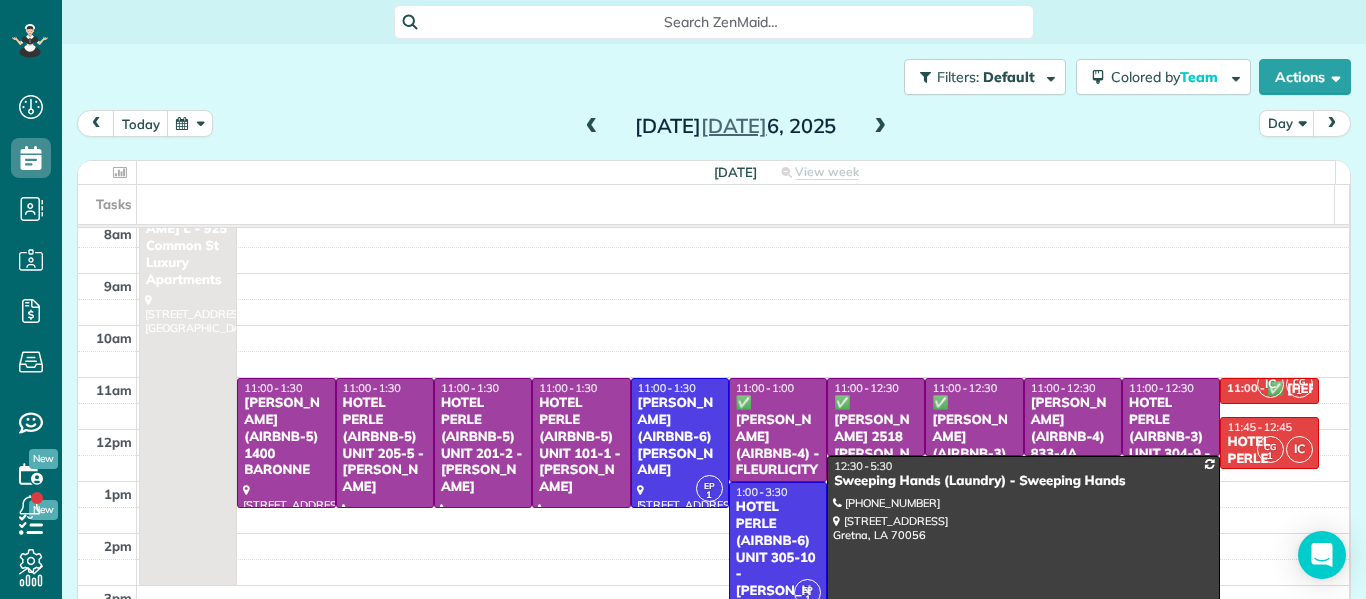 click on "HOTEL PERLE (AIRBNB-6) UNIT 305-10 - [PERSON_NAME]" at bounding box center (778, 558) 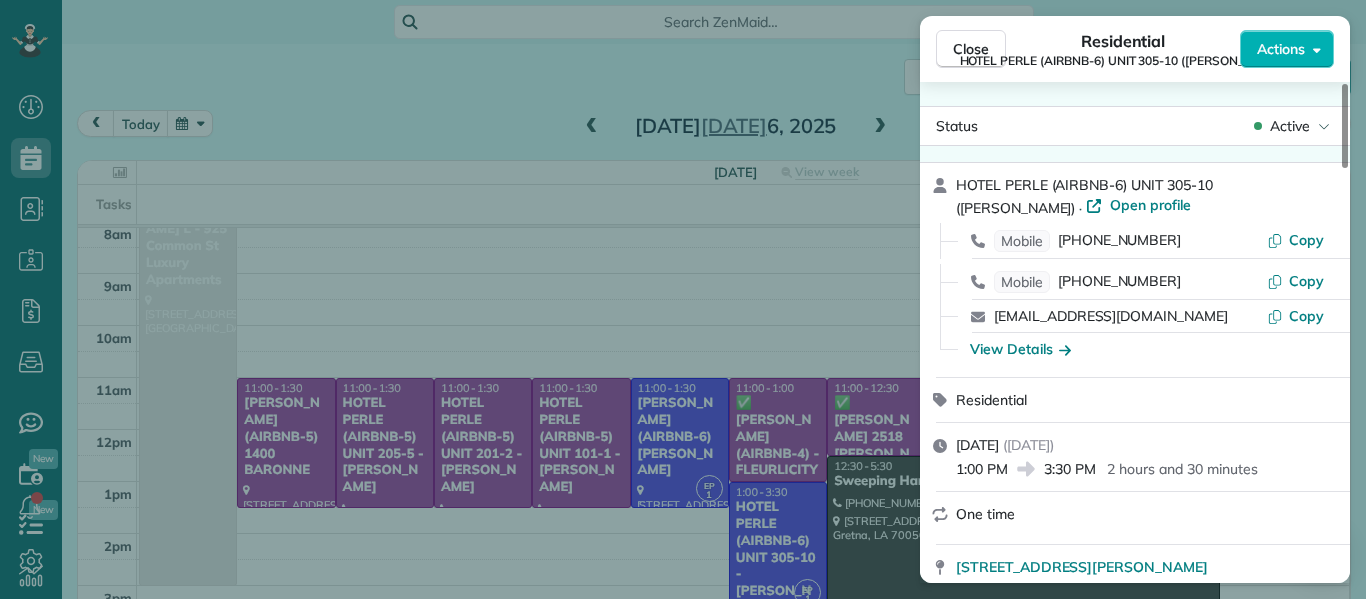 scroll, scrollTop: 405, scrollLeft: 0, axis: vertical 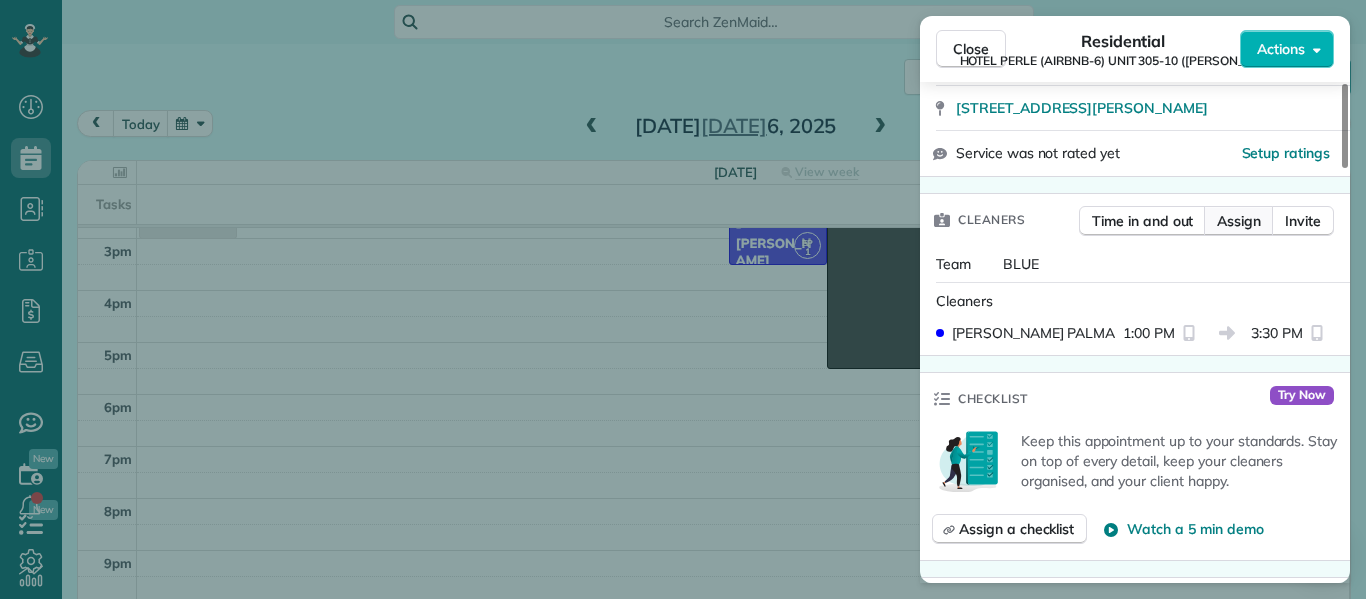 click on "Assign" at bounding box center [1239, 221] 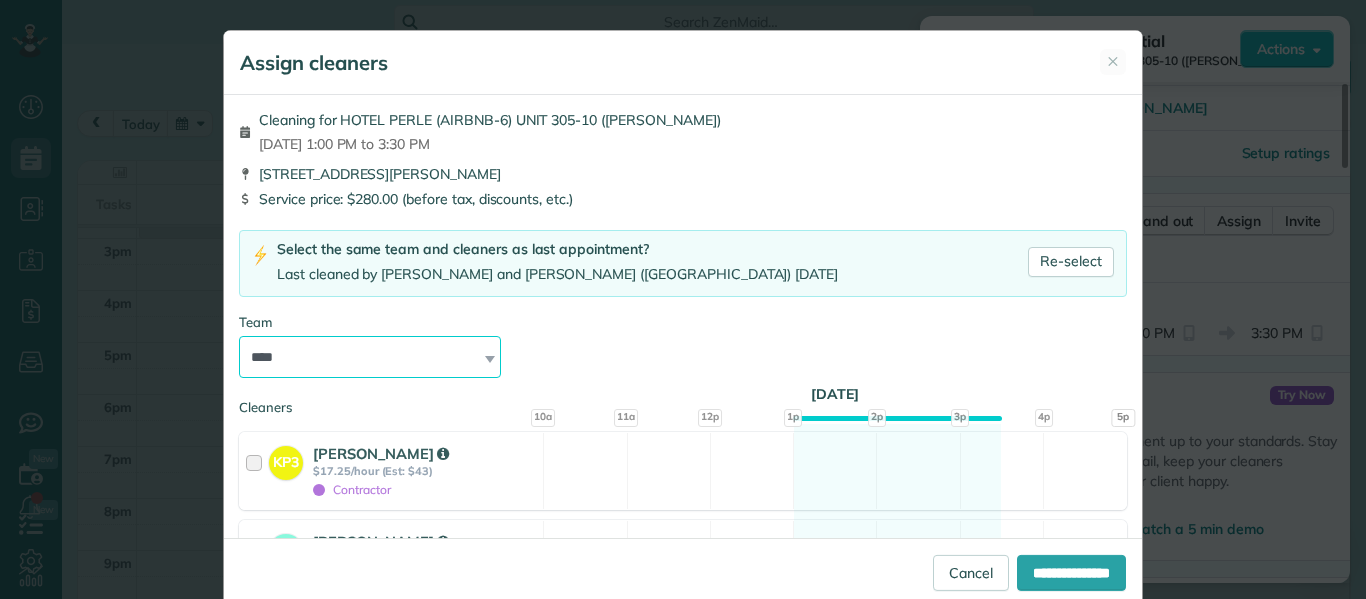 click on "**********" at bounding box center (370, 357) 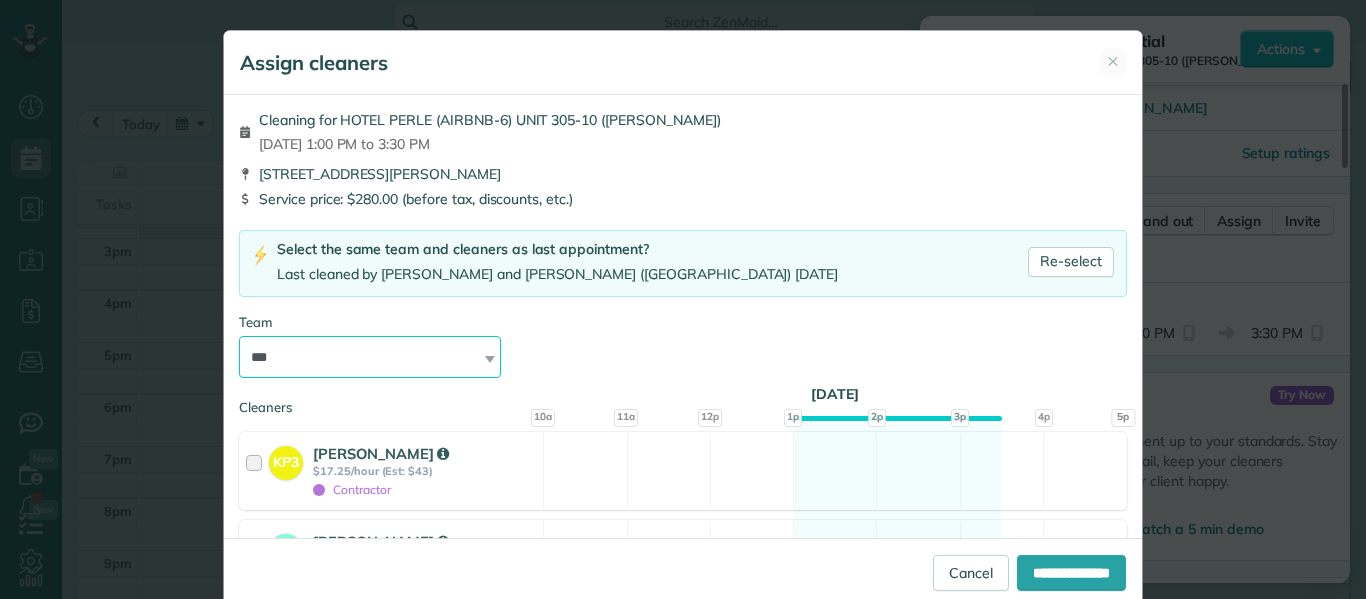 click on "**********" at bounding box center [370, 357] 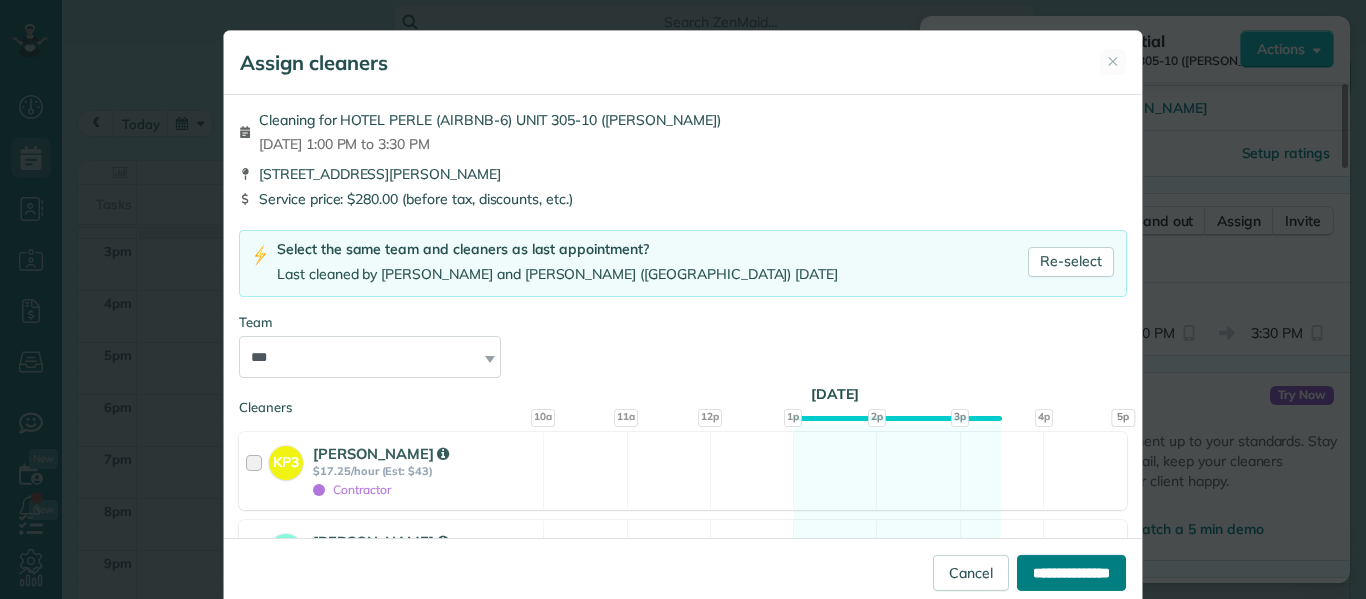 click on "**********" at bounding box center [1071, 573] 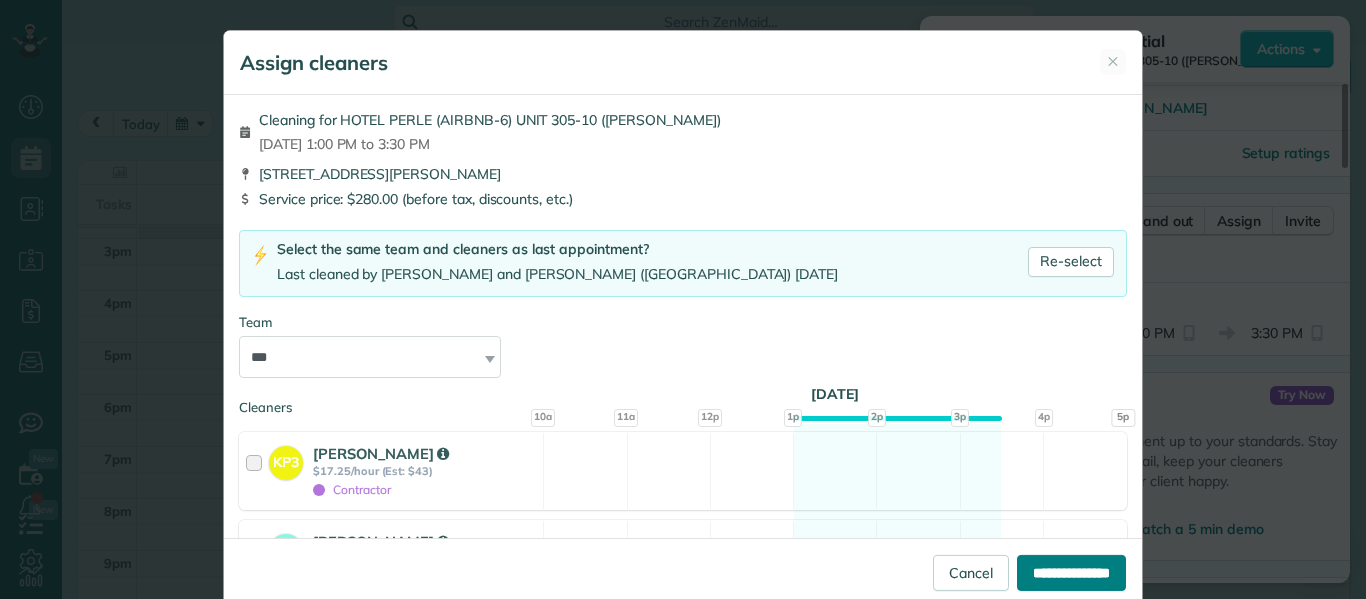 type on "**********" 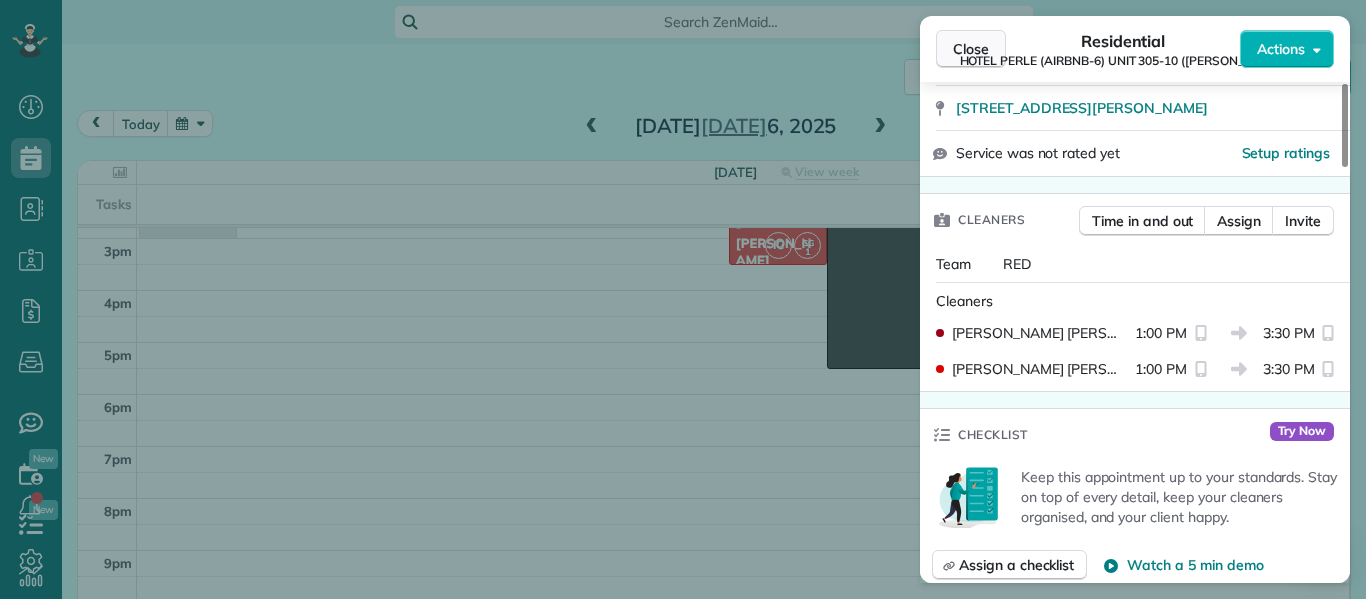 click on "Close" at bounding box center [971, 49] 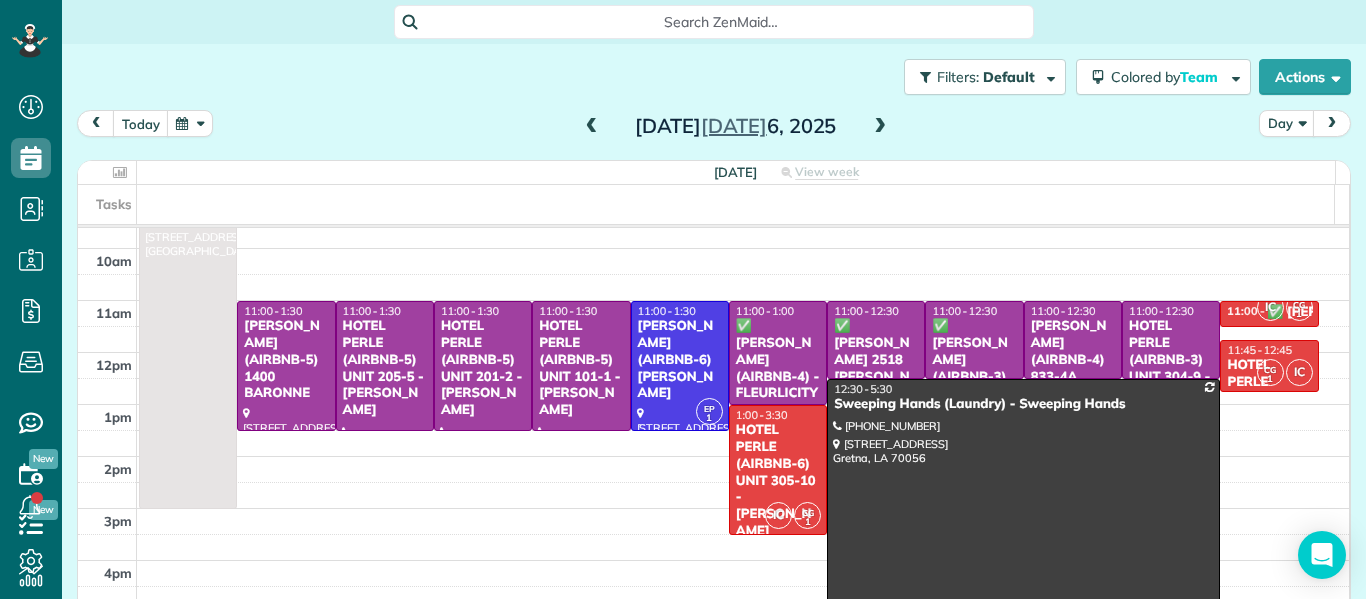 scroll, scrollTop: 134, scrollLeft: 0, axis: vertical 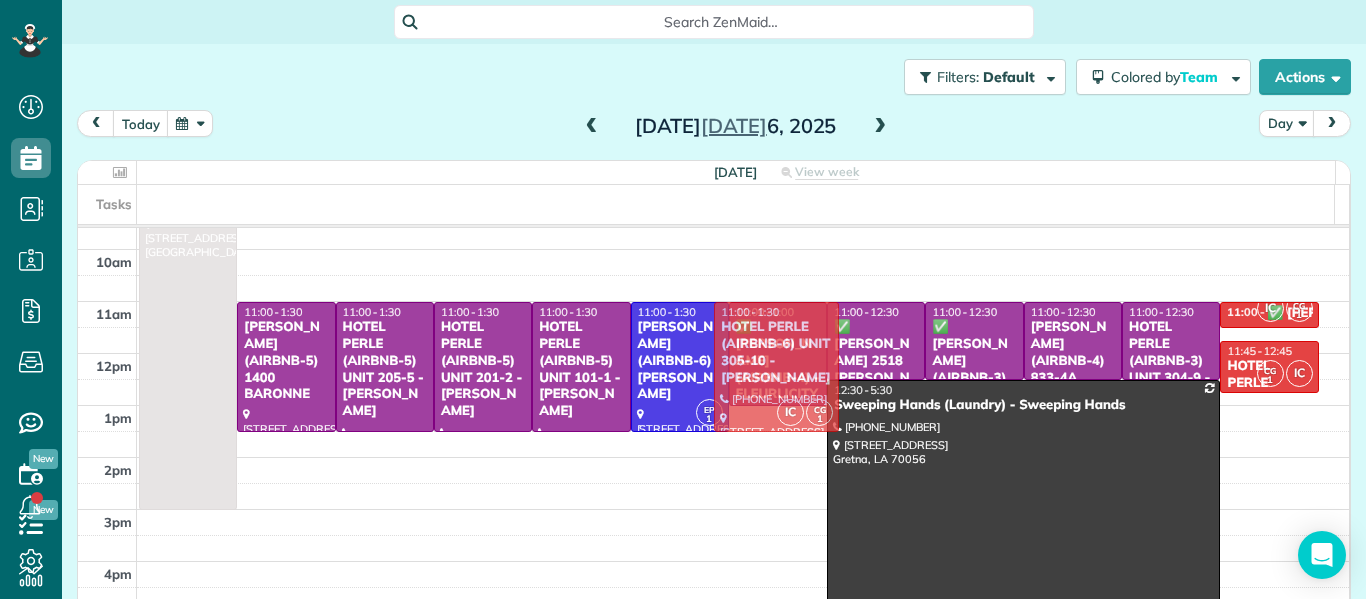 drag, startPoint x: 751, startPoint y: 454, endPoint x: 748, endPoint y: 350, distance: 104.04326 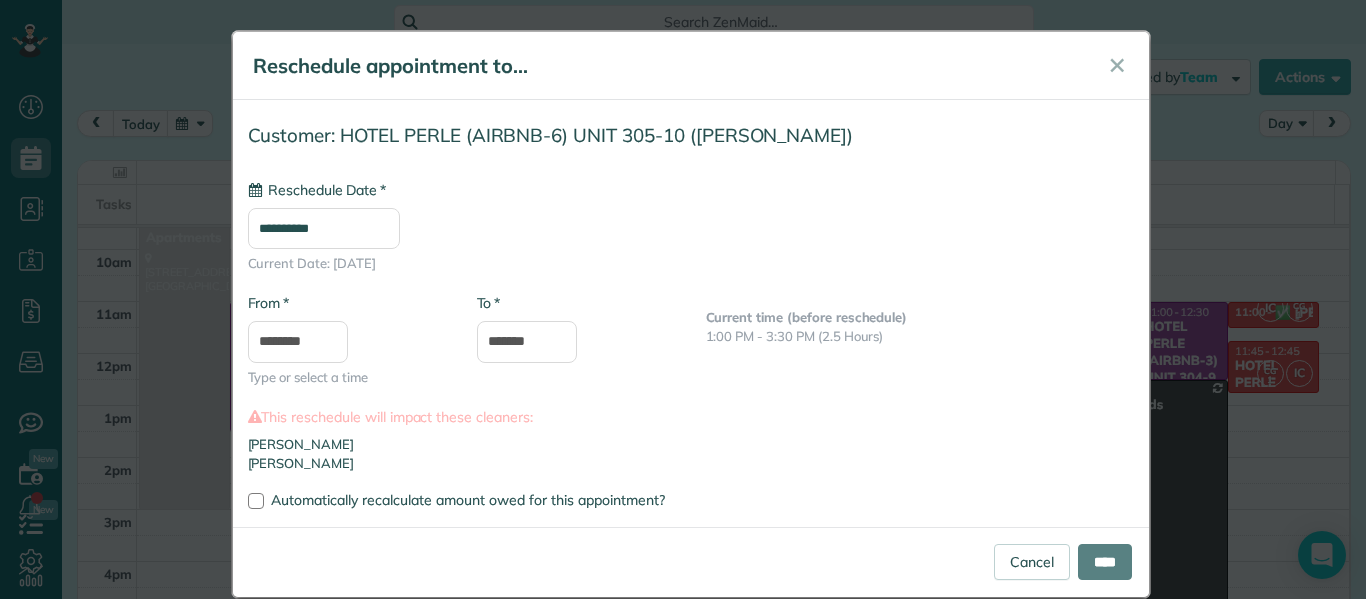 type on "**********" 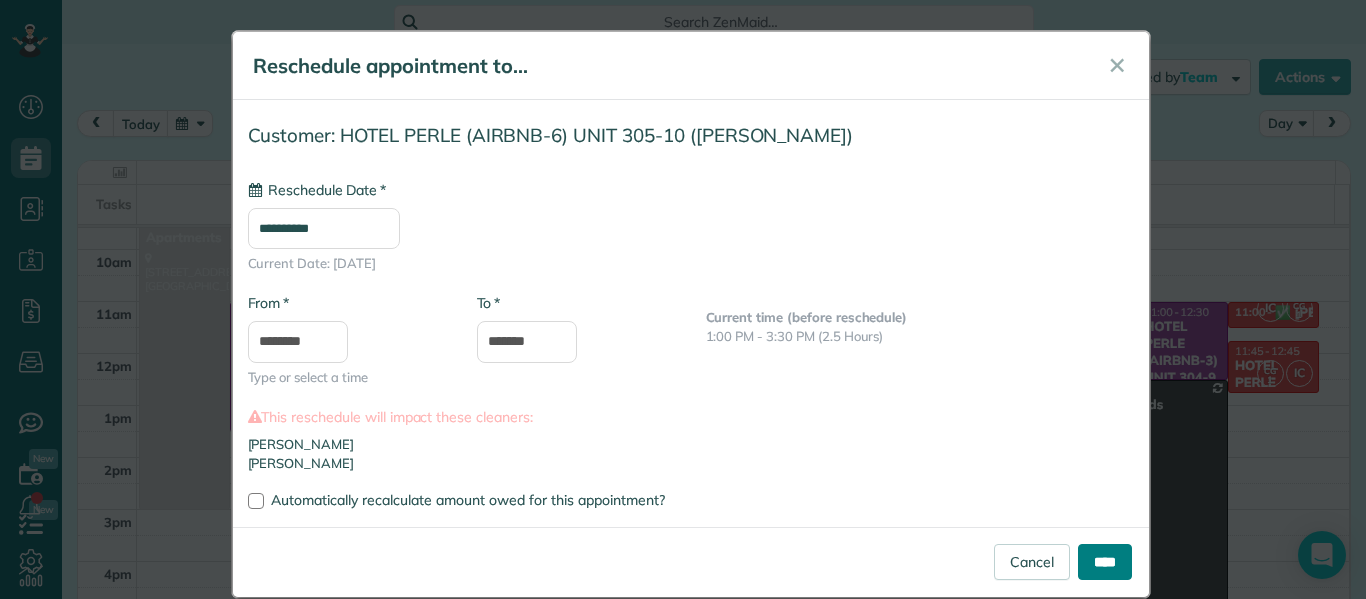 click on "****" at bounding box center [1105, 562] 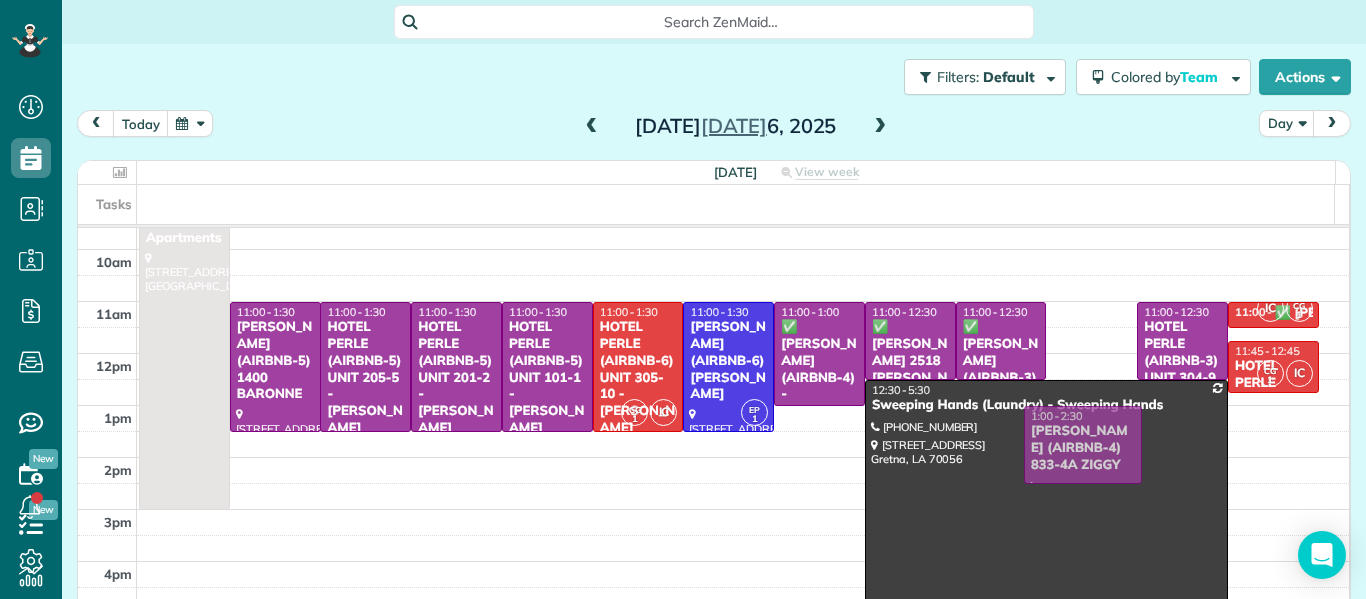 drag, startPoint x: 1092, startPoint y: 359, endPoint x: 1113, endPoint y: 461, distance: 104.13933 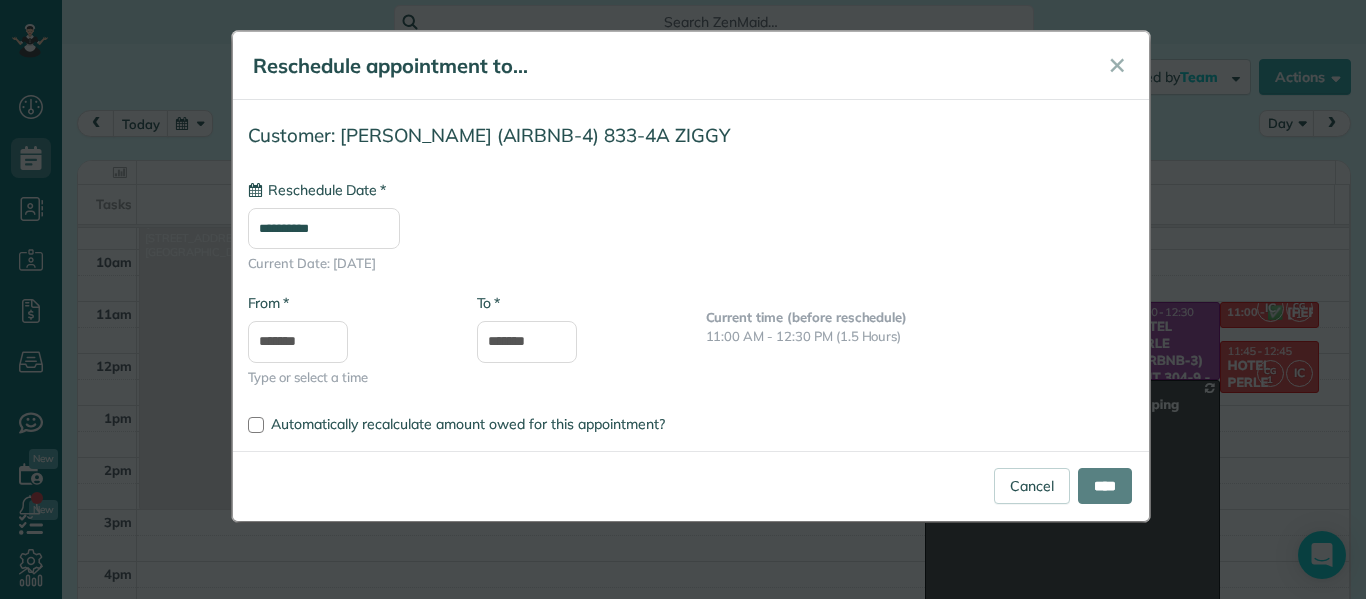 type on "**********" 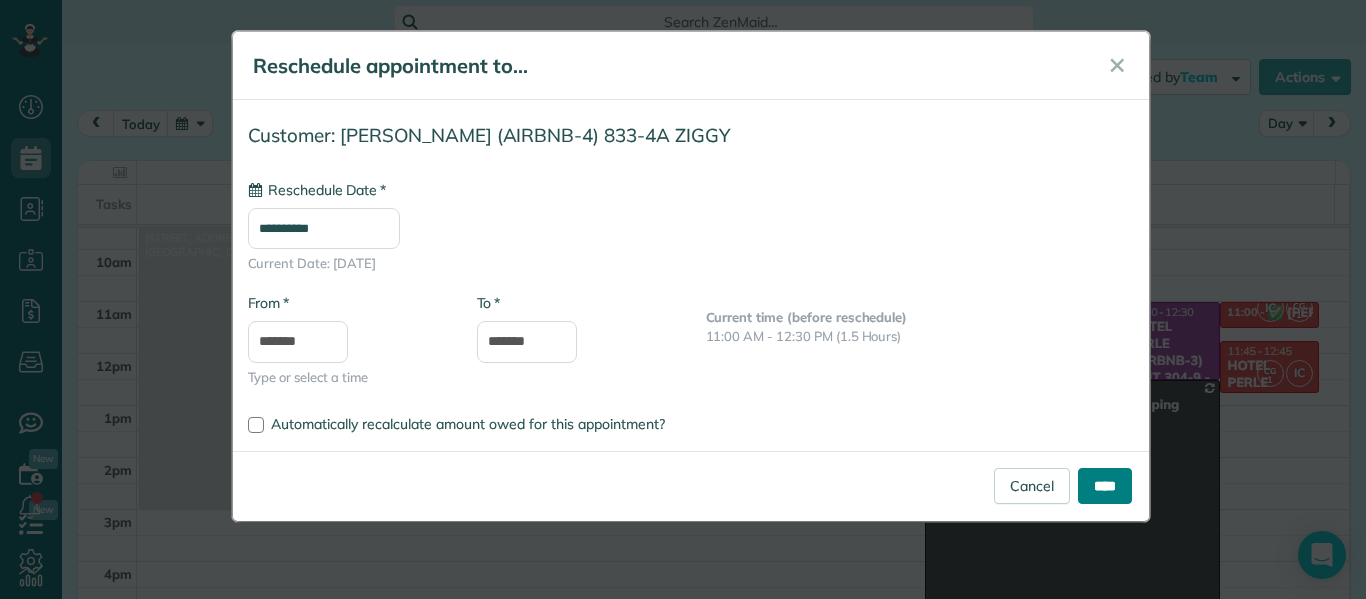 click on "****" at bounding box center (1105, 486) 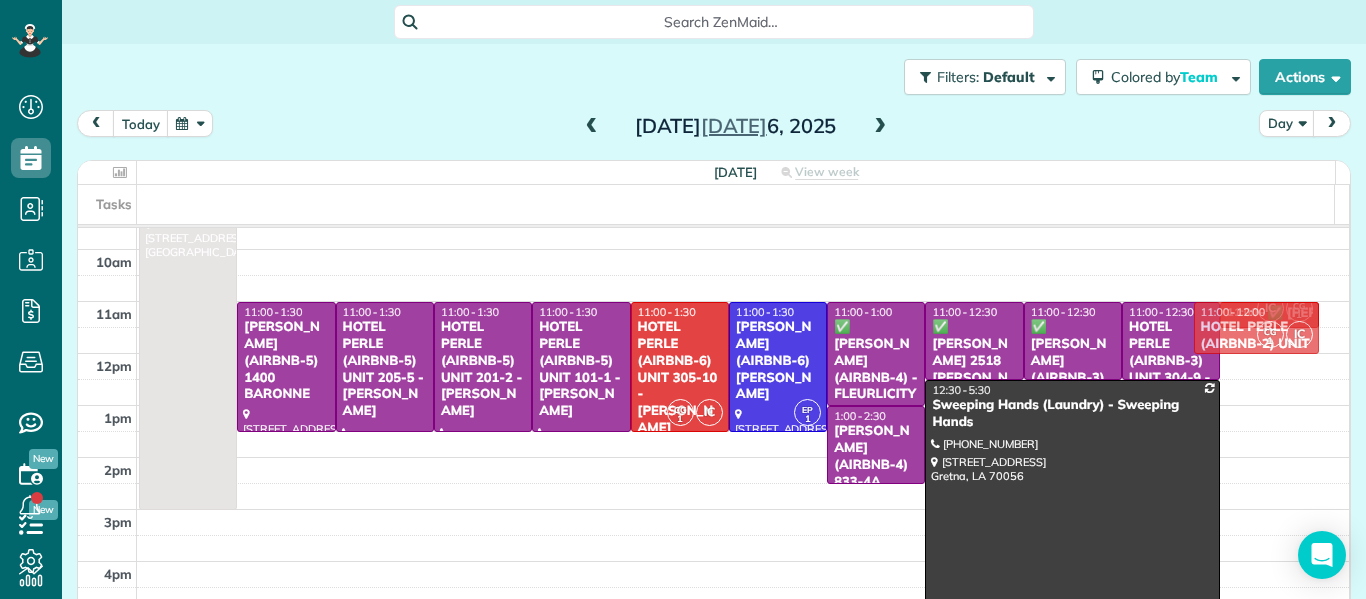 drag, startPoint x: 1244, startPoint y: 370, endPoint x: 1251, endPoint y: 329, distance: 41.59327 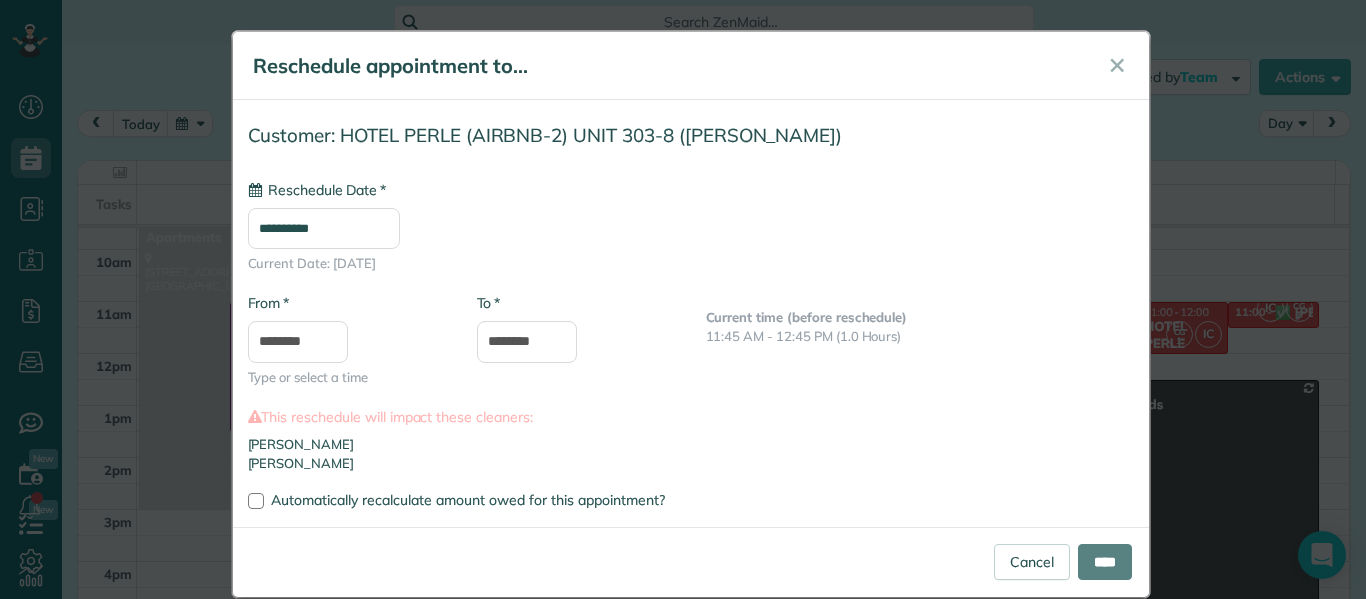 type on "**********" 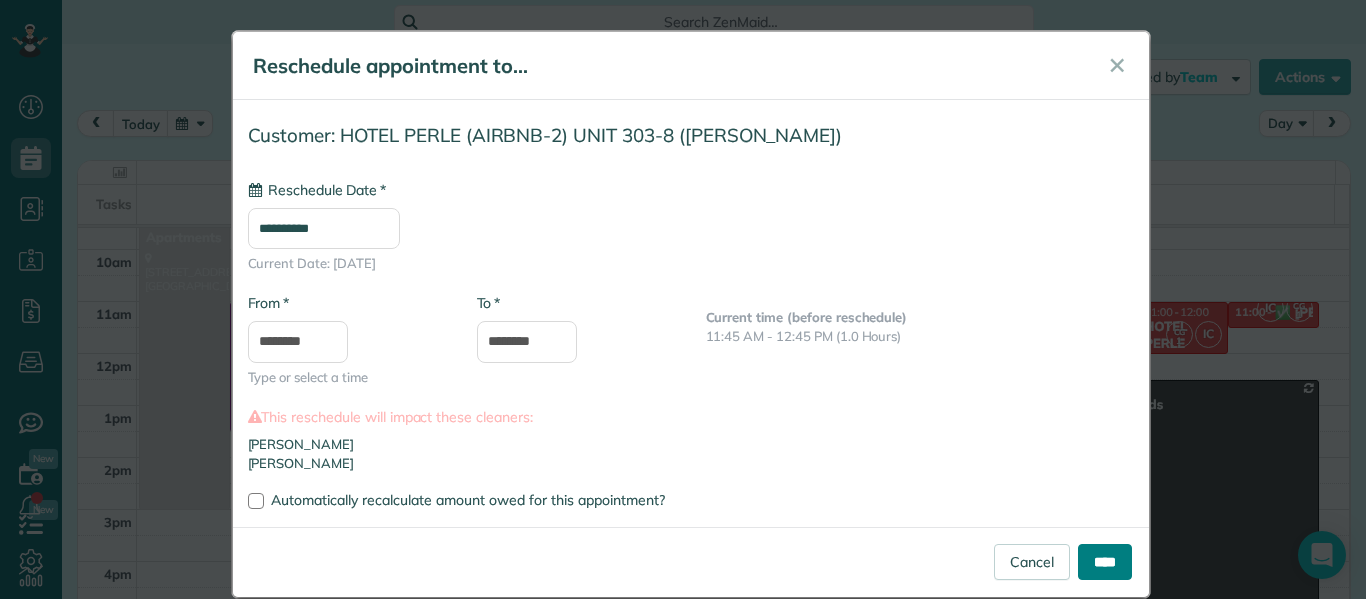 click on "****" at bounding box center [1105, 562] 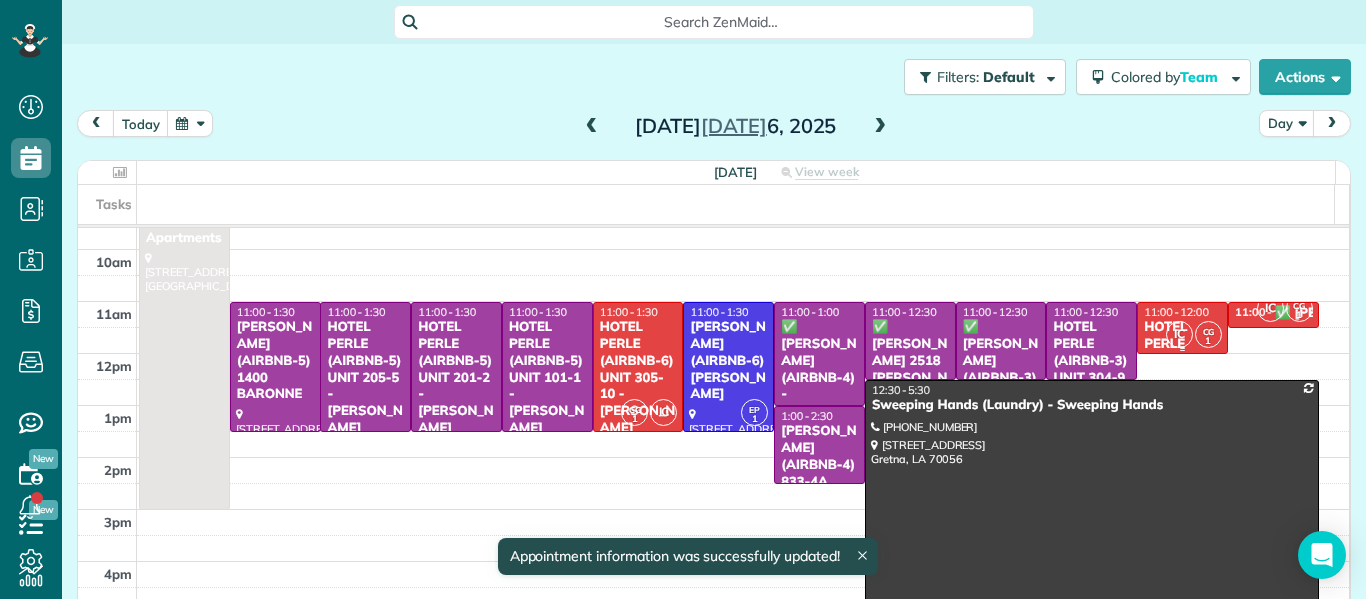 click on "IC" at bounding box center [1179, 334] 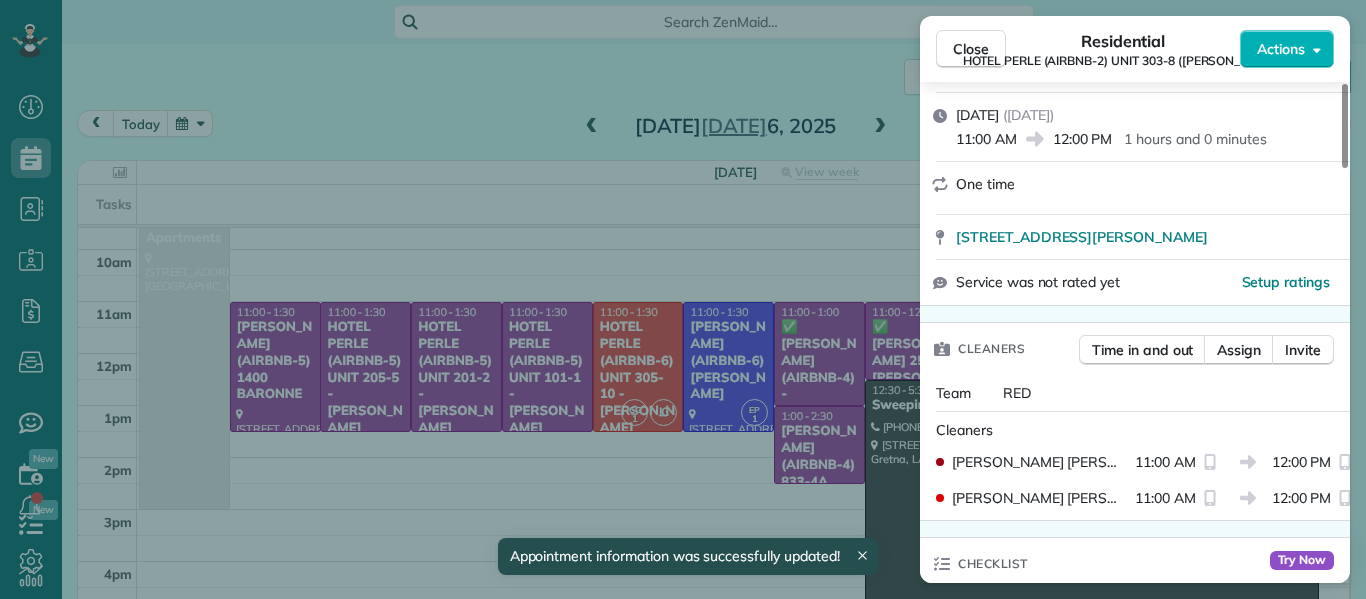 scroll, scrollTop: 333, scrollLeft: 0, axis: vertical 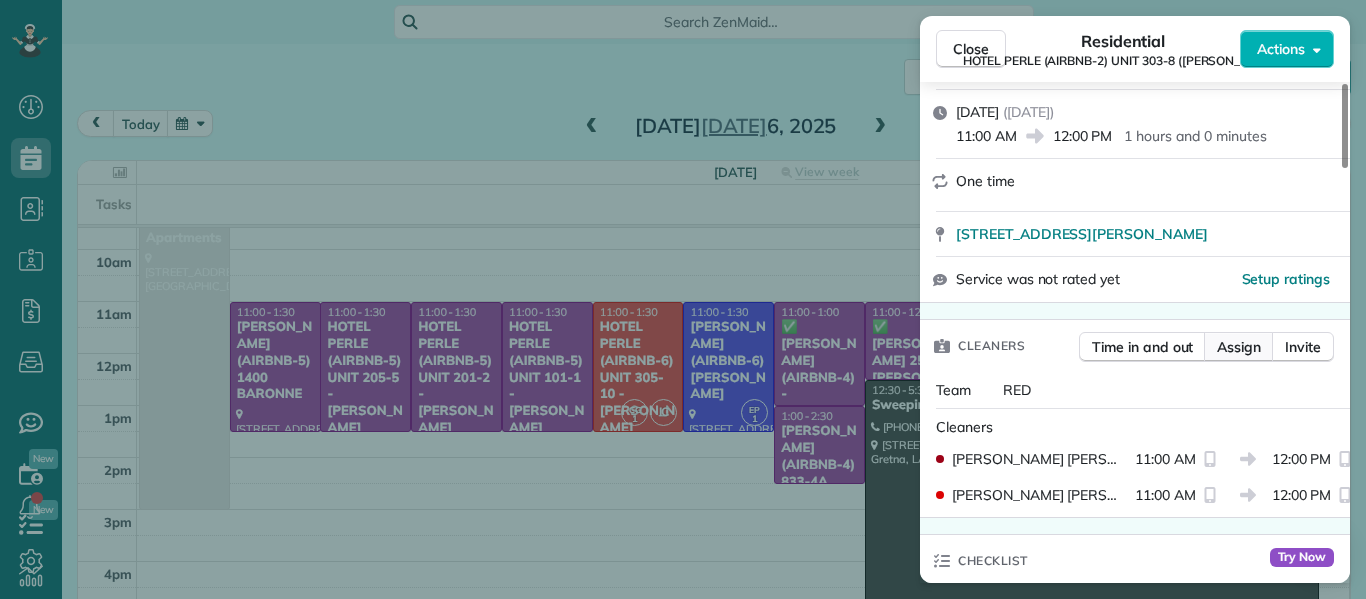 click on "Assign" at bounding box center [1239, 347] 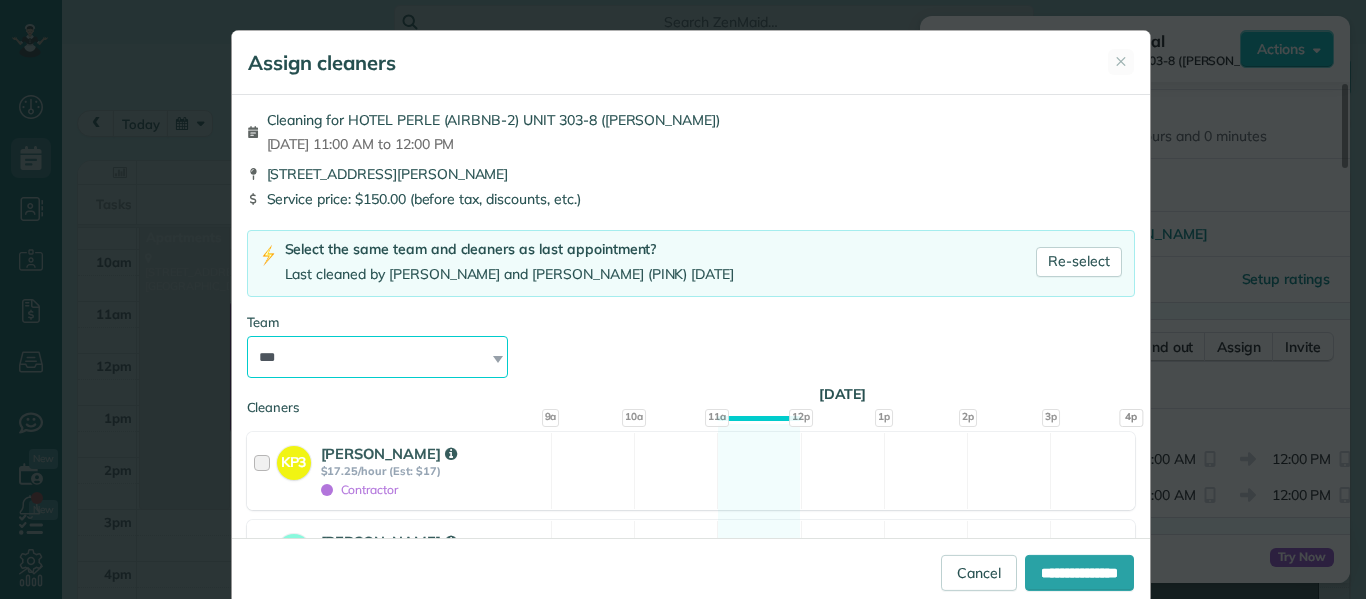 click on "**********" at bounding box center (378, 357) 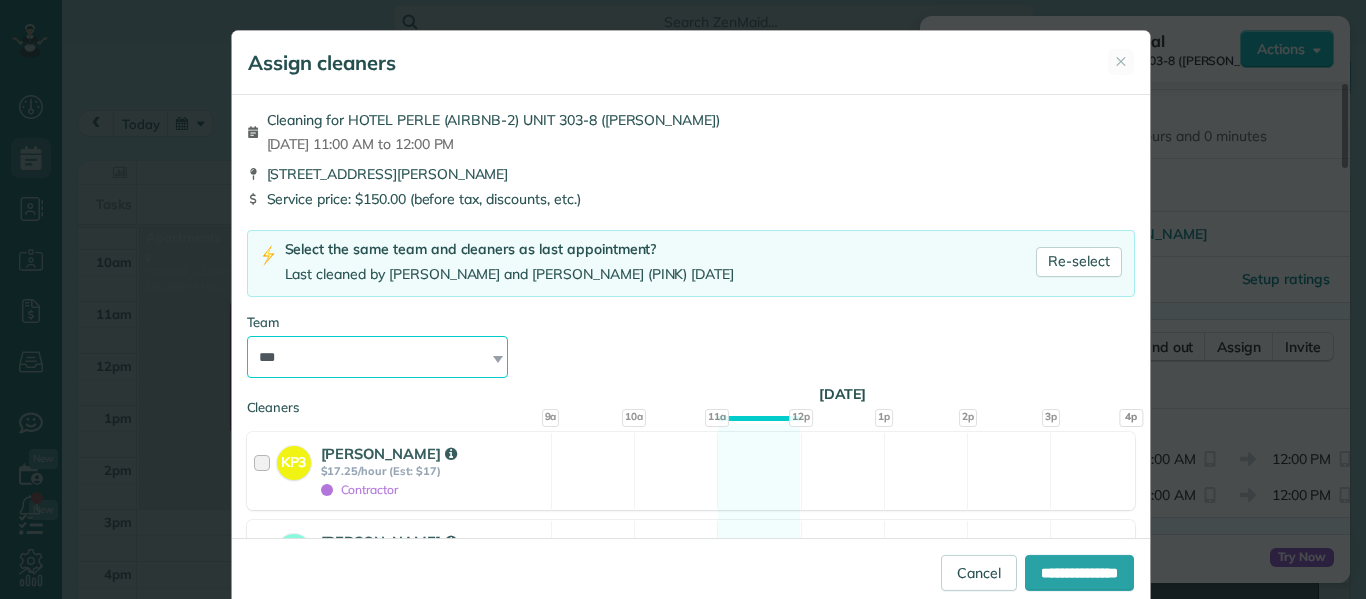 select on "*****" 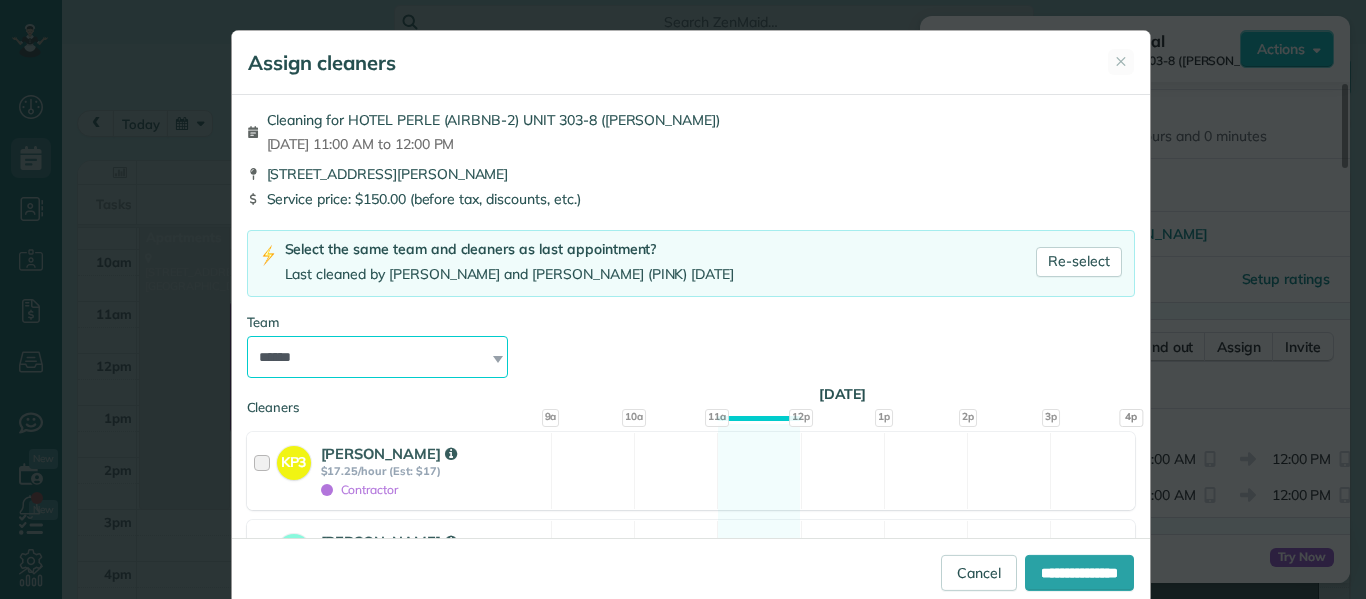 click on "**********" at bounding box center (378, 357) 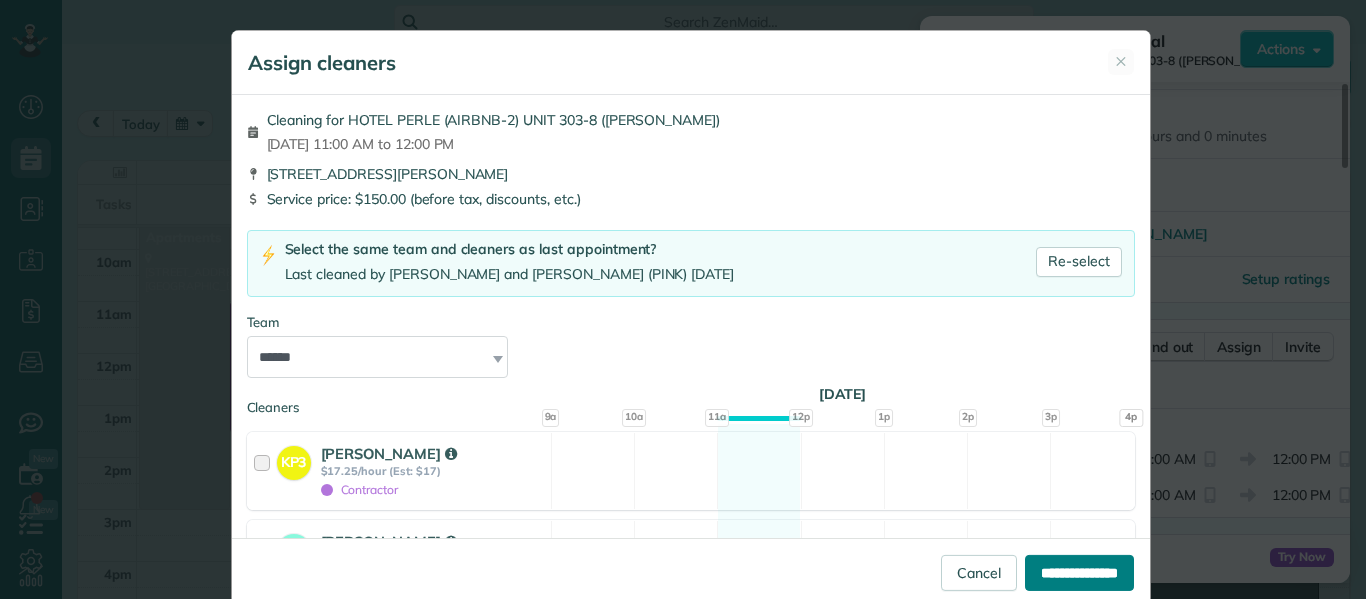 click on "**********" at bounding box center (1079, 573) 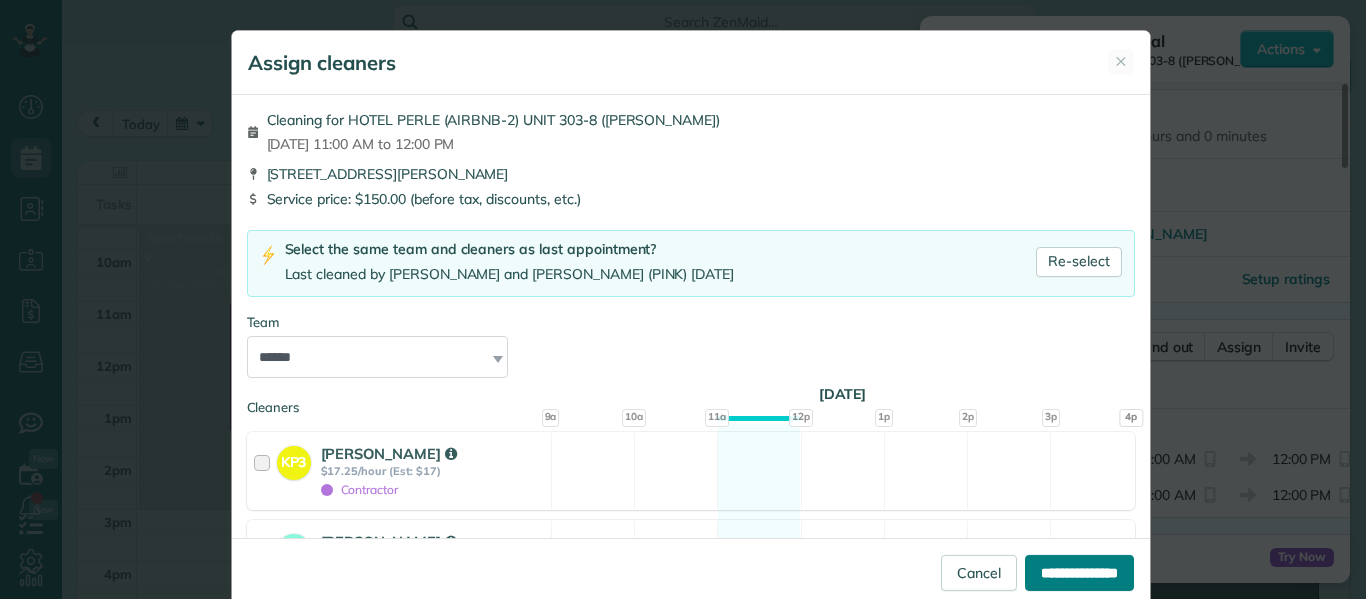 type on "**********" 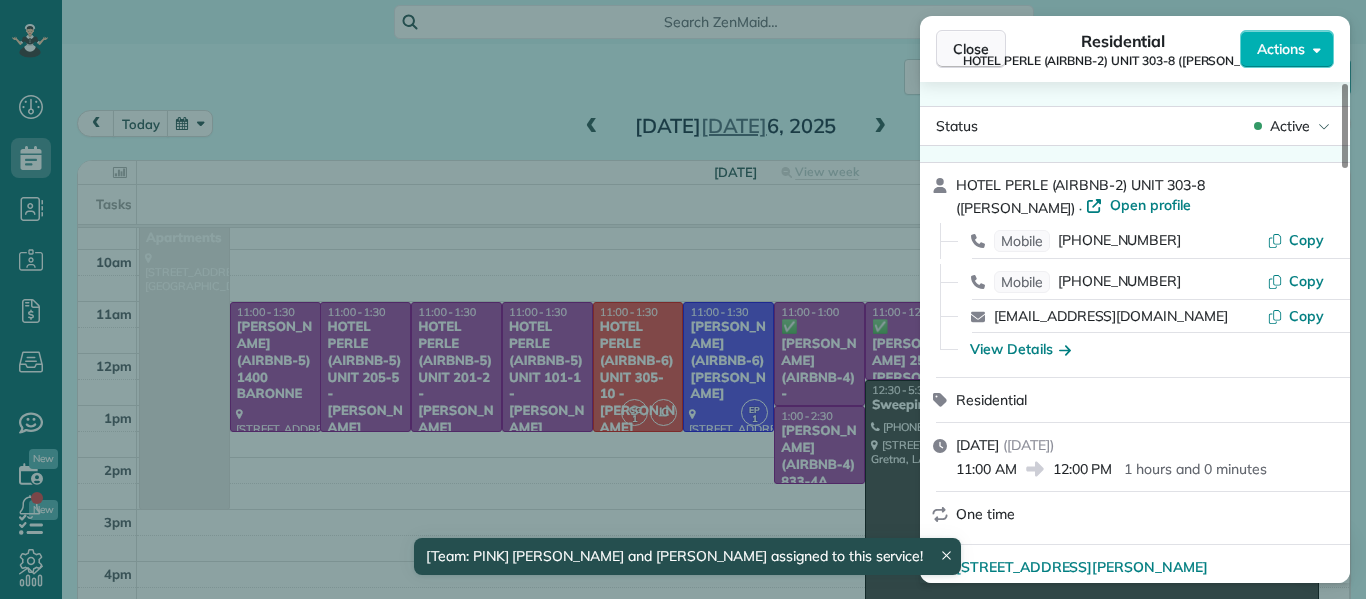 click on "Close" at bounding box center (971, 49) 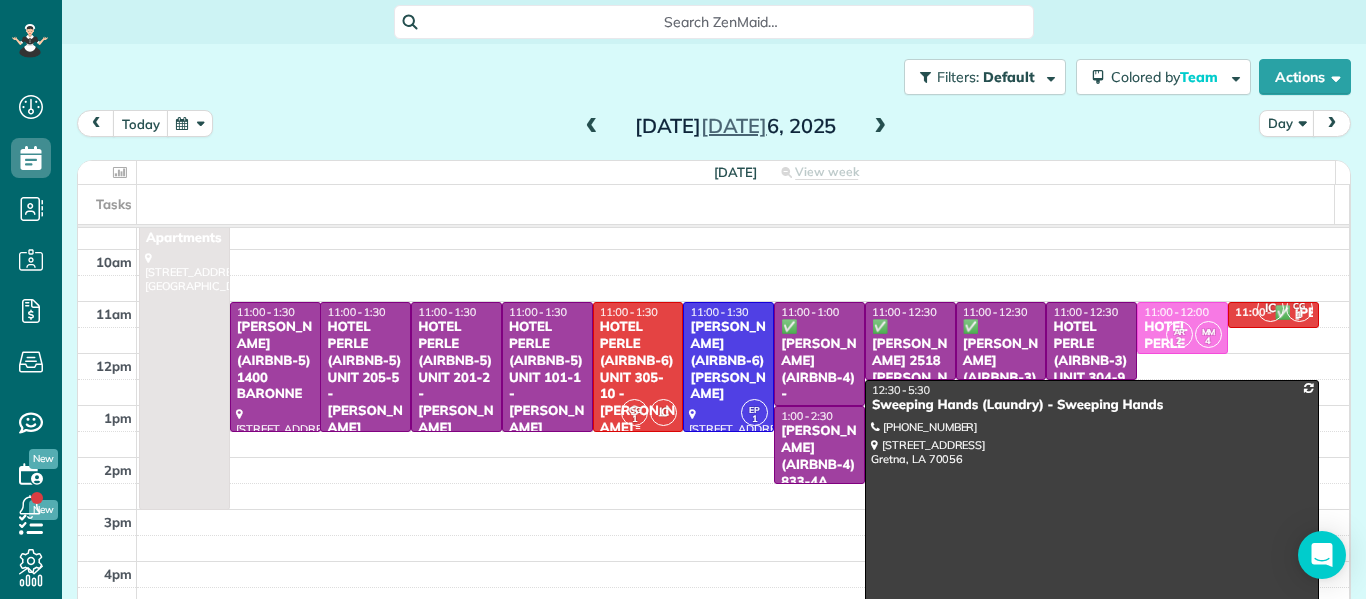 click on "HOTEL PERLE (AIRBNB-6) UNIT 305-10 - [PERSON_NAME]" at bounding box center [638, 378] 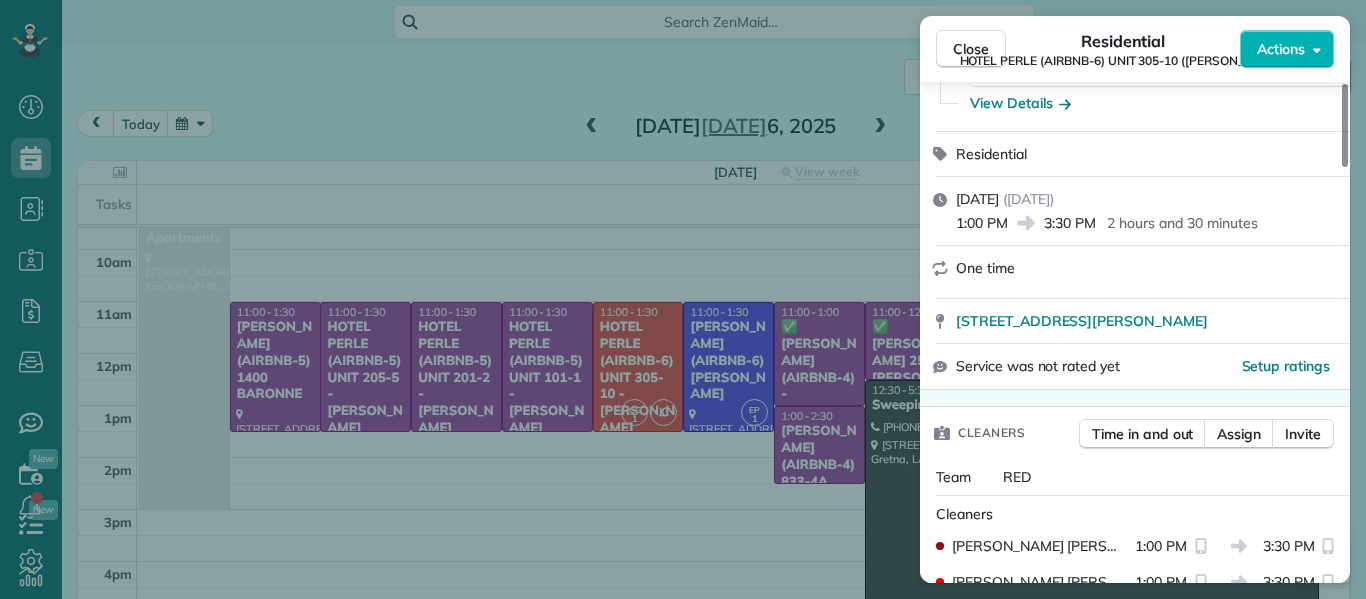 scroll, scrollTop: 247, scrollLeft: 0, axis: vertical 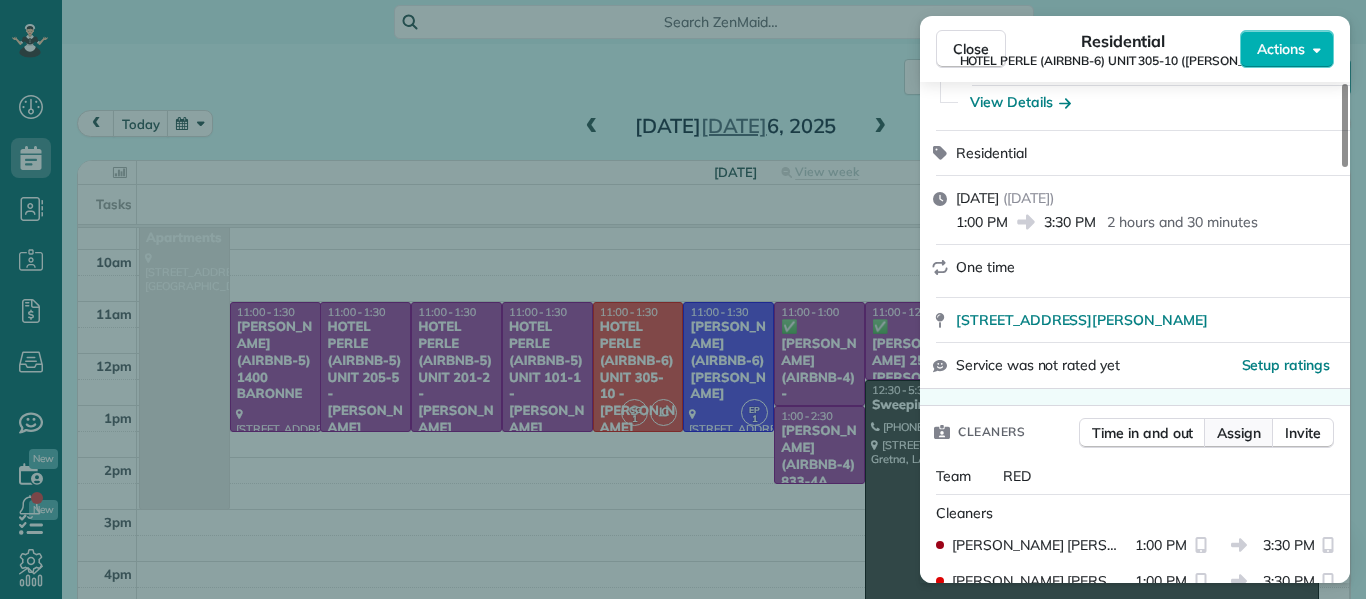 click on "Assign" at bounding box center (1239, 433) 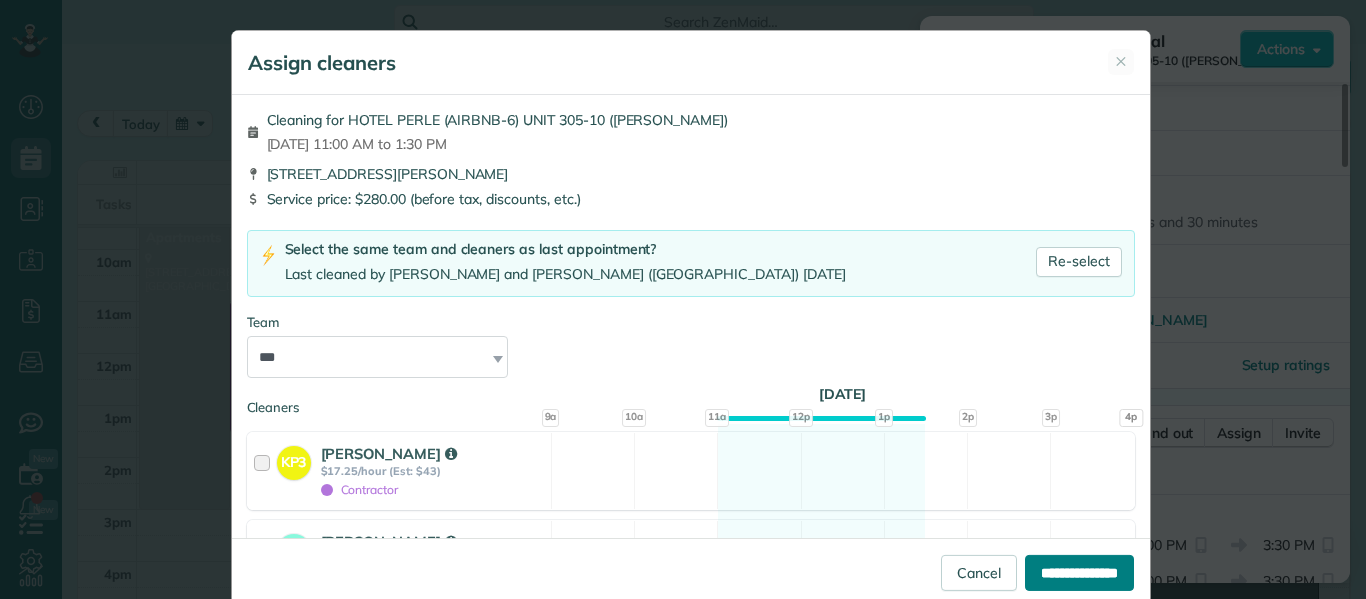 click on "**********" at bounding box center (1079, 573) 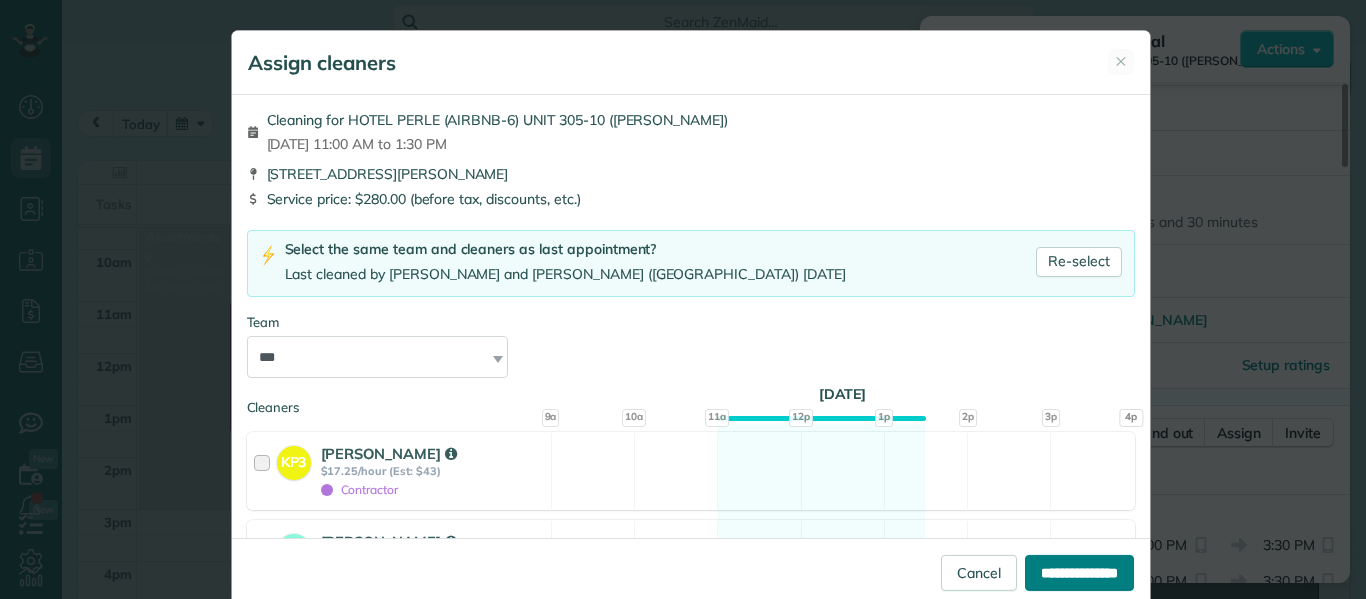type on "**********" 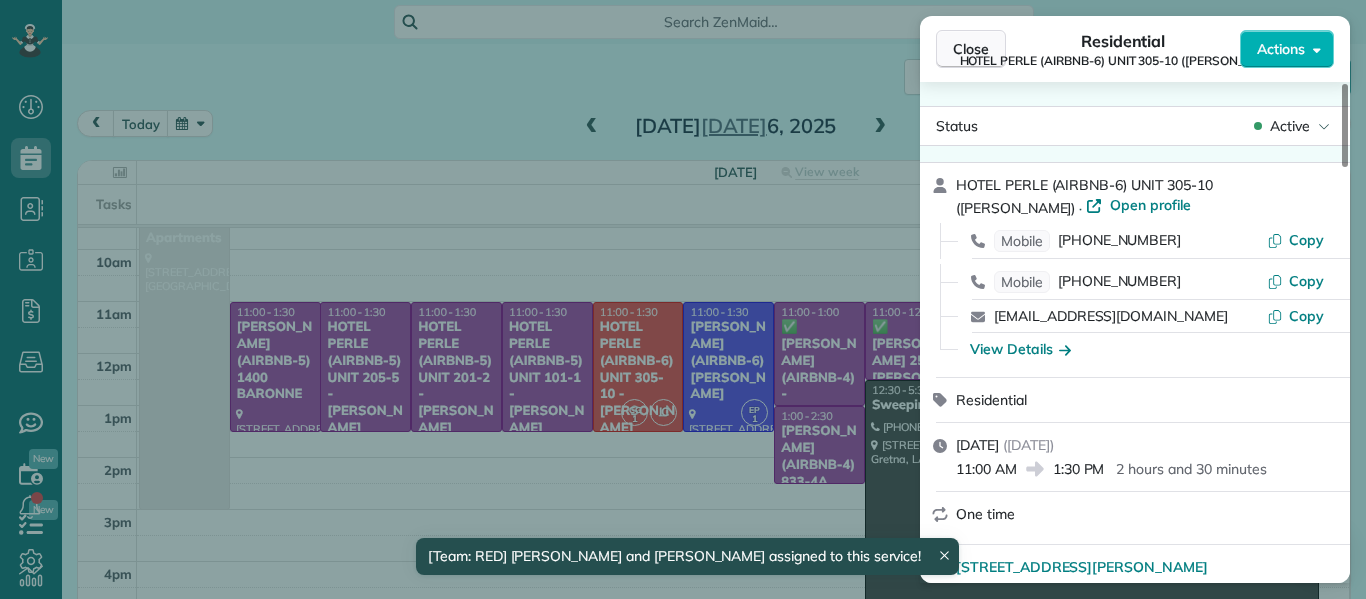 click on "Close" at bounding box center [971, 49] 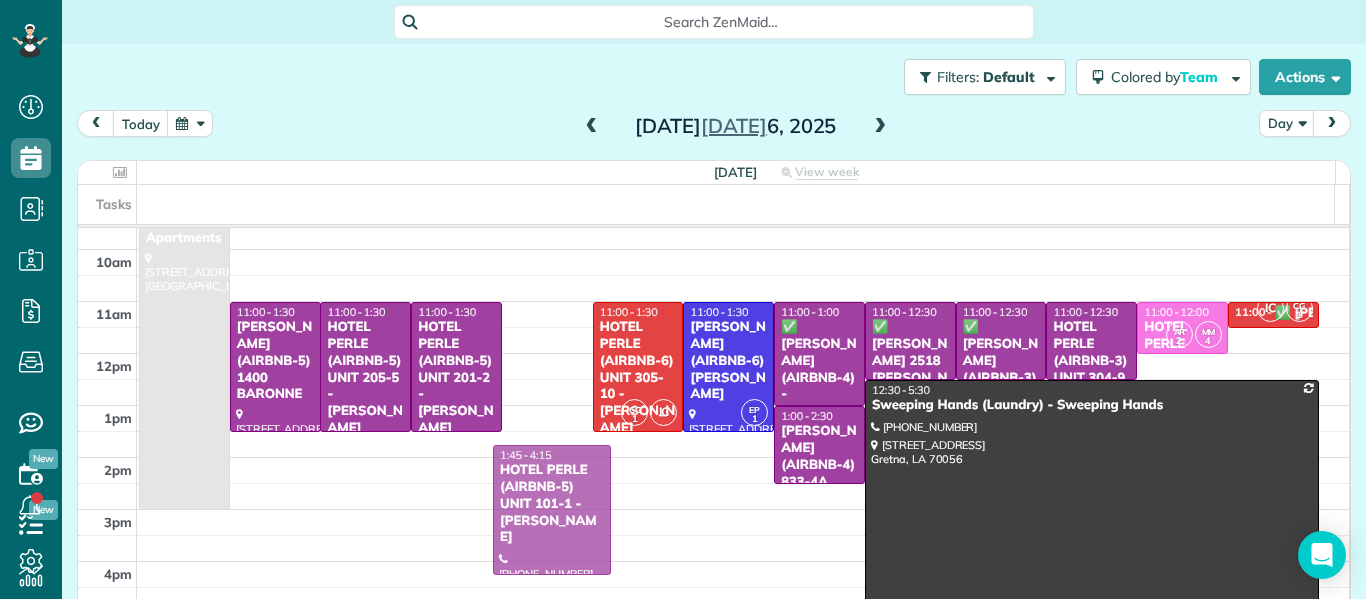 drag, startPoint x: 541, startPoint y: 374, endPoint x: 563, endPoint y: 519, distance: 146.65947 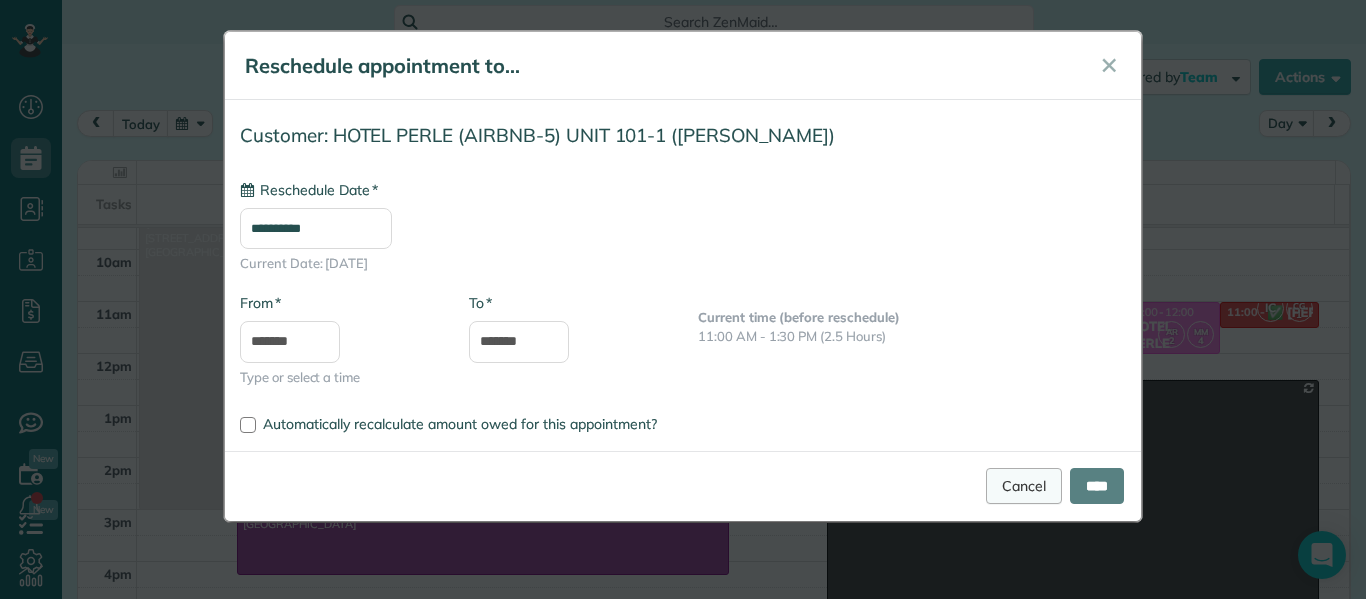 type on "**********" 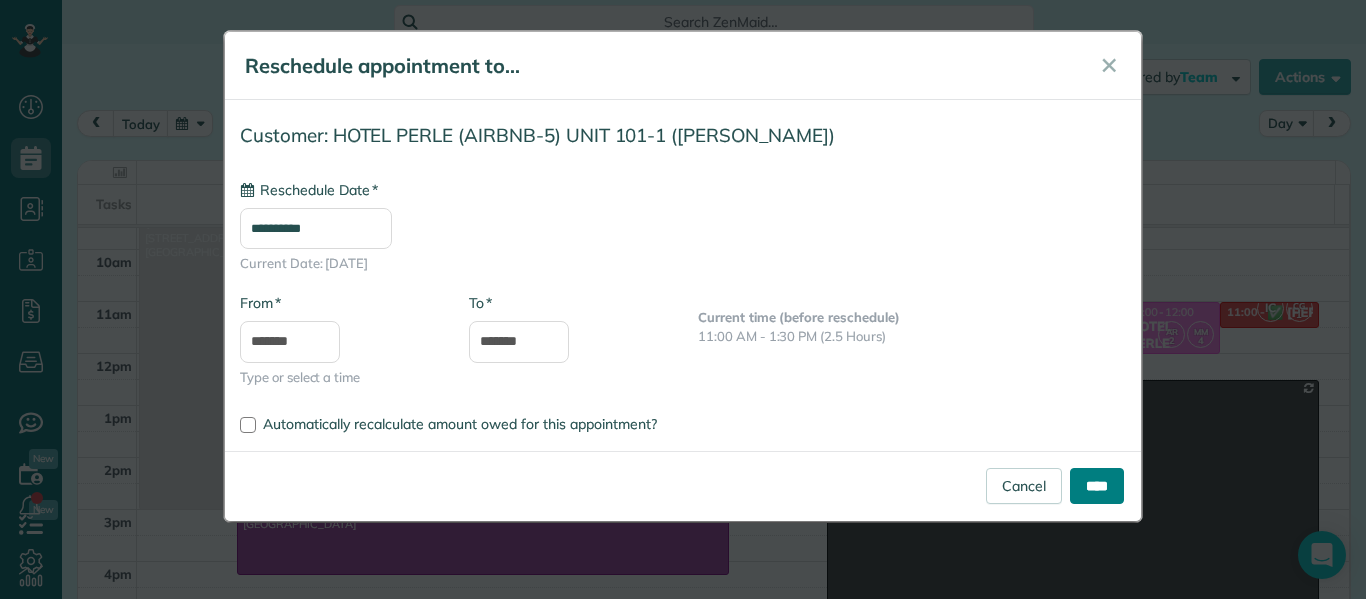 click on "****" at bounding box center [1097, 486] 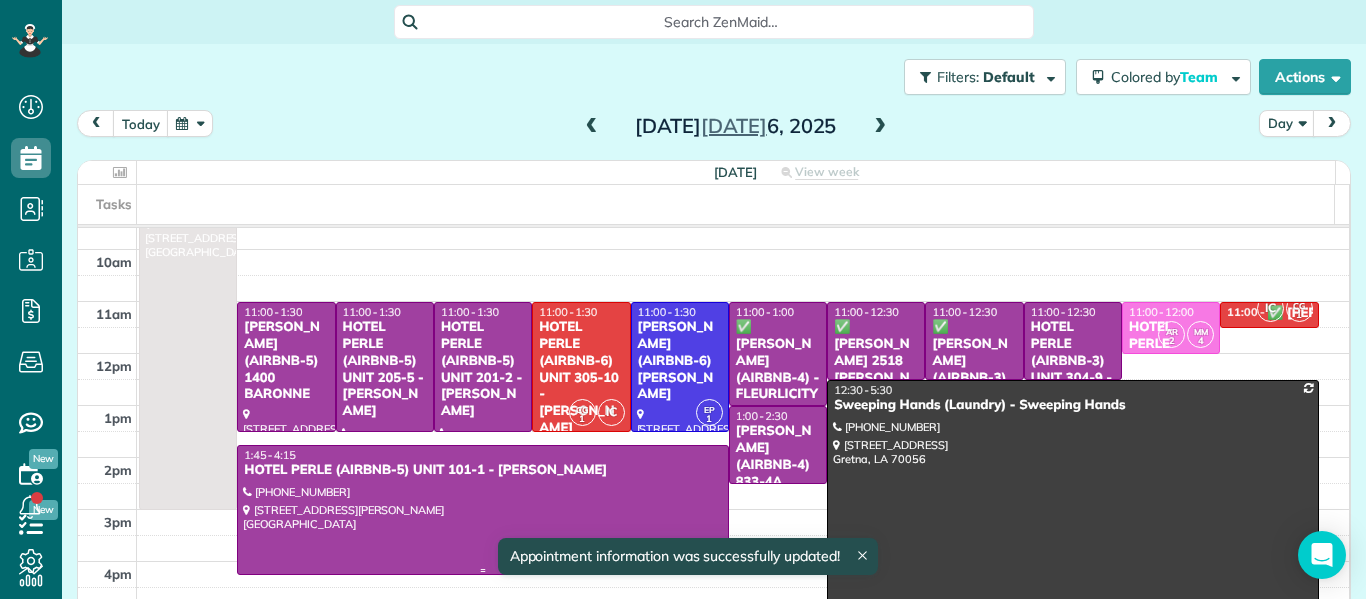 click on "HOTEL PERLE (AIRBNB-5) UNIT 101-1 - [PERSON_NAME]" at bounding box center (483, 470) 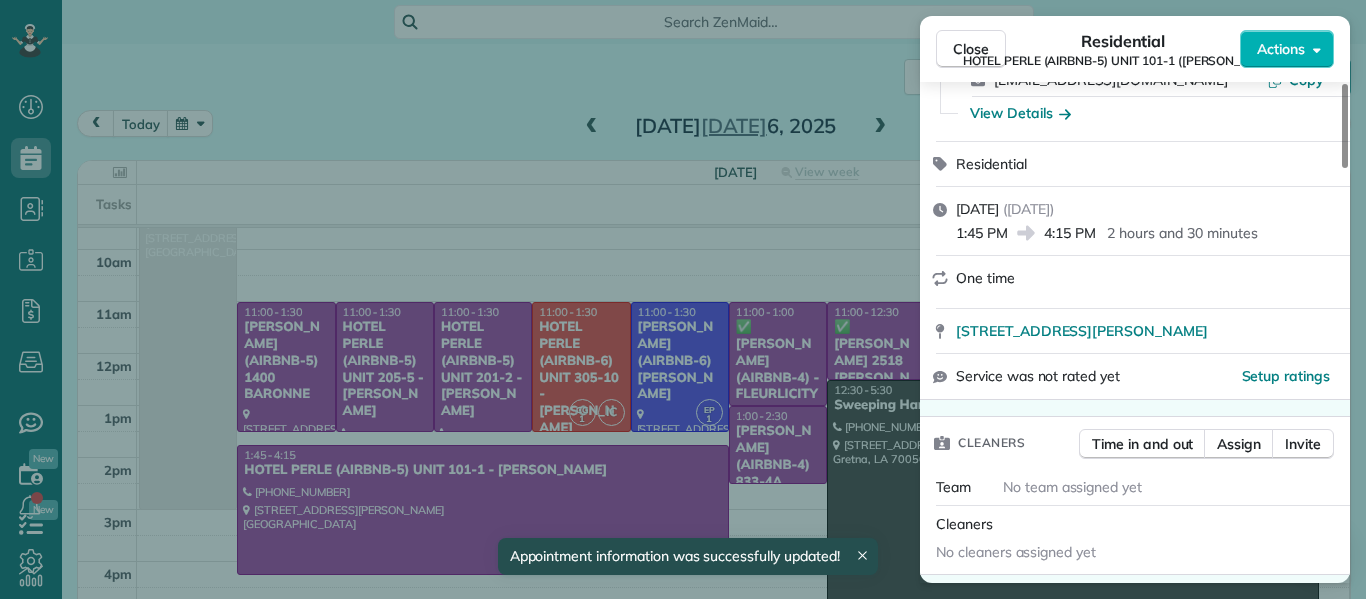 scroll, scrollTop: 237, scrollLeft: 0, axis: vertical 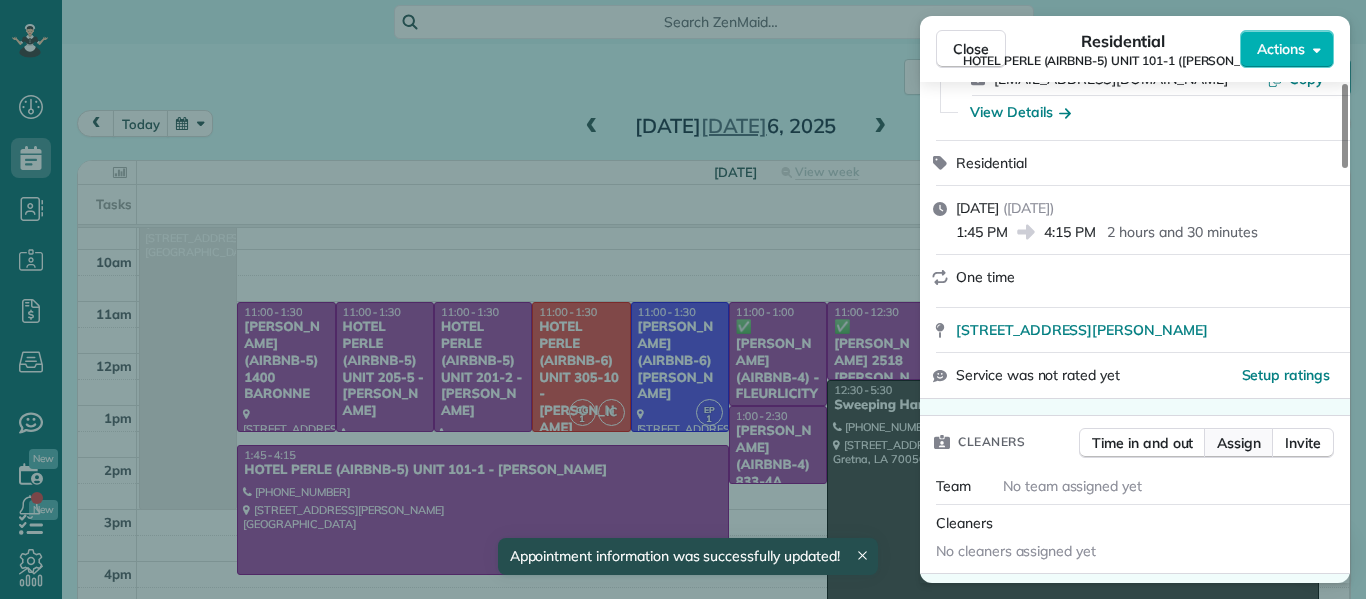 click on "Assign" at bounding box center [1239, 443] 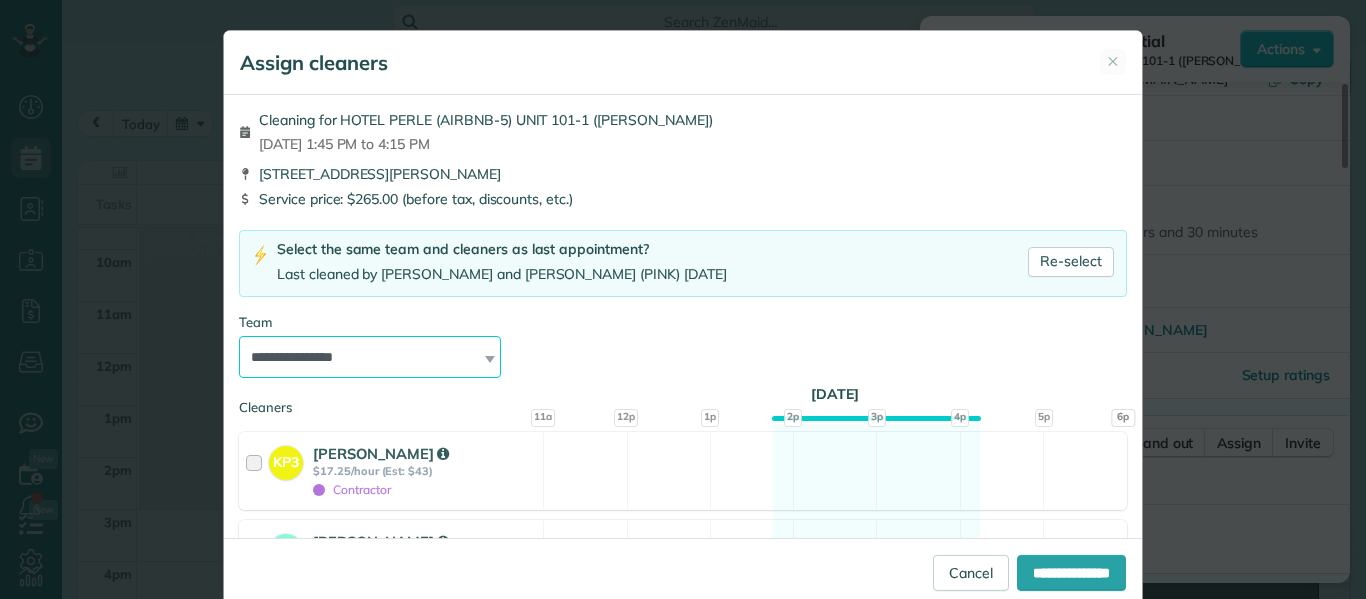 click on "**********" at bounding box center [370, 357] 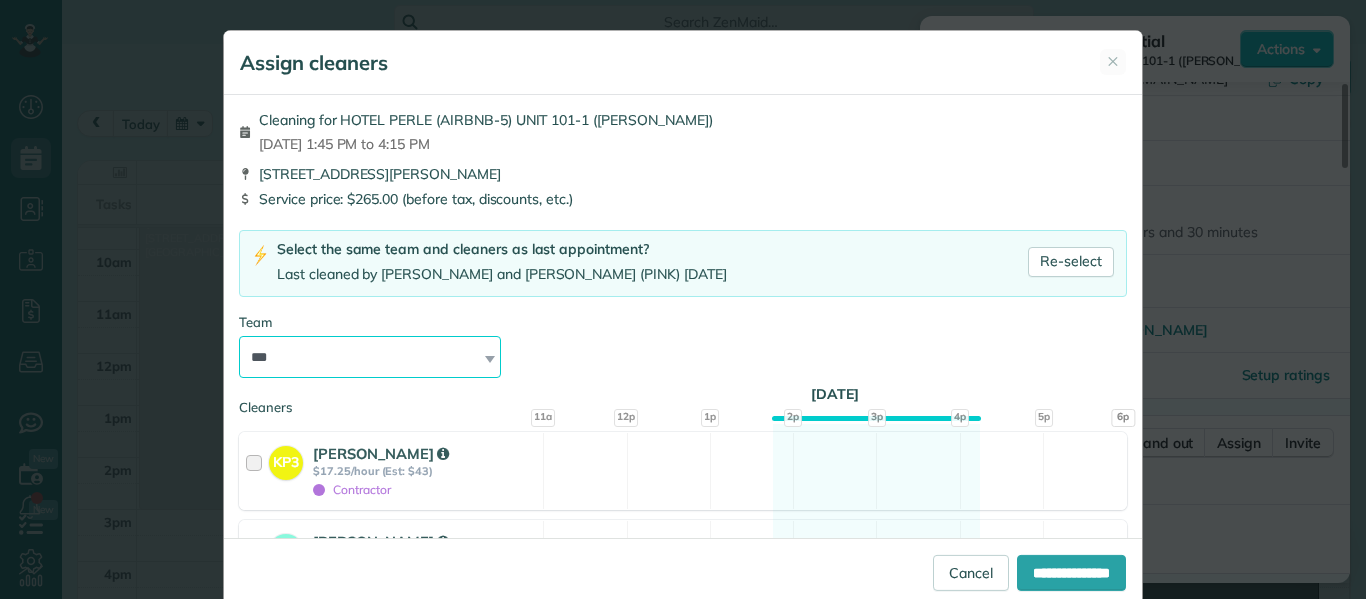 click on "**********" at bounding box center (370, 357) 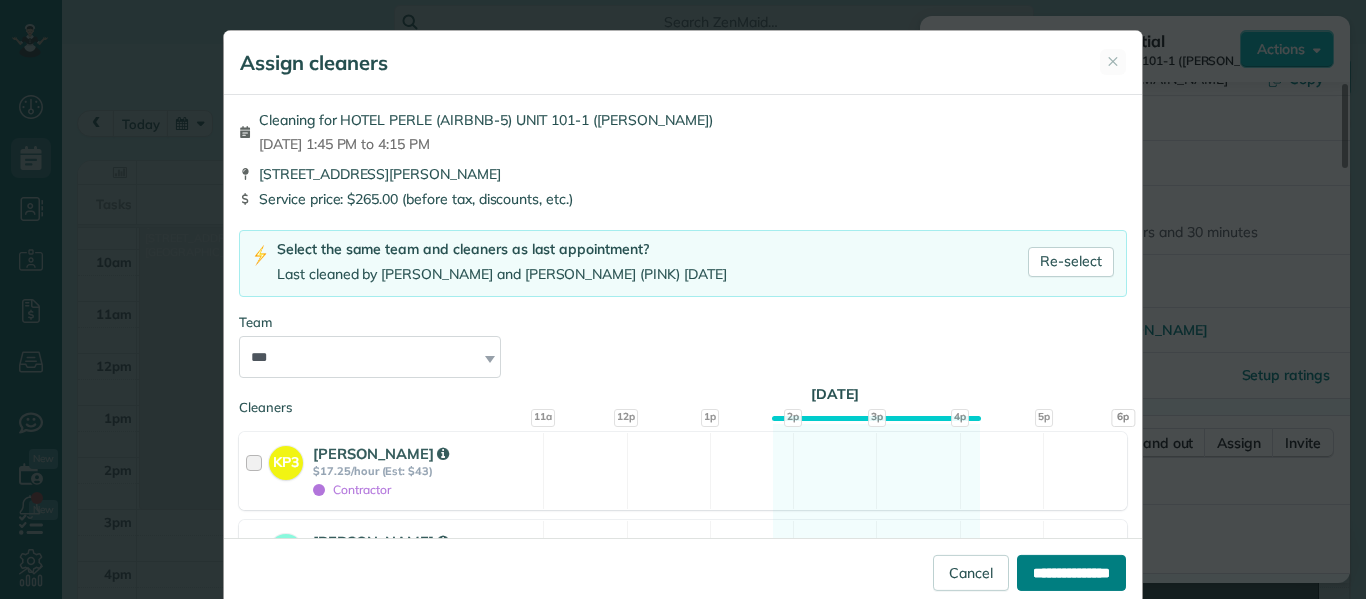click on "**********" at bounding box center (1071, 573) 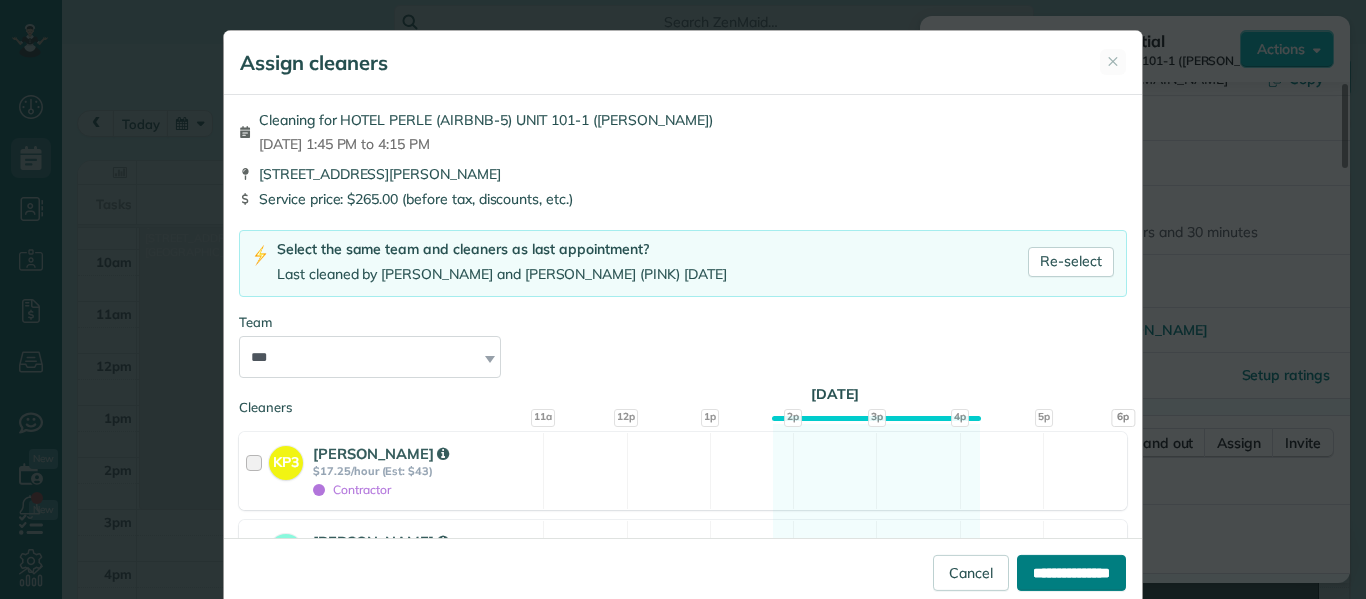type on "**********" 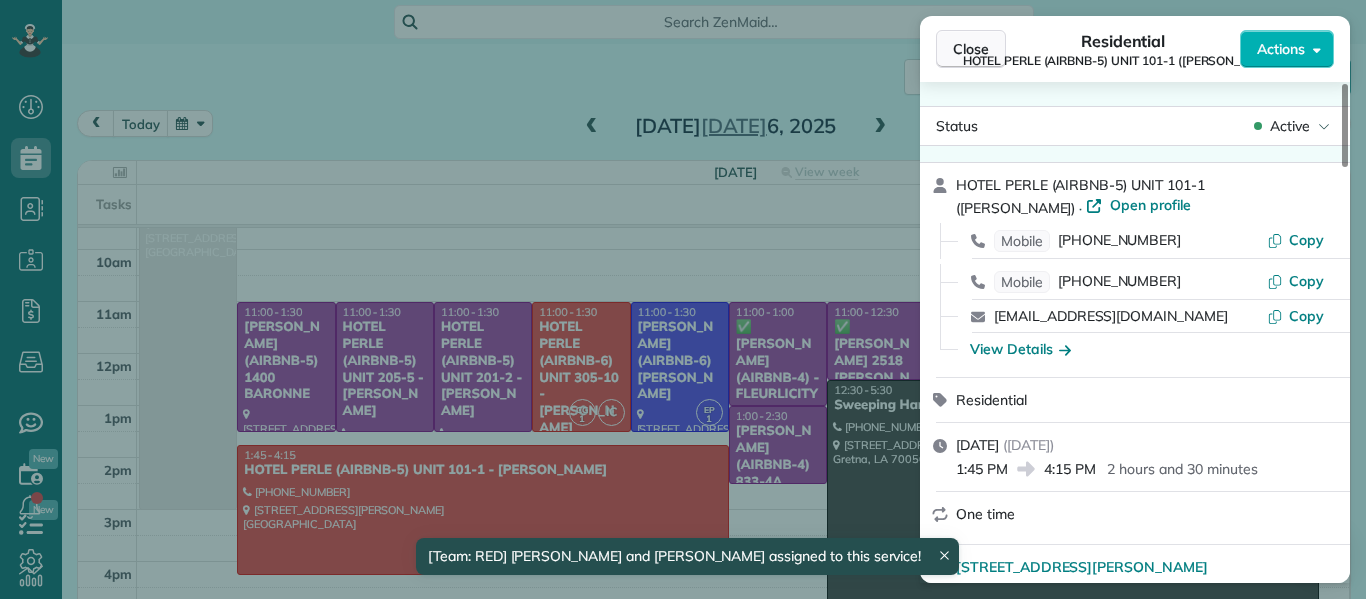 click on "Close" at bounding box center (971, 49) 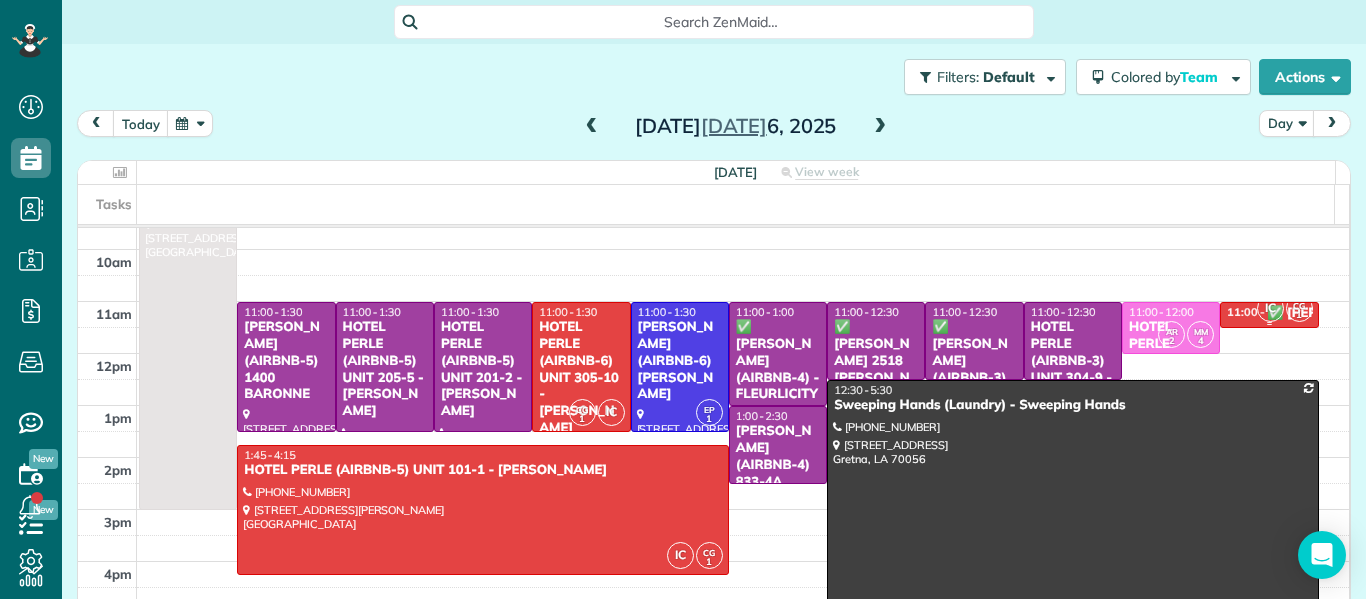 click on "11:00 - 11:30" at bounding box center [1246, 312] 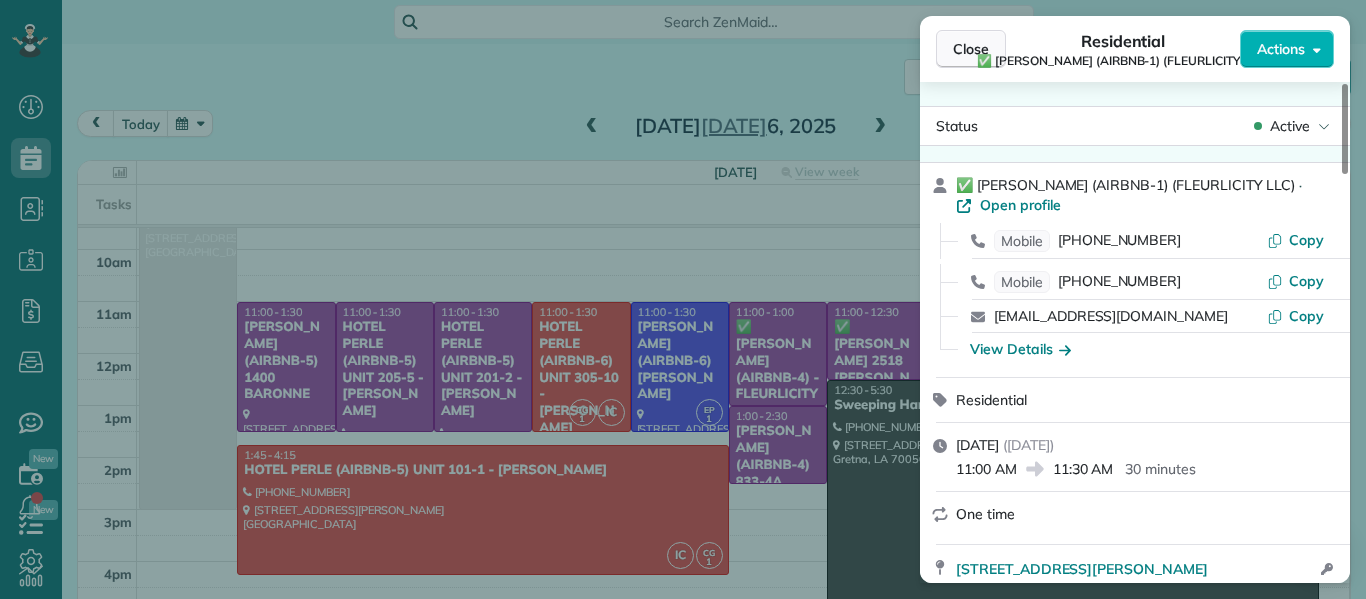 click on "Close" at bounding box center [971, 49] 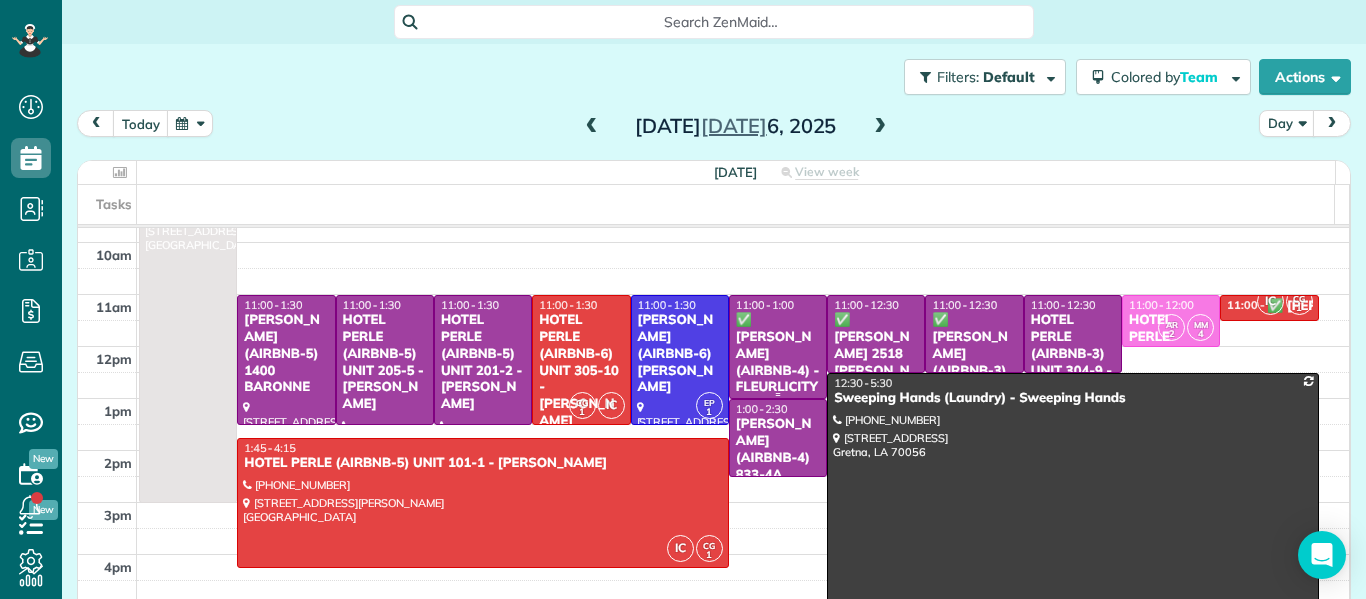 scroll, scrollTop: 142, scrollLeft: 0, axis: vertical 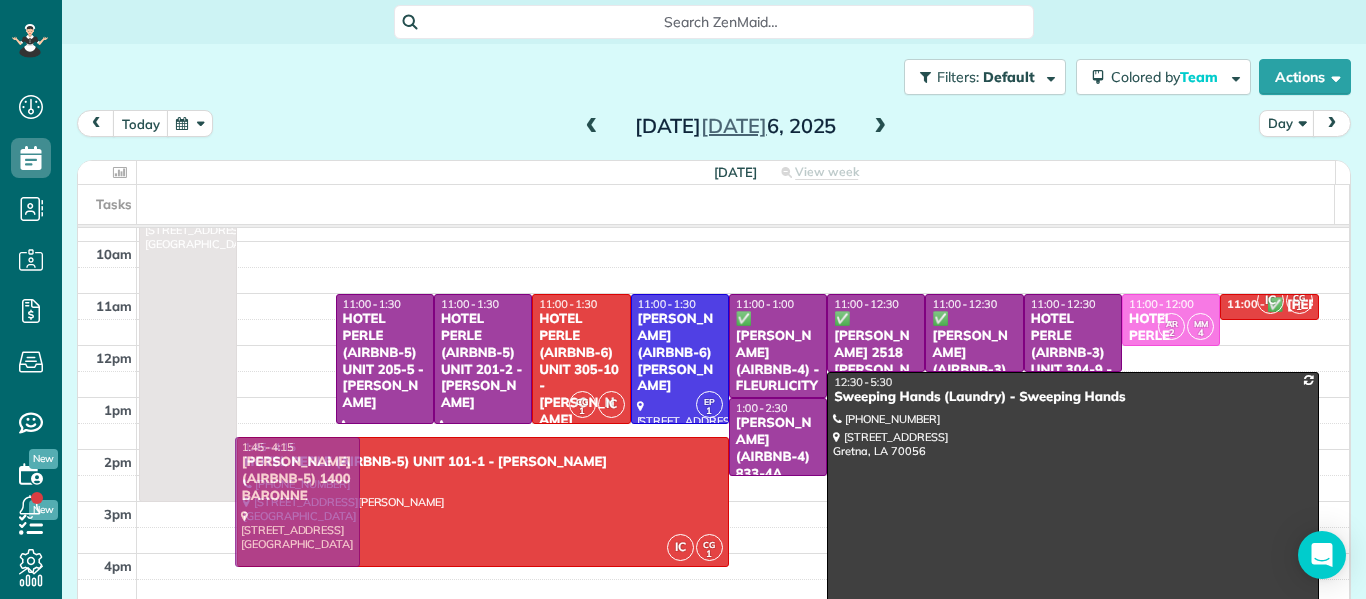 drag, startPoint x: 277, startPoint y: 365, endPoint x: 314, endPoint y: 512, distance: 151.58496 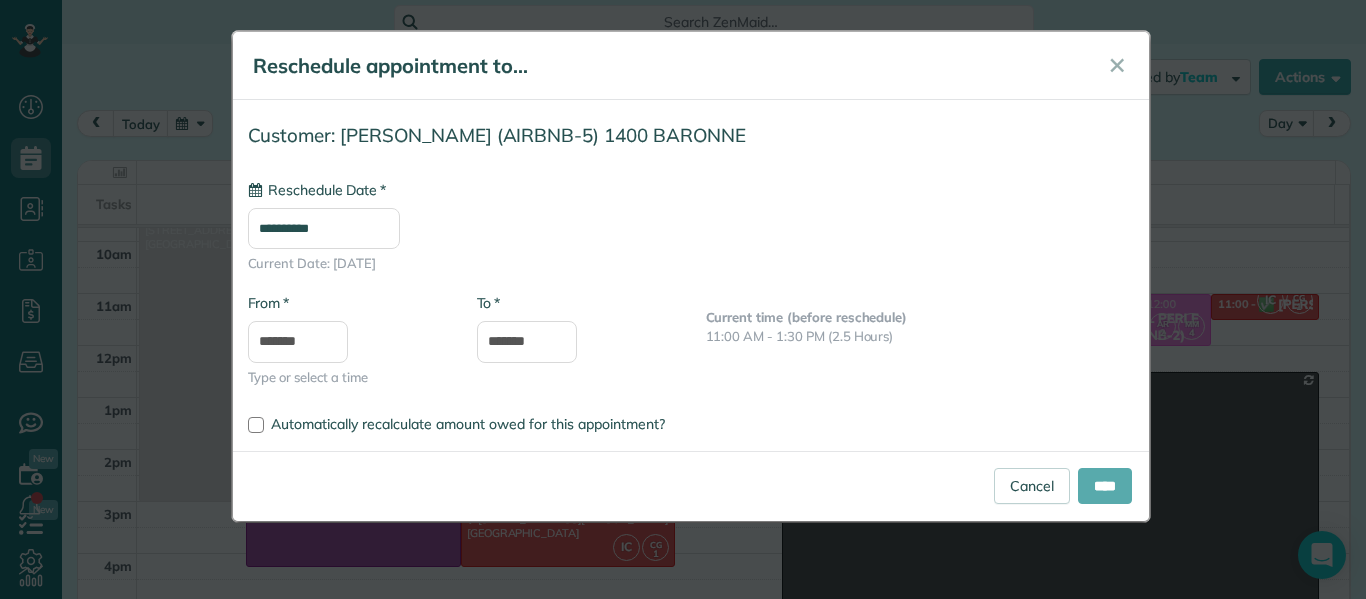 type on "**********" 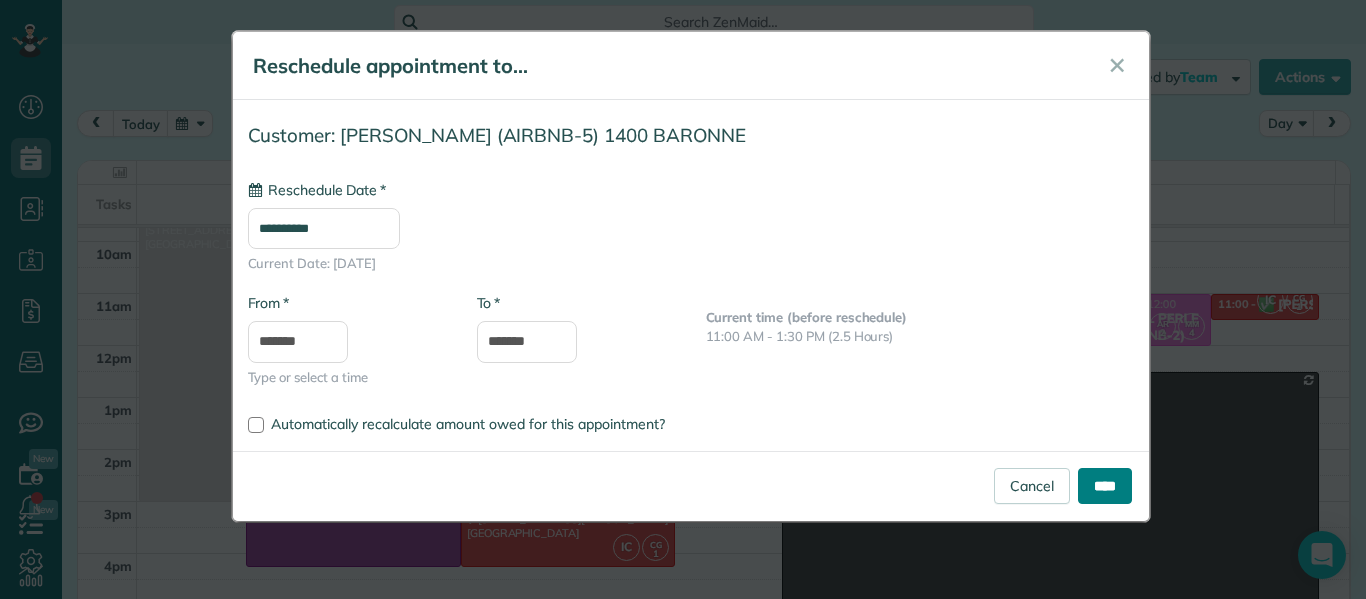 click on "****" at bounding box center (1105, 486) 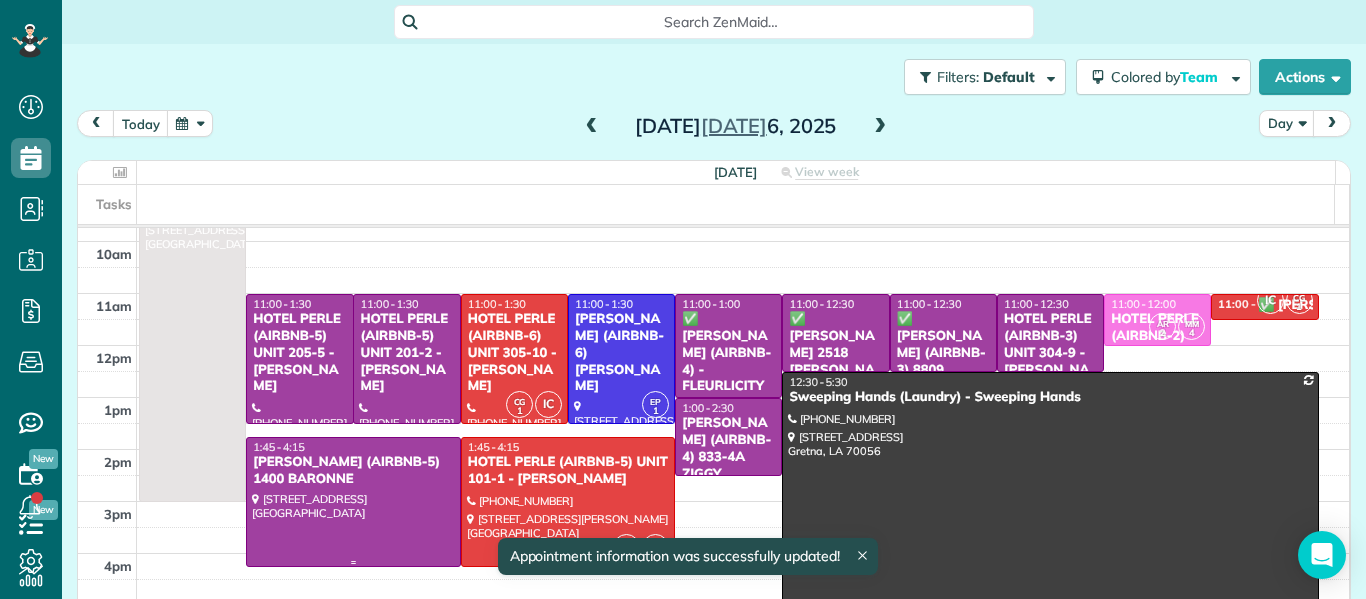 click on "[PERSON_NAME] (AIRBNB-5) 1400 BARONNE" at bounding box center [353, 471] 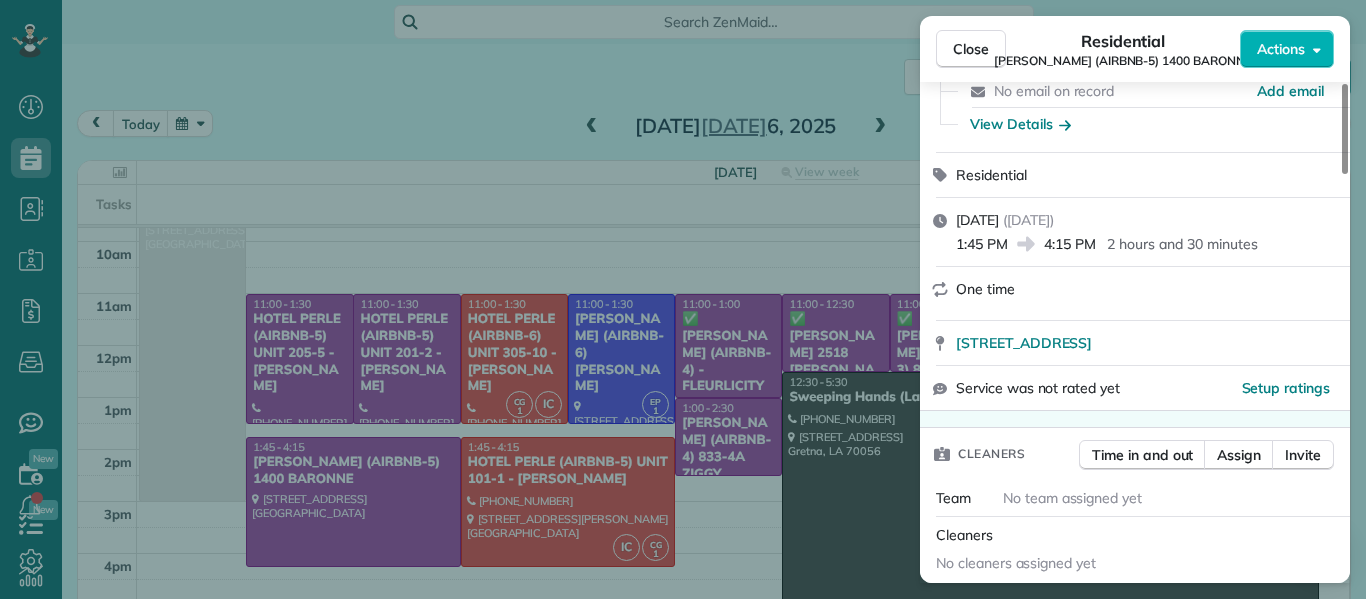 scroll, scrollTop: 319, scrollLeft: 0, axis: vertical 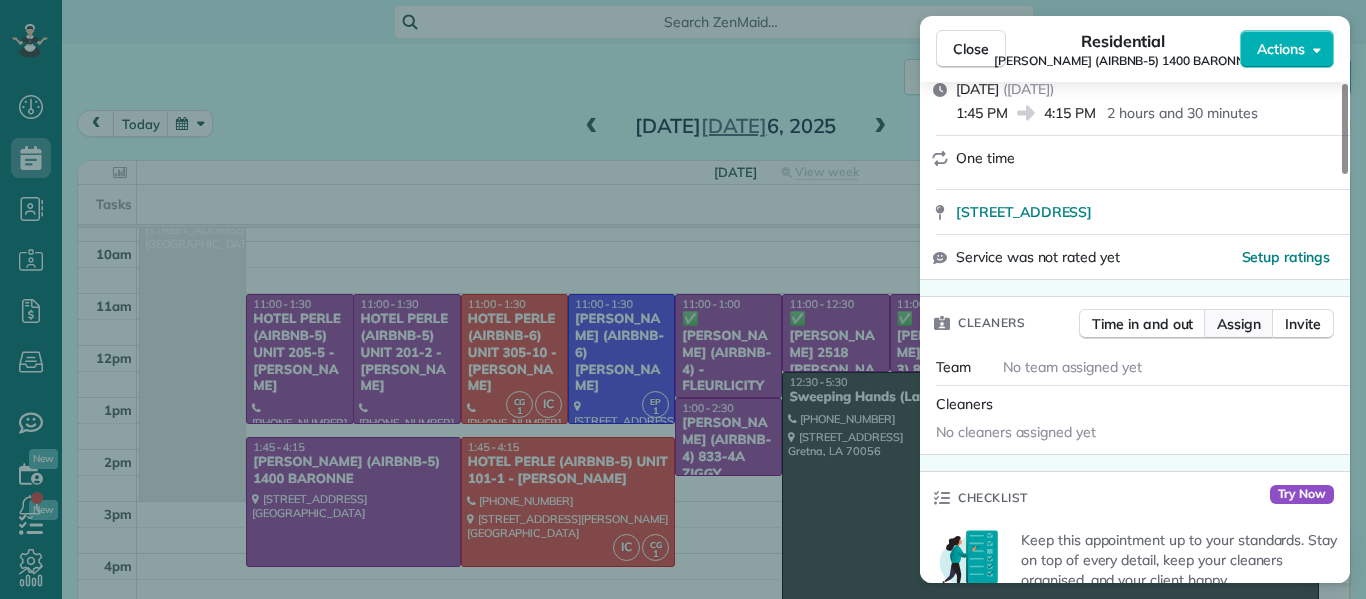 click on "Assign" at bounding box center [1239, 324] 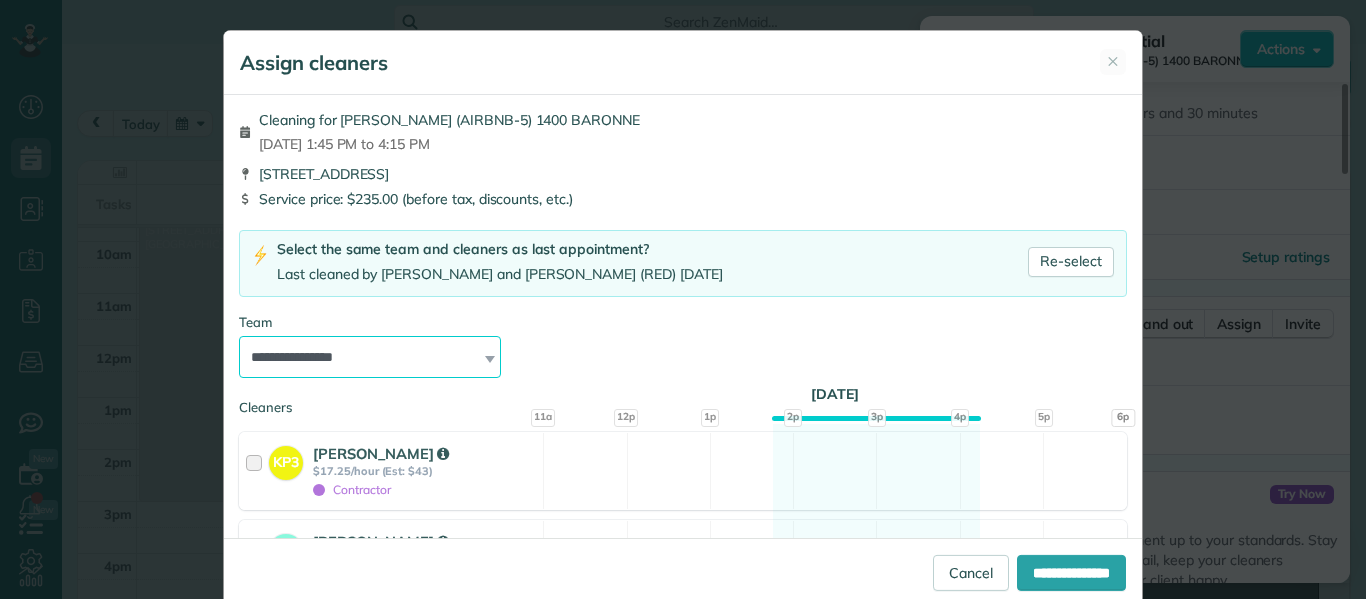 click on "**********" at bounding box center [370, 357] 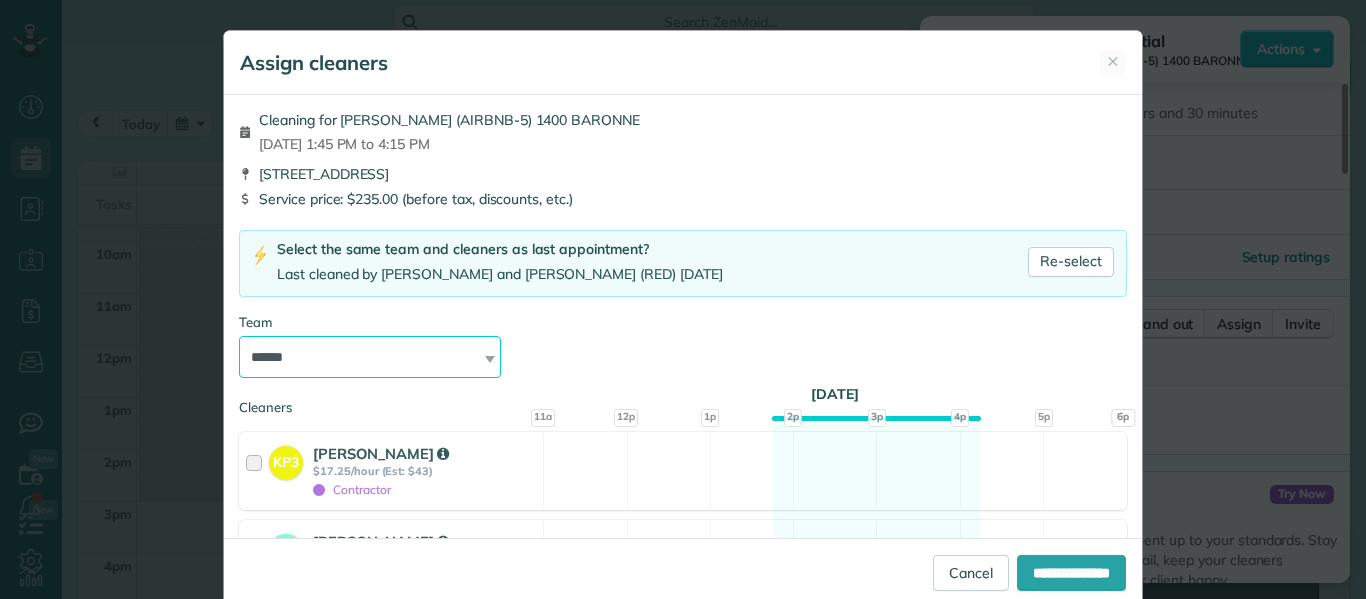 click on "**********" at bounding box center (370, 357) 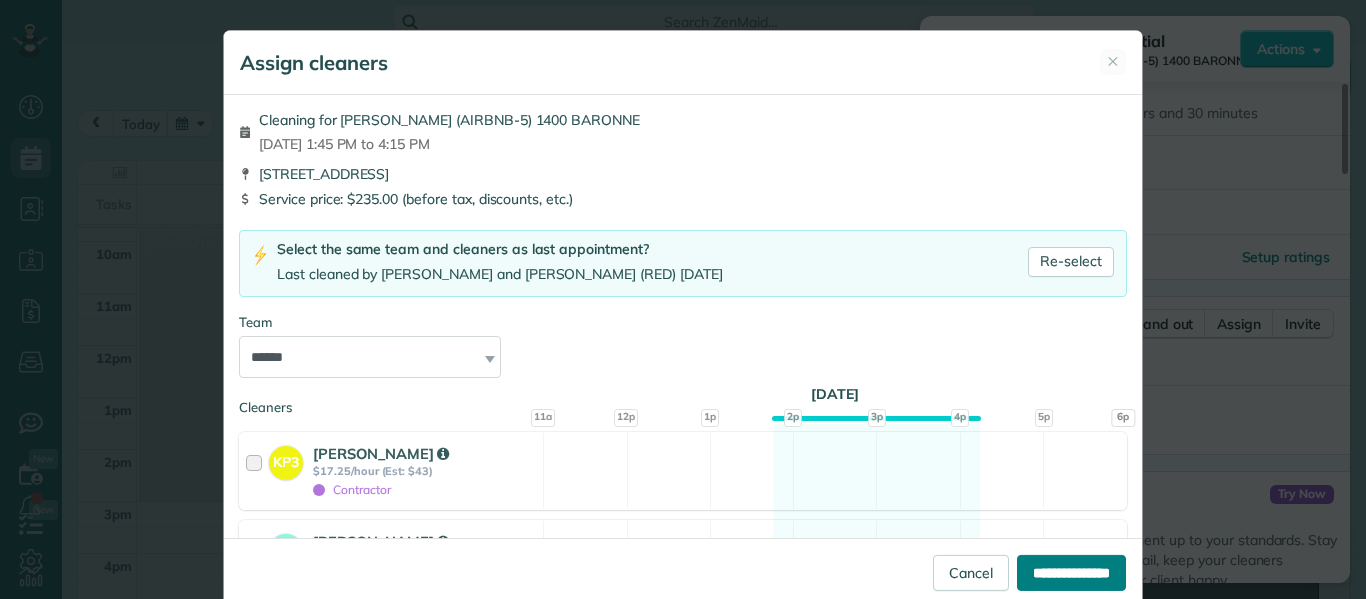 click on "**********" at bounding box center (1071, 573) 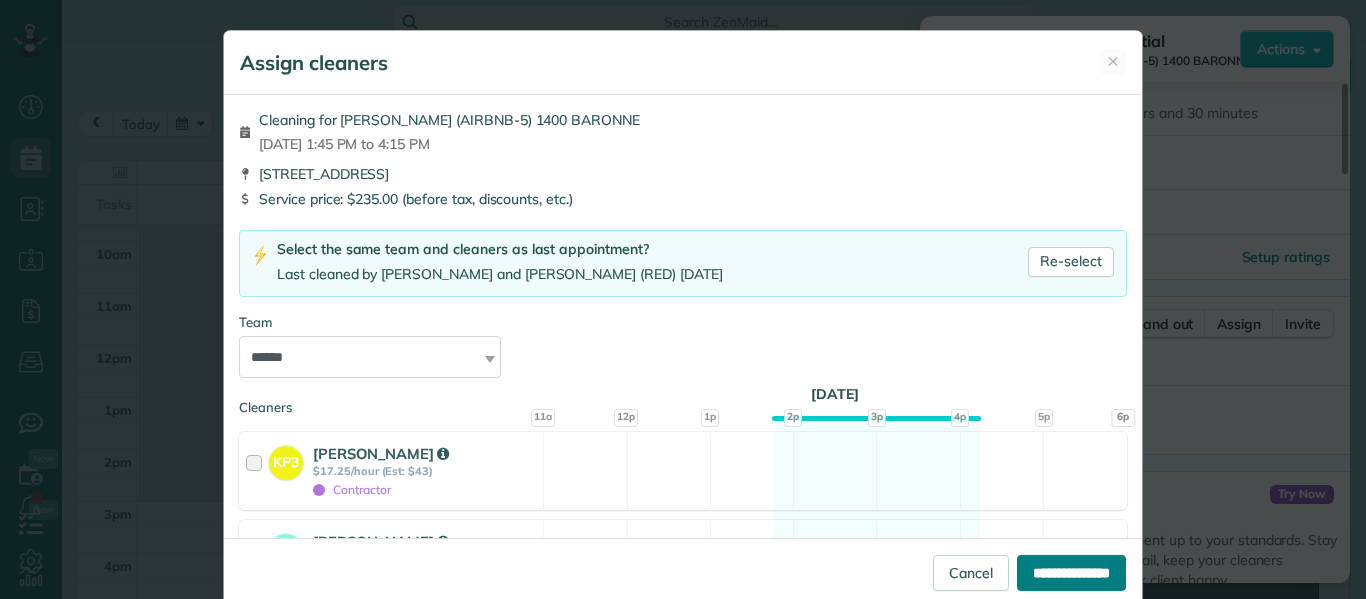 type on "**********" 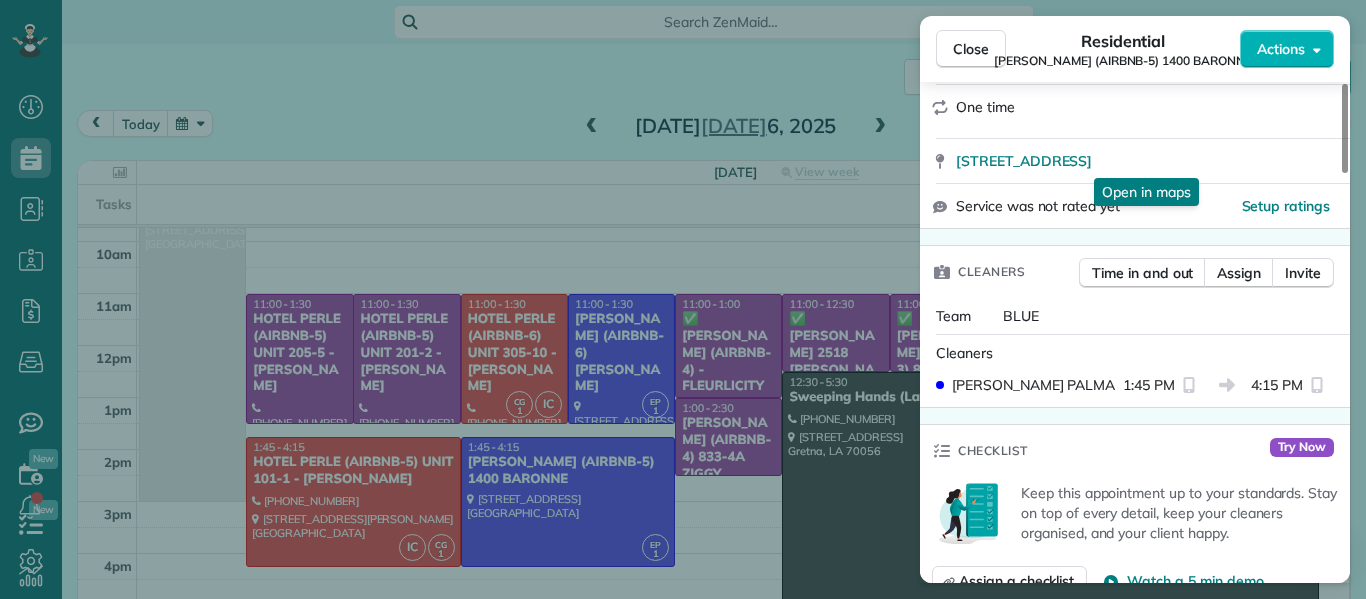 scroll, scrollTop: 371, scrollLeft: 0, axis: vertical 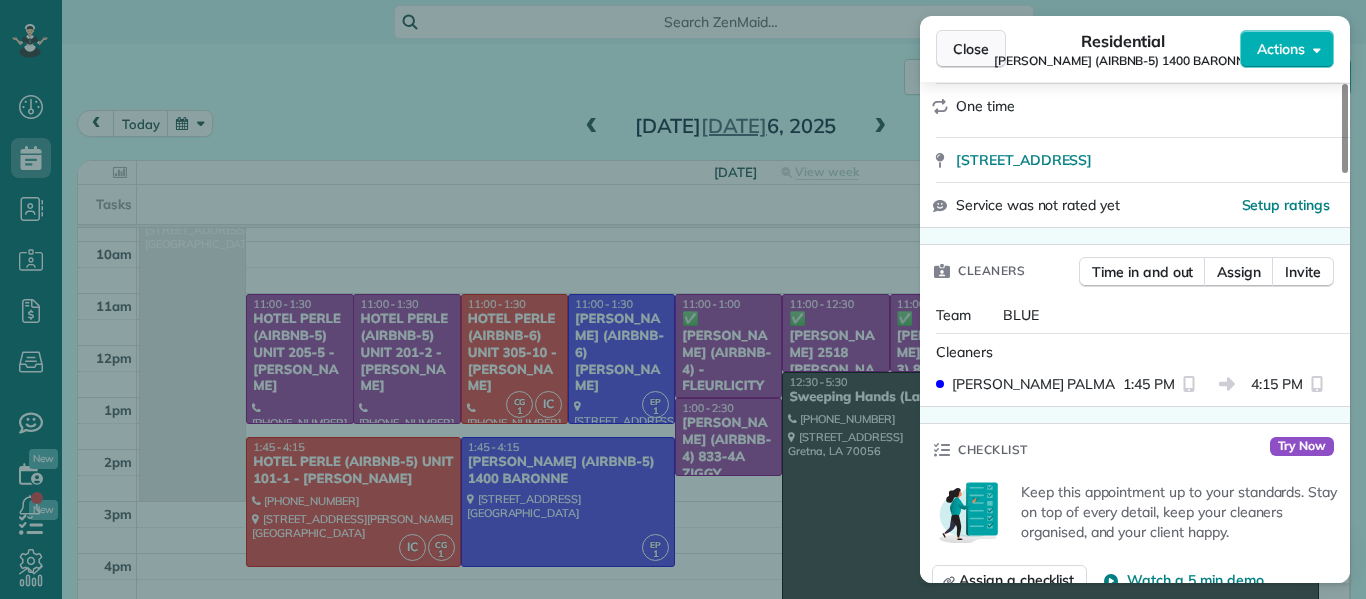 click on "Close" at bounding box center [971, 49] 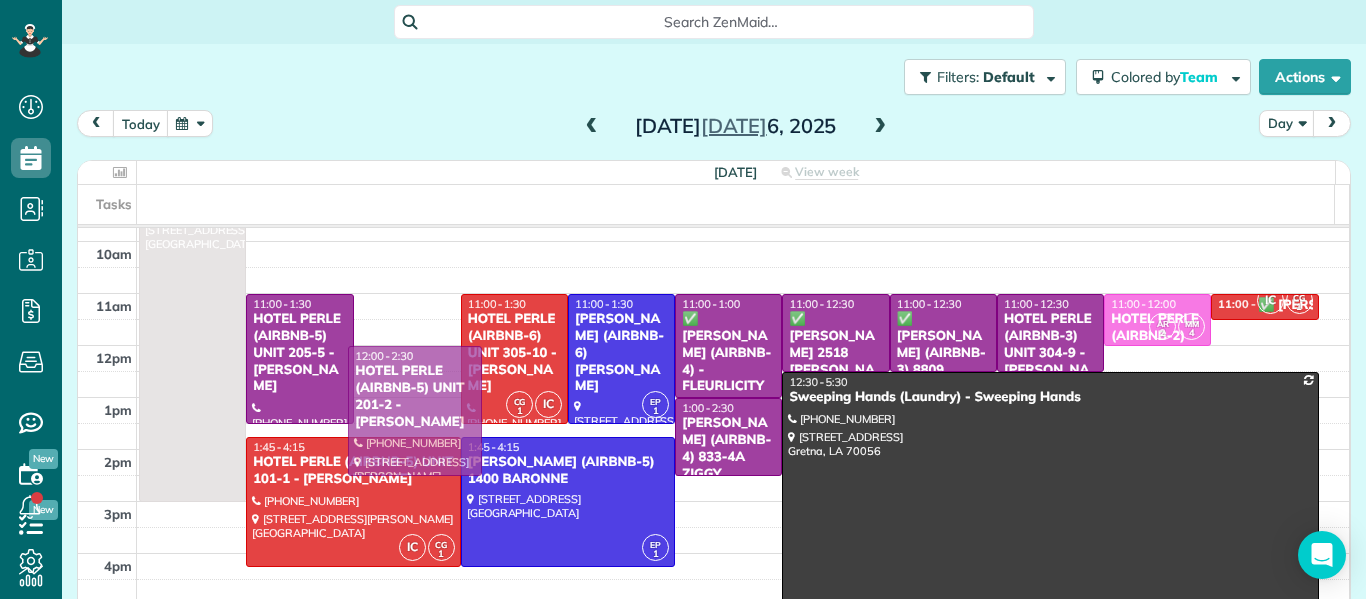 drag, startPoint x: 406, startPoint y: 352, endPoint x: 430, endPoint y: 404, distance: 57.271286 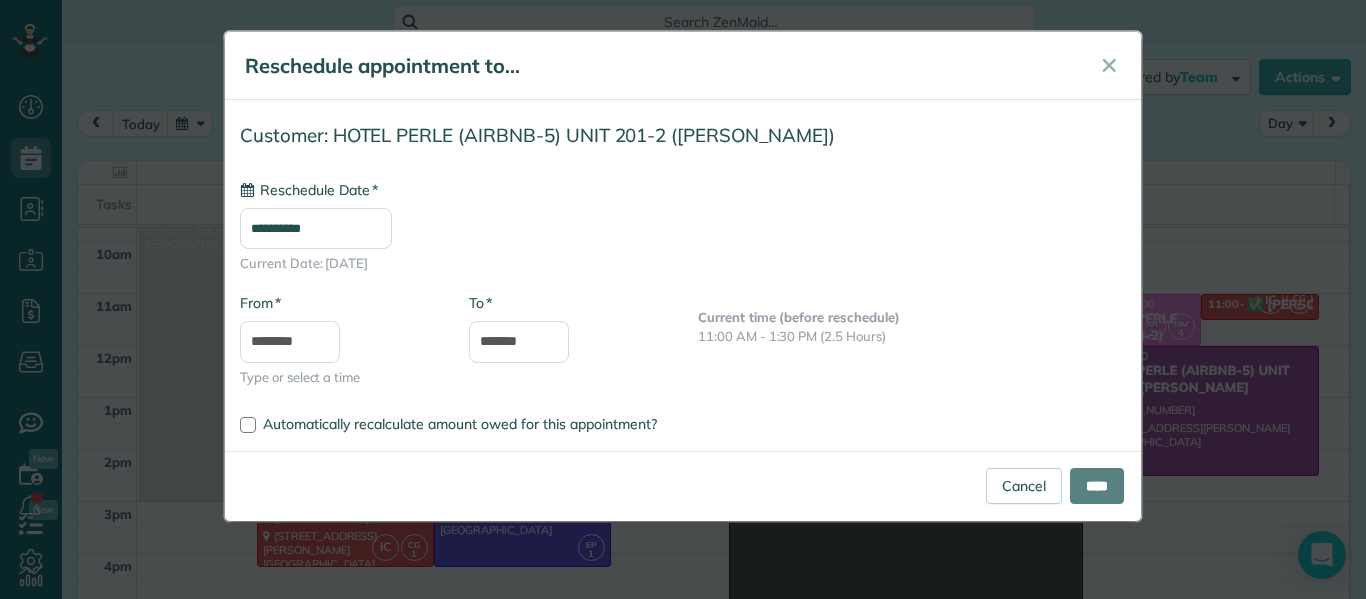 type on "**********" 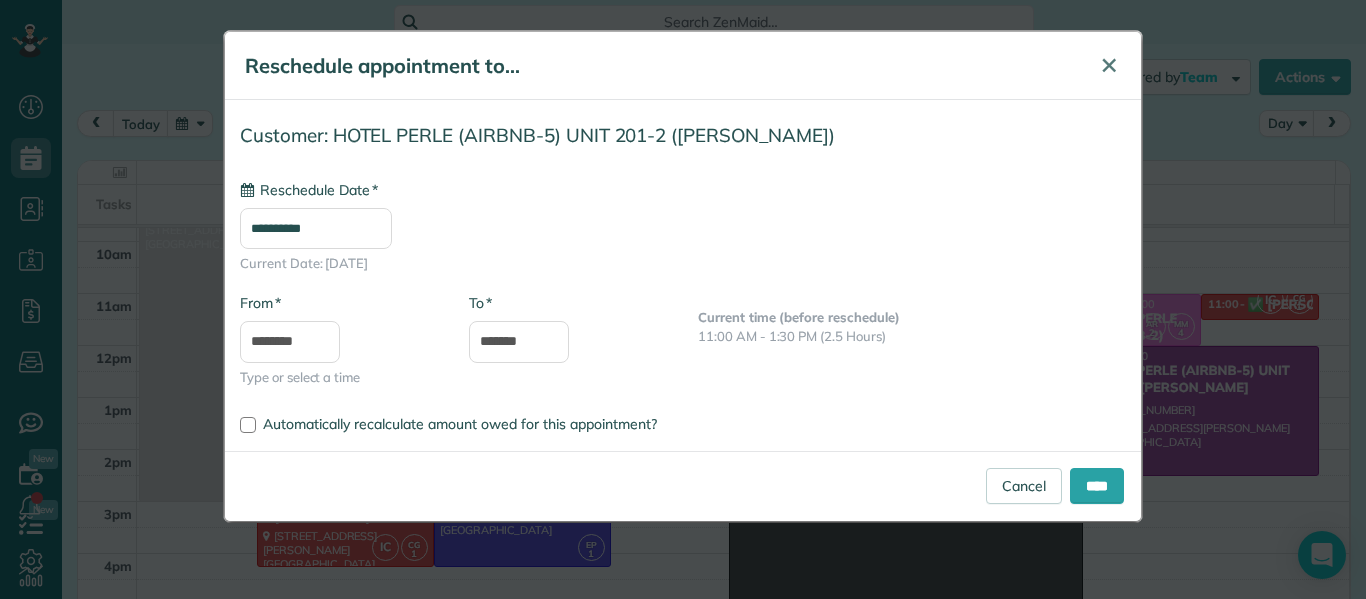 click on "✕" at bounding box center [1109, 65] 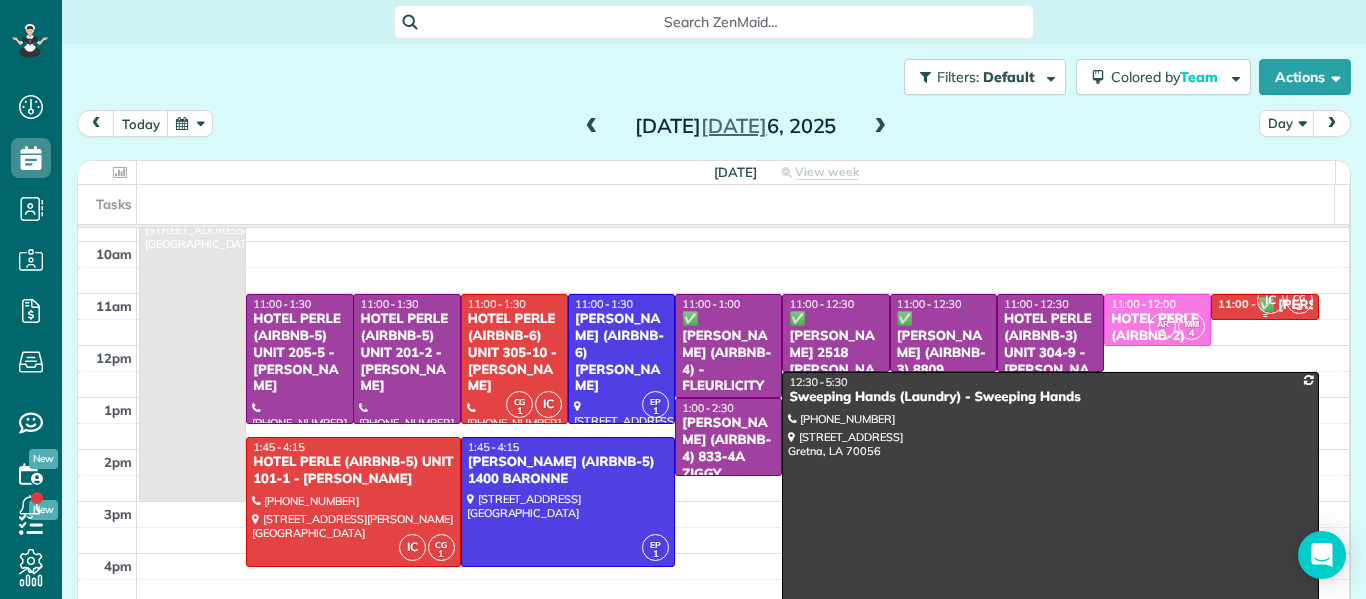 click on "IC" at bounding box center (1270, 300) 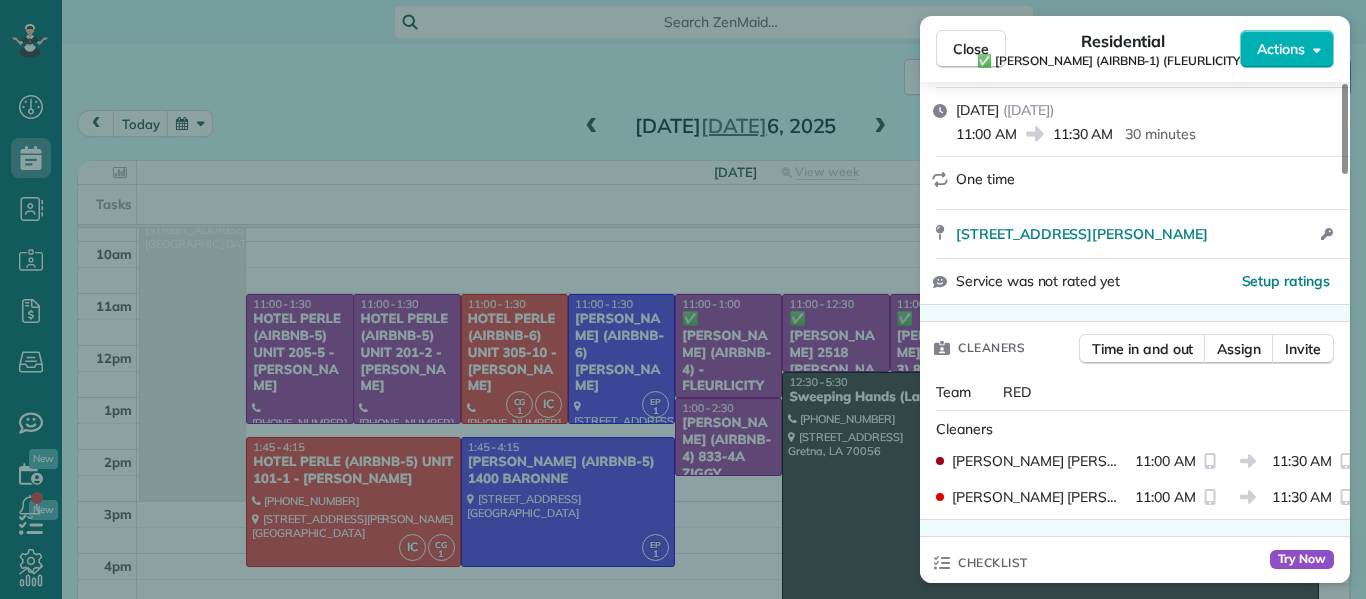 scroll, scrollTop: 336, scrollLeft: 0, axis: vertical 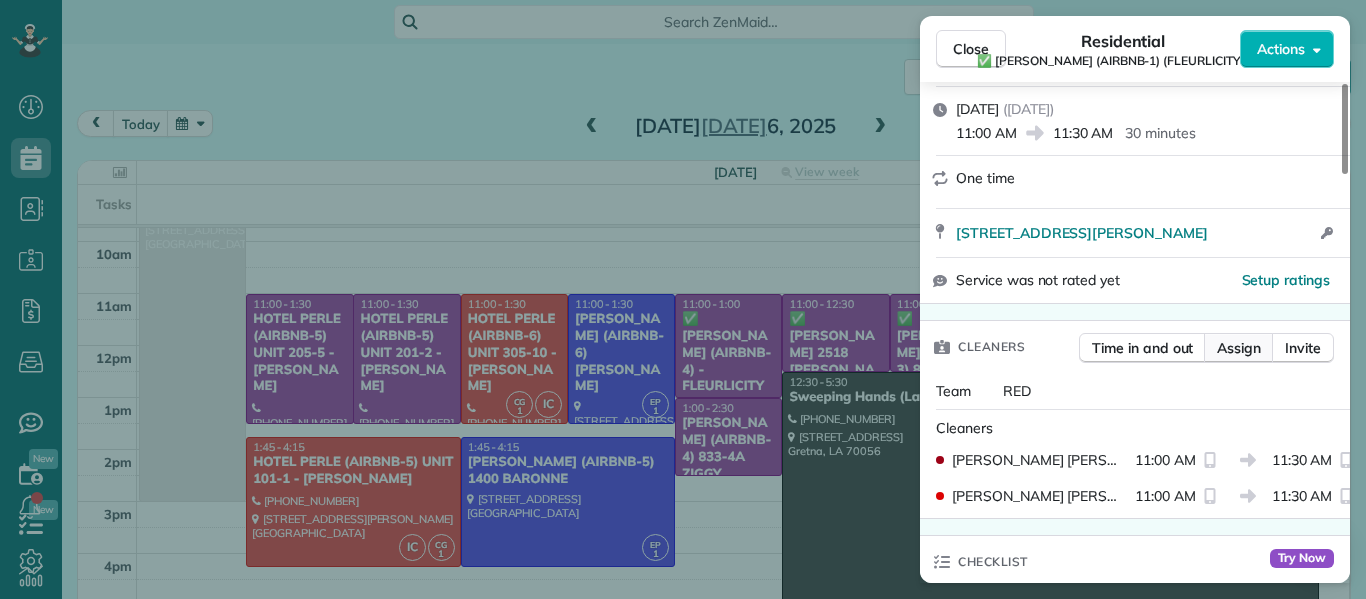 click on "Assign" at bounding box center (1239, 348) 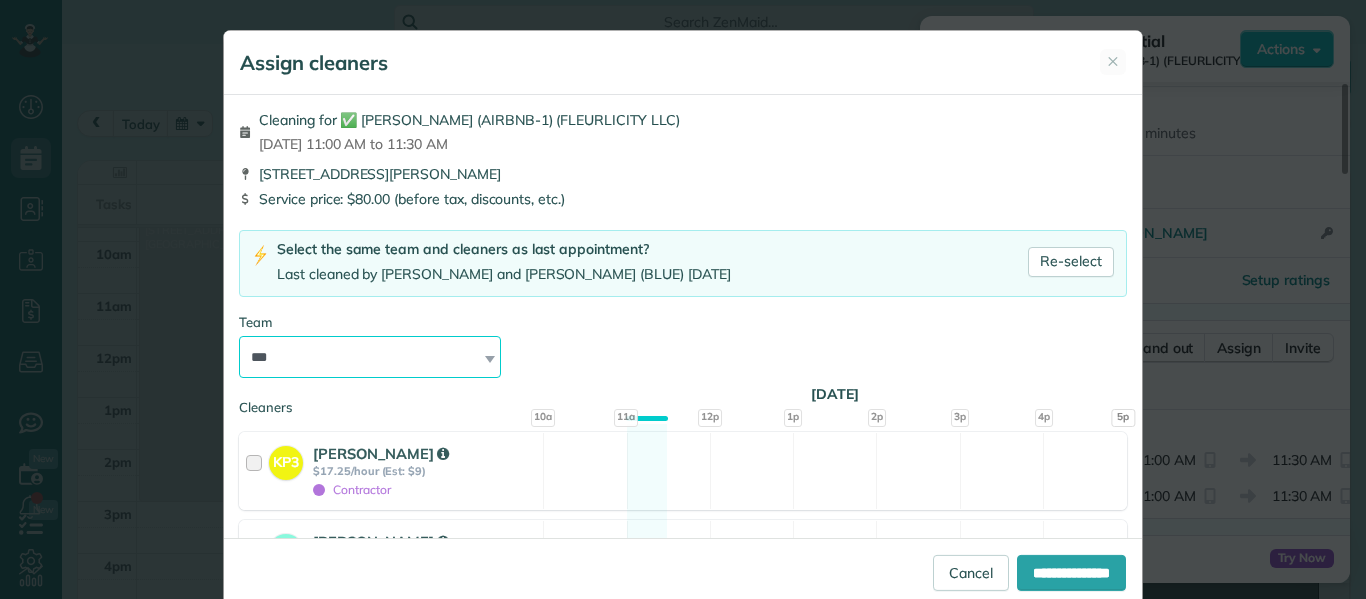 click on "**********" at bounding box center (370, 357) 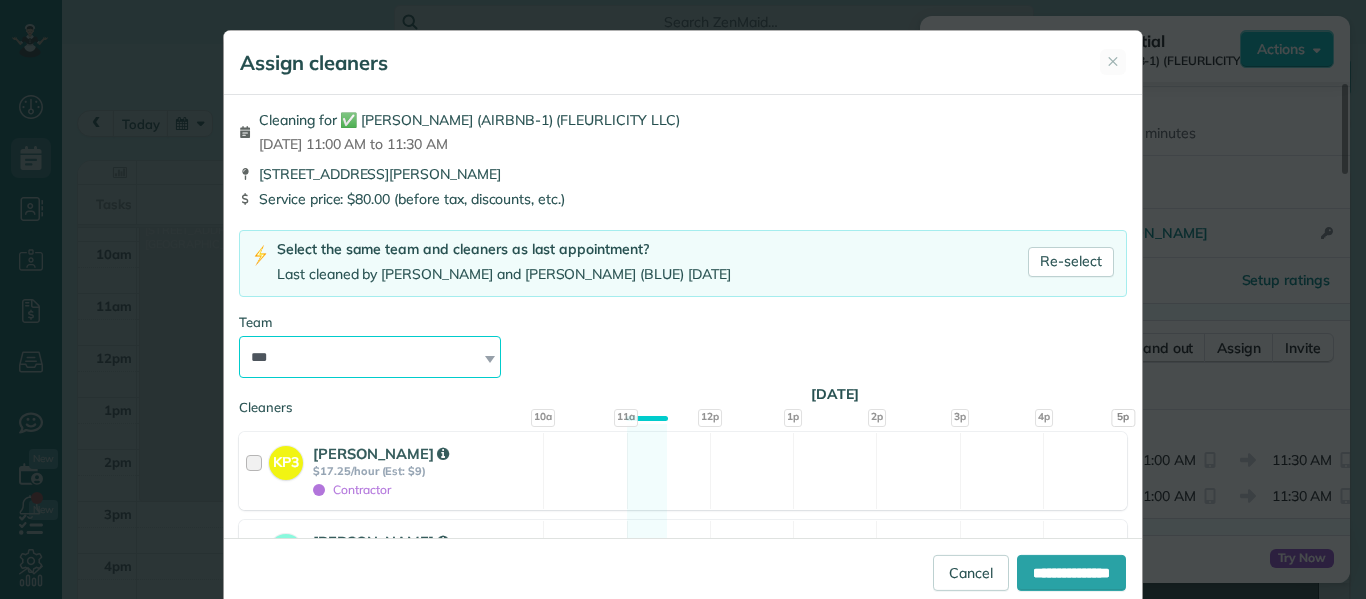 select on "*****" 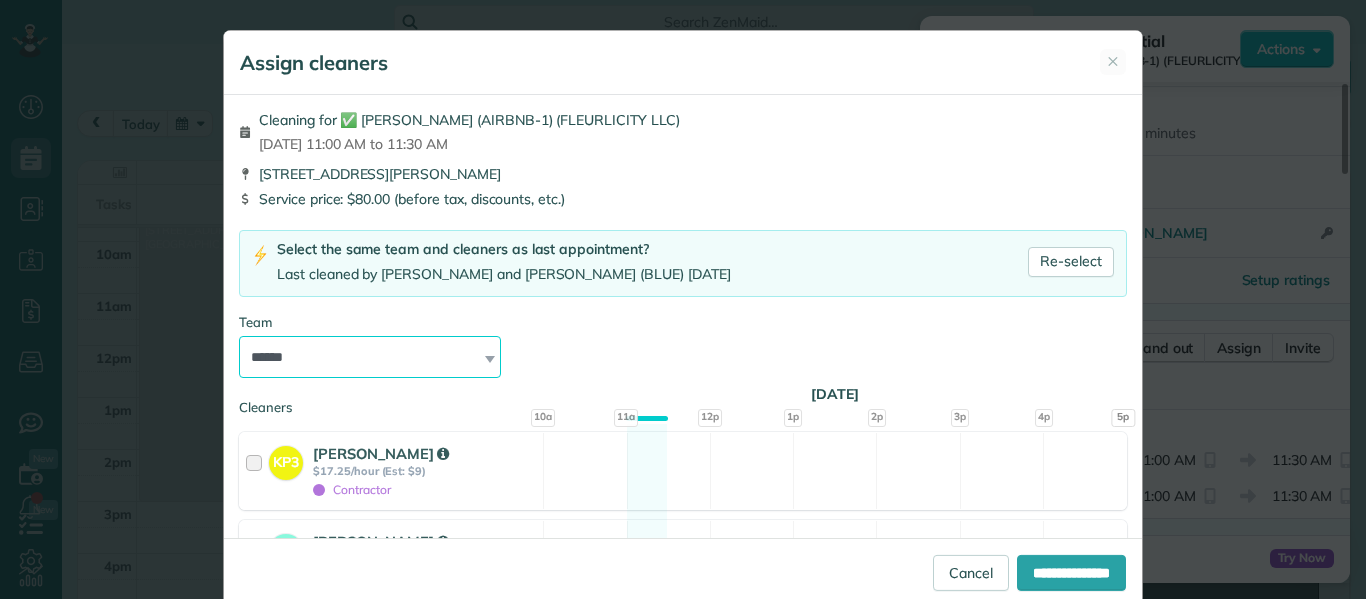 click on "**********" at bounding box center (370, 357) 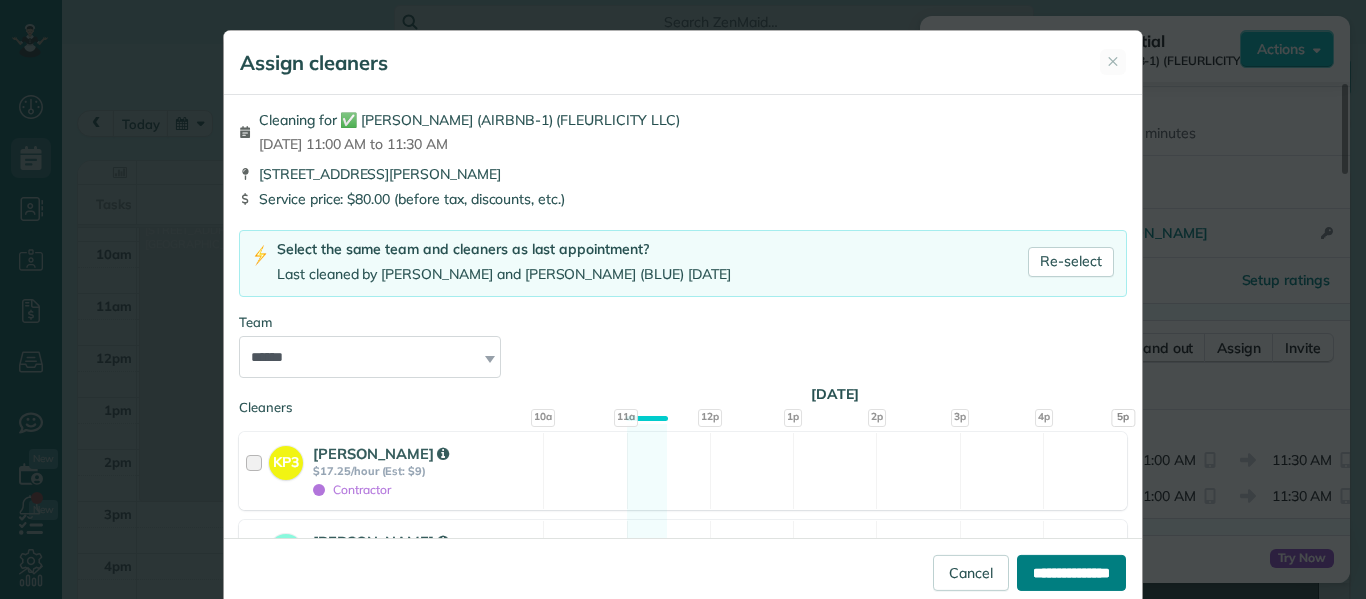 click on "**********" at bounding box center [1071, 573] 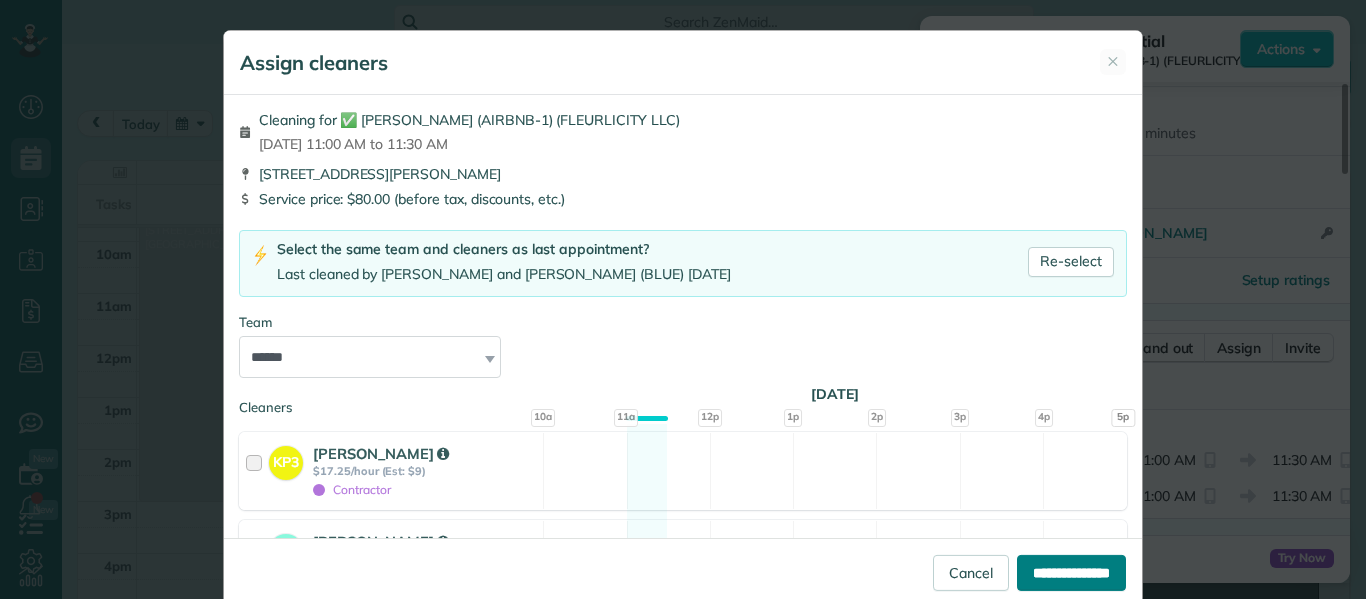 type on "**********" 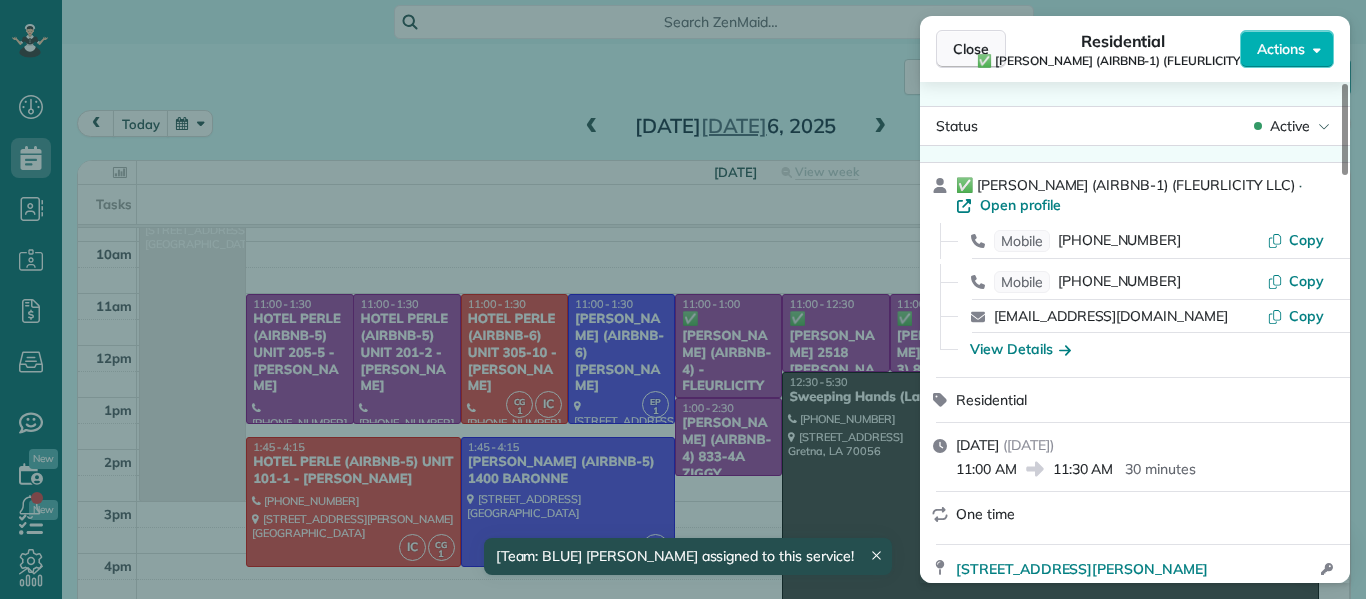 click on "Close" at bounding box center (971, 49) 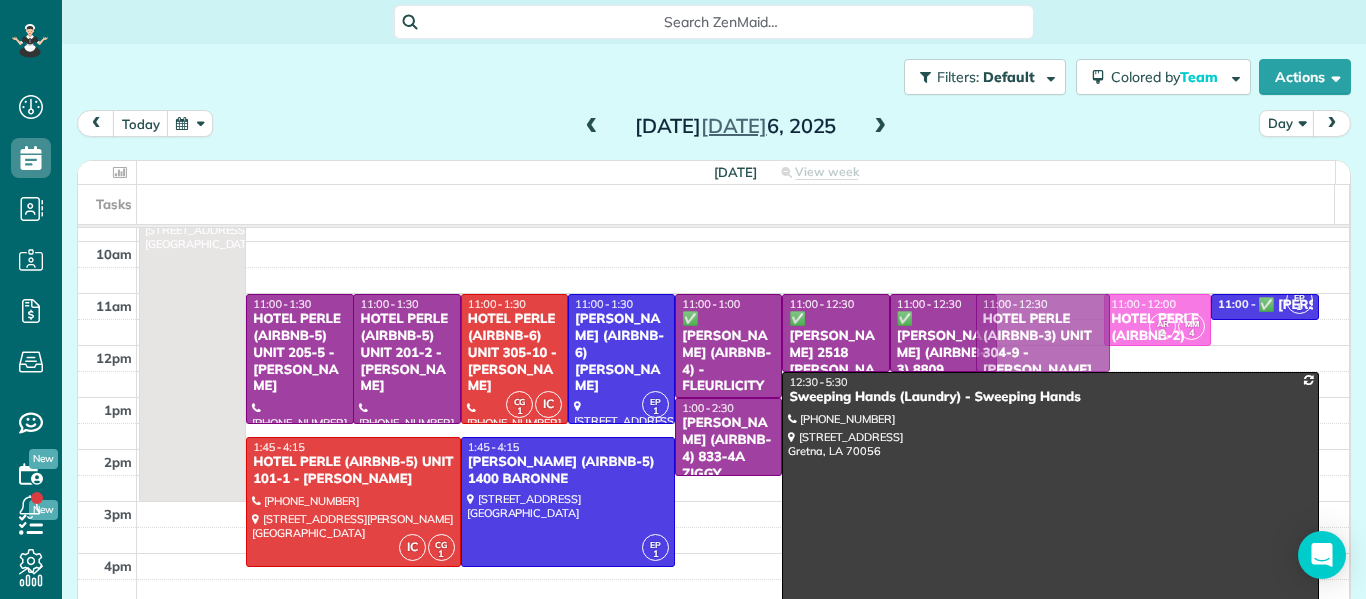 drag, startPoint x: 1014, startPoint y: 326, endPoint x: 1167, endPoint y: 333, distance: 153.16005 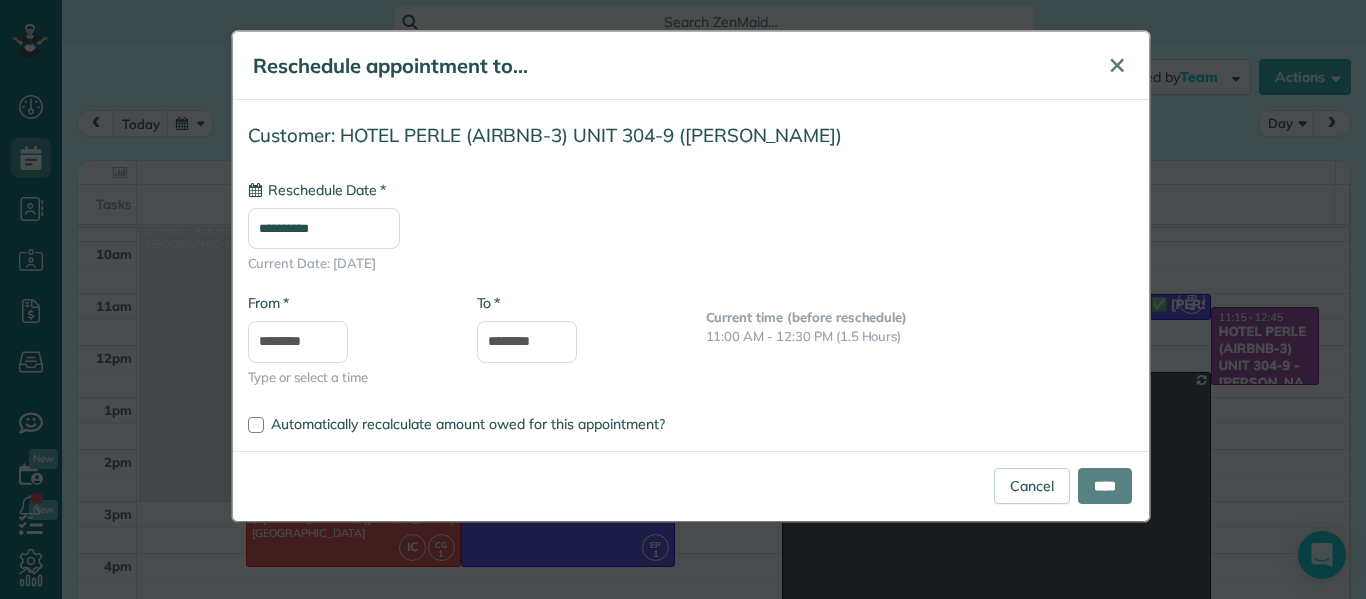 type on "**********" 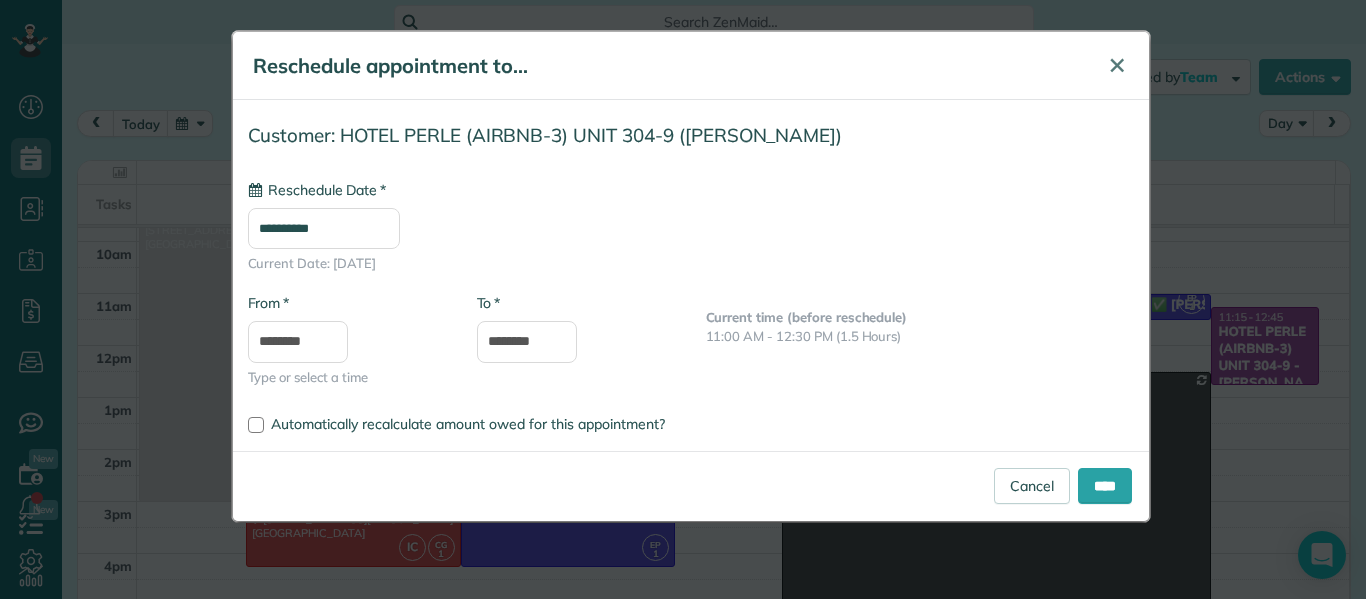 click on "✕" at bounding box center (1117, 65) 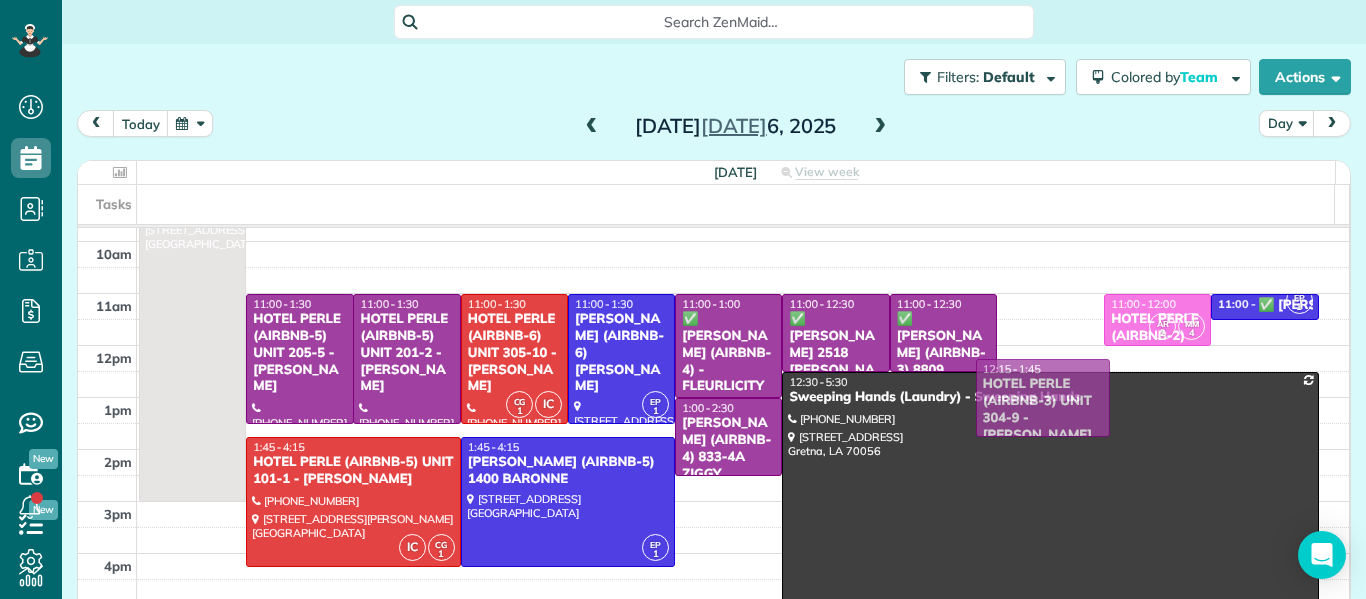 drag, startPoint x: 1026, startPoint y: 326, endPoint x: 1039, endPoint y: 390, distance: 65.30697 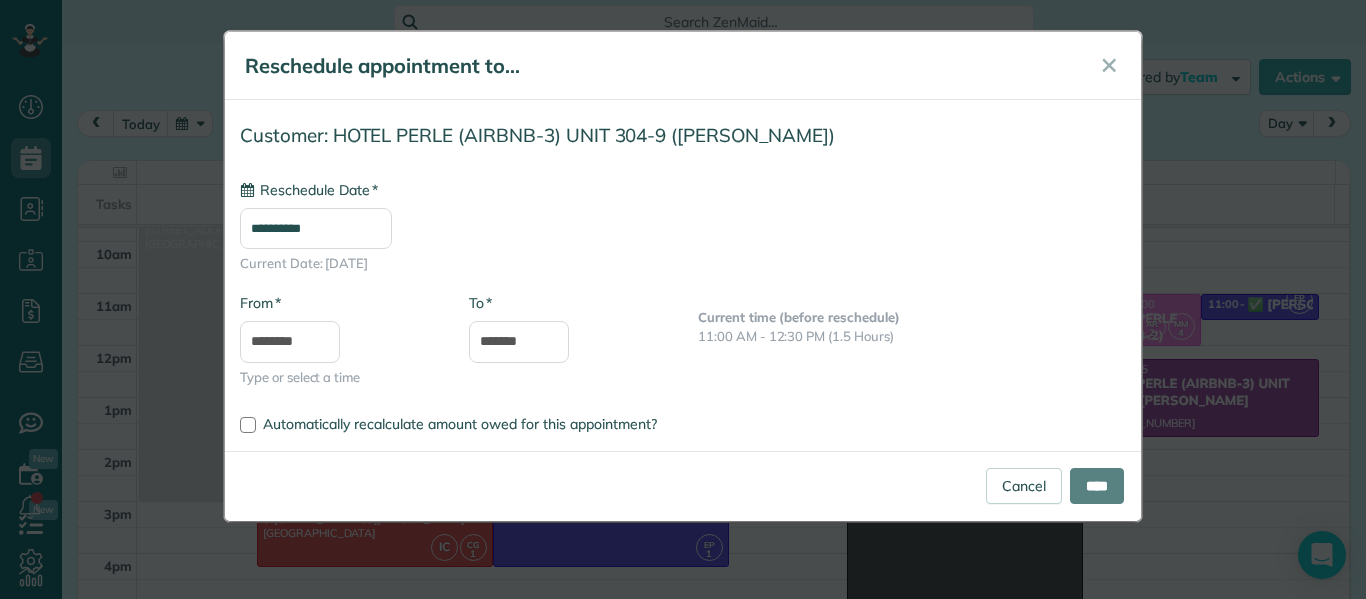 type on "**********" 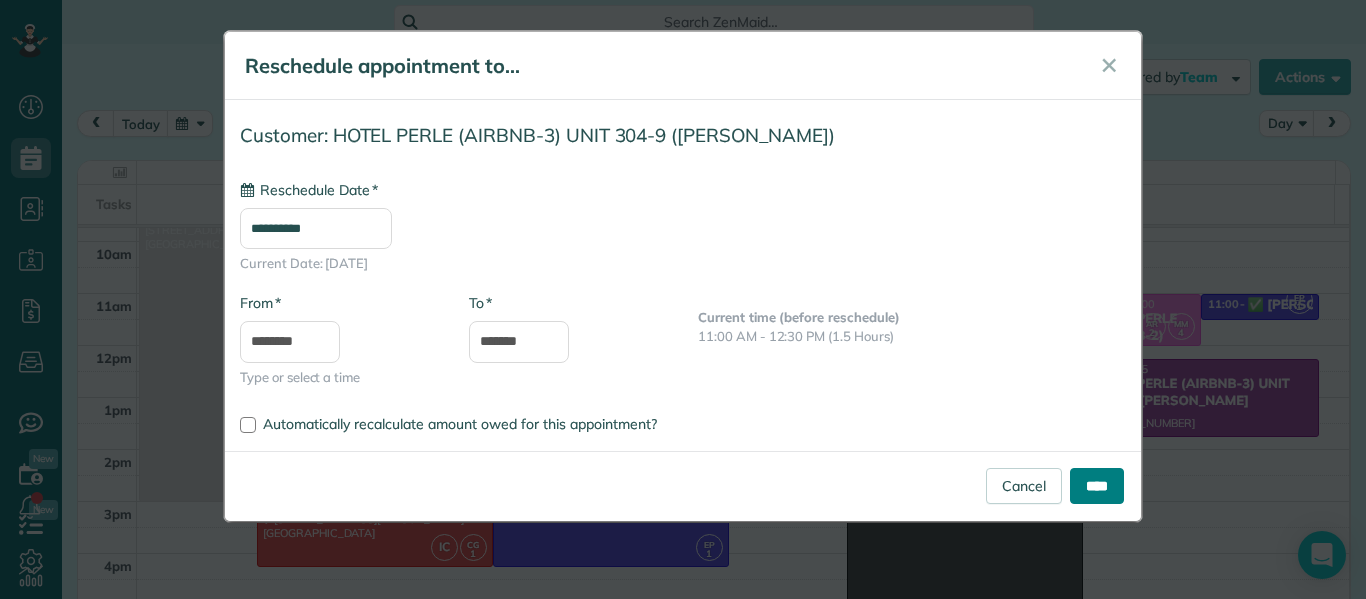 click on "****" at bounding box center (1097, 486) 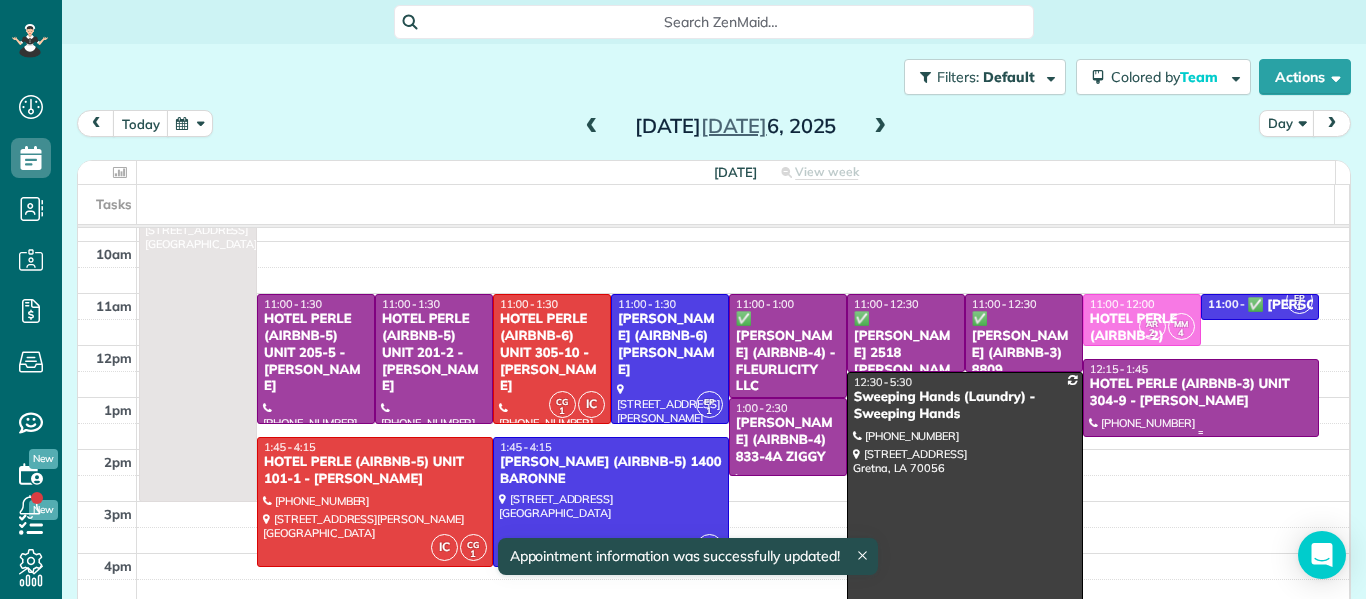 click on "HOTEL PERLE (AIRBNB-3) UNIT 304-9 - [PERSON_NAME]" at bounding box center [1201, 393] 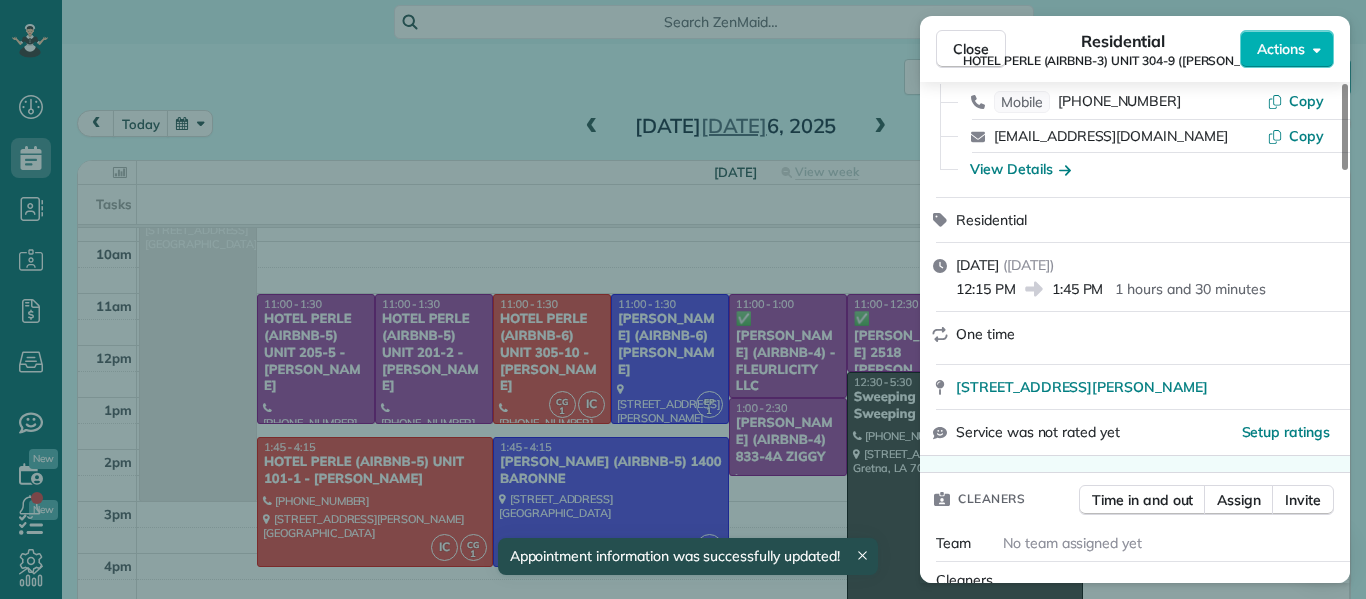 scroll, scrollTop: 182, scrollLeft: 0, axis: vertical 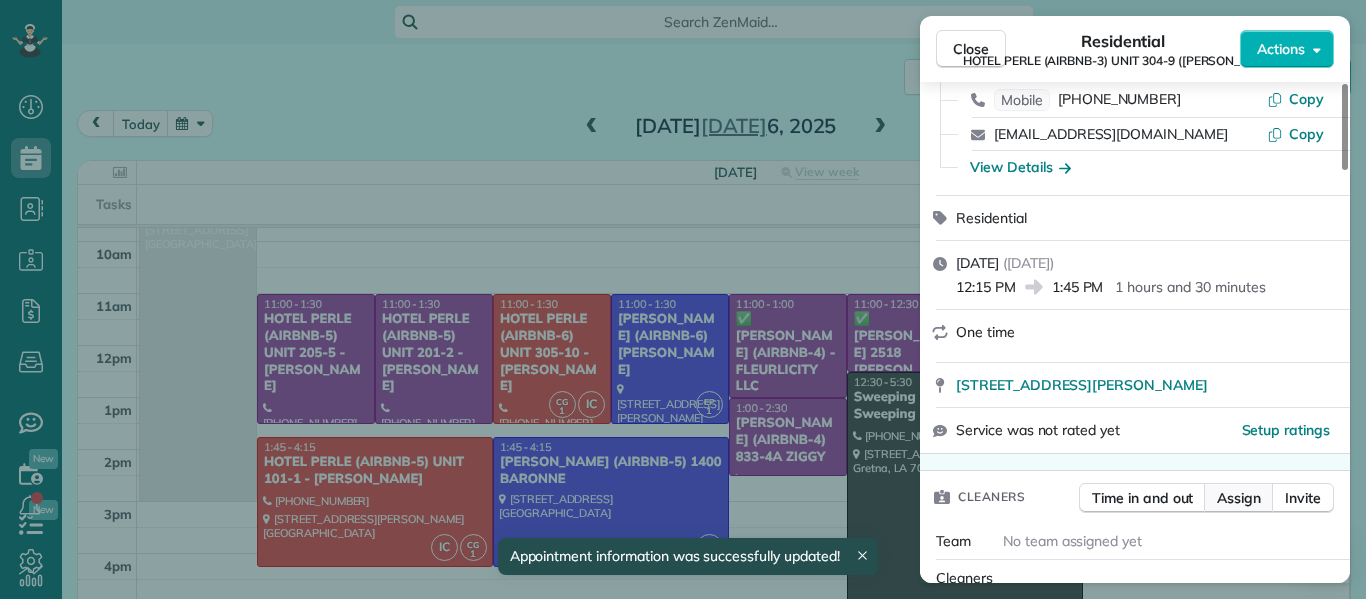 click on "Assign" at bounding box center (1239, 498) 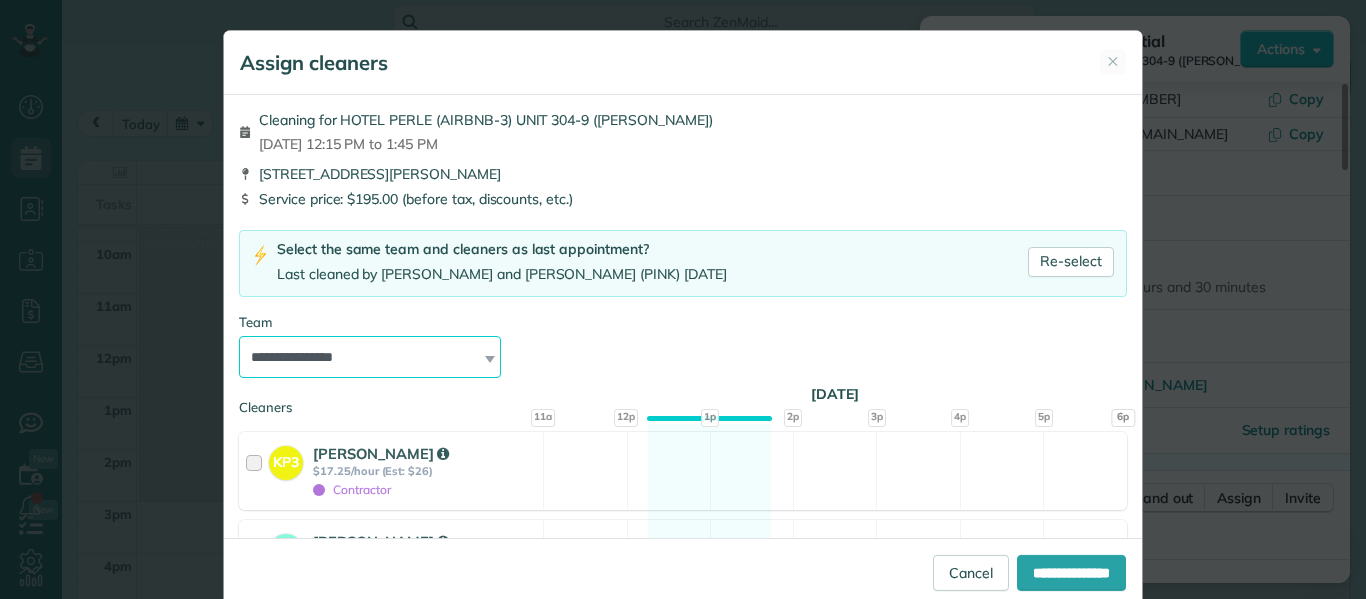 click on "**********" at bounding box center [370, 357] 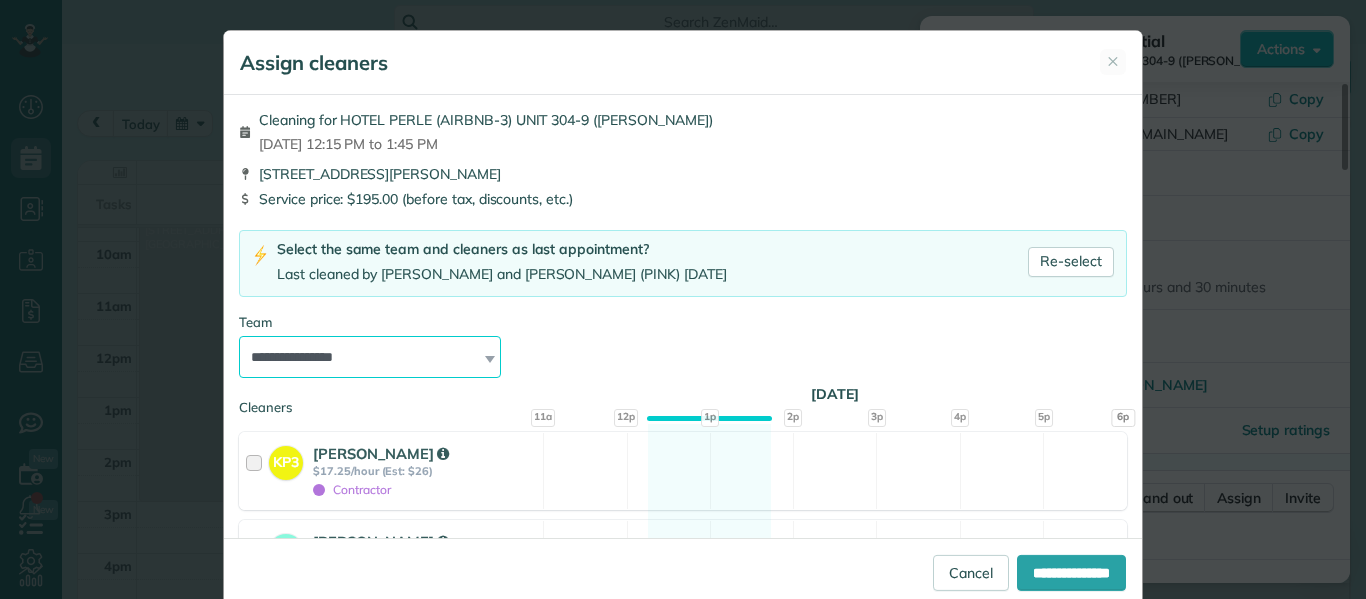 select on "*****" 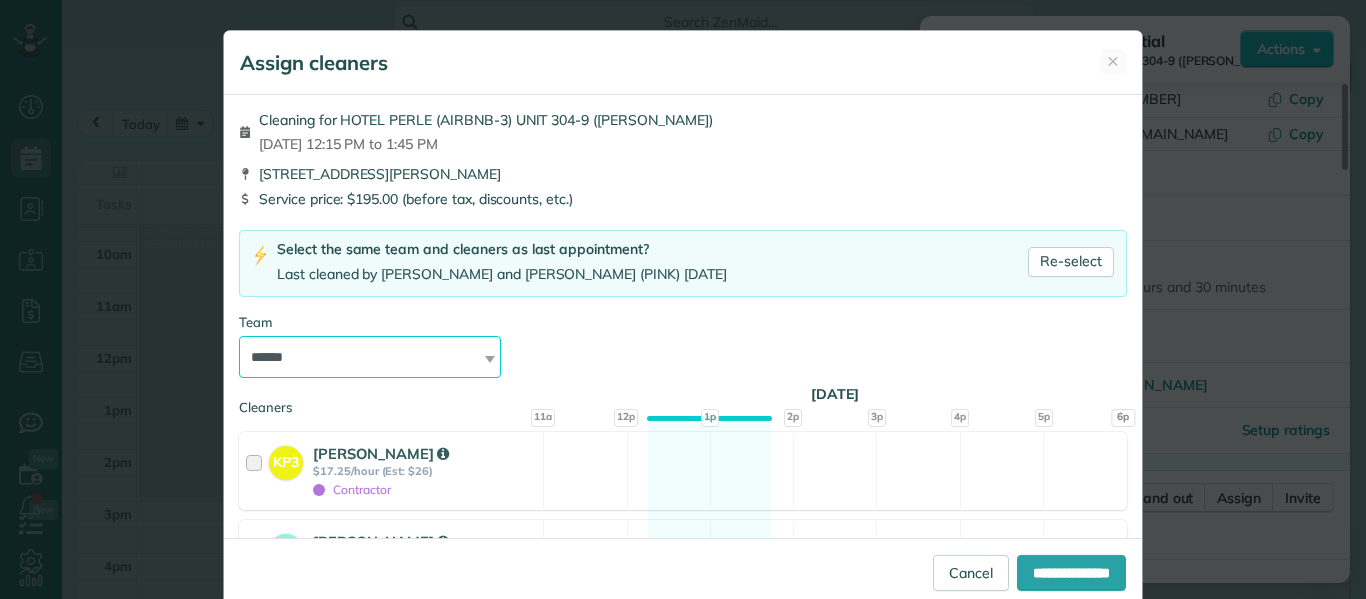 click on "**********" at bounding box center [370, 357] 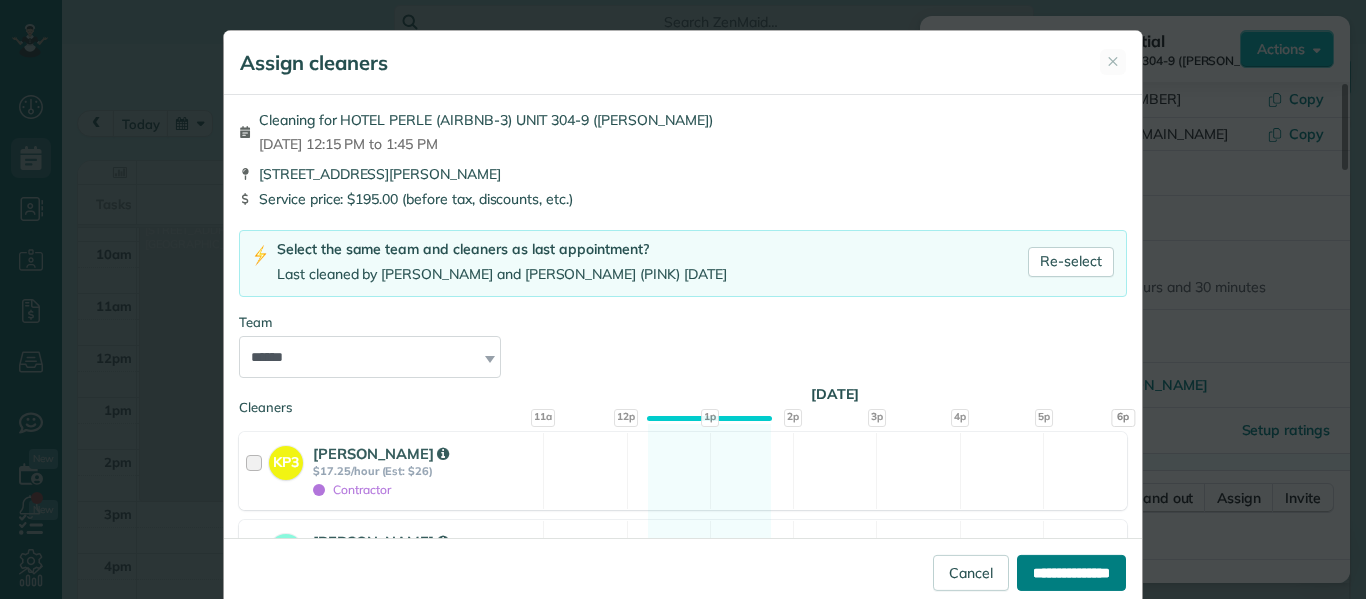 click on "**********" at bounding box center [1071, 573] 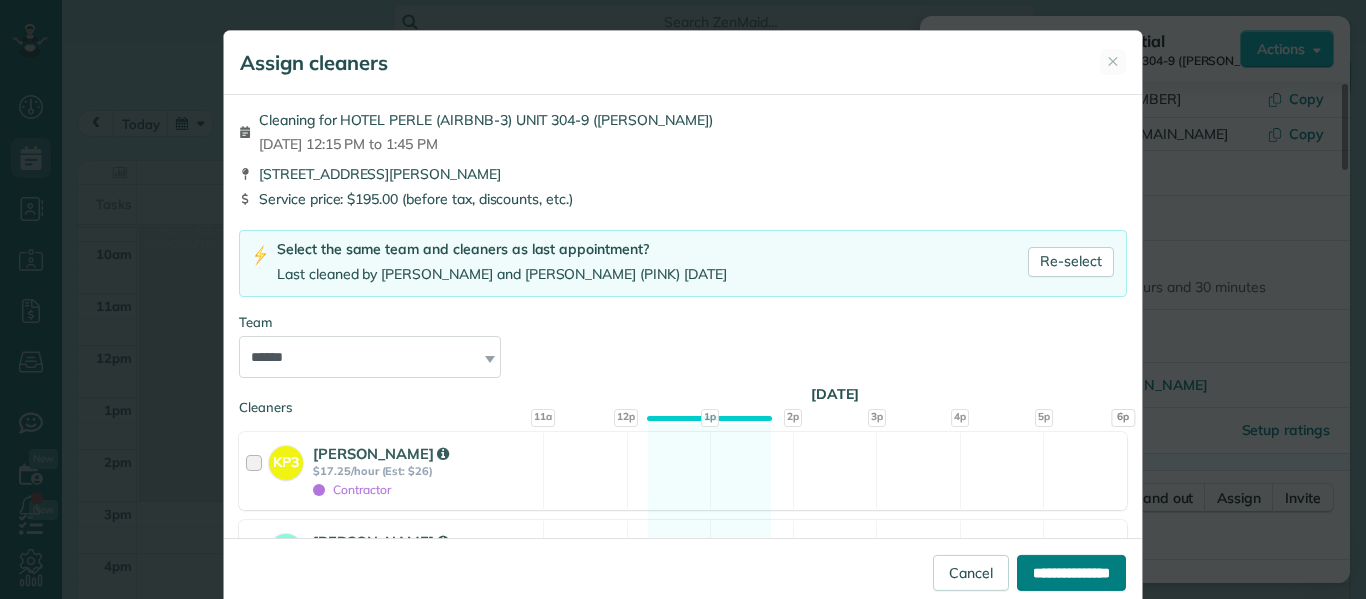 type on "**********" 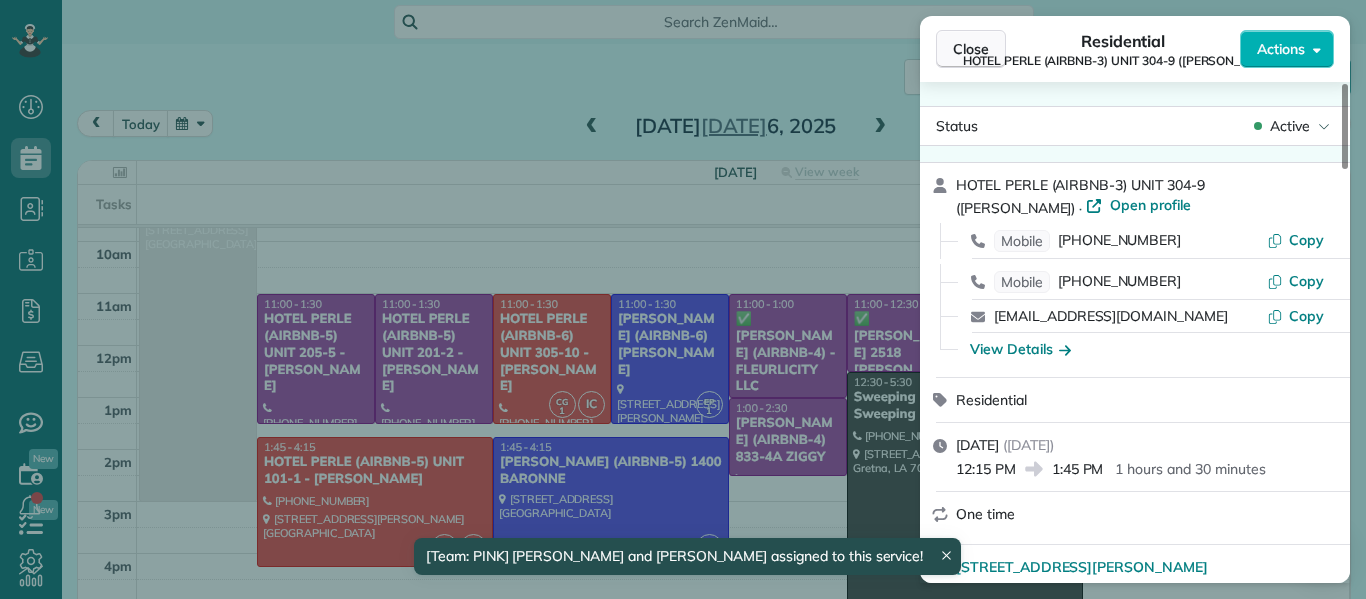 click on "Close" at bounding box center [971, 49] 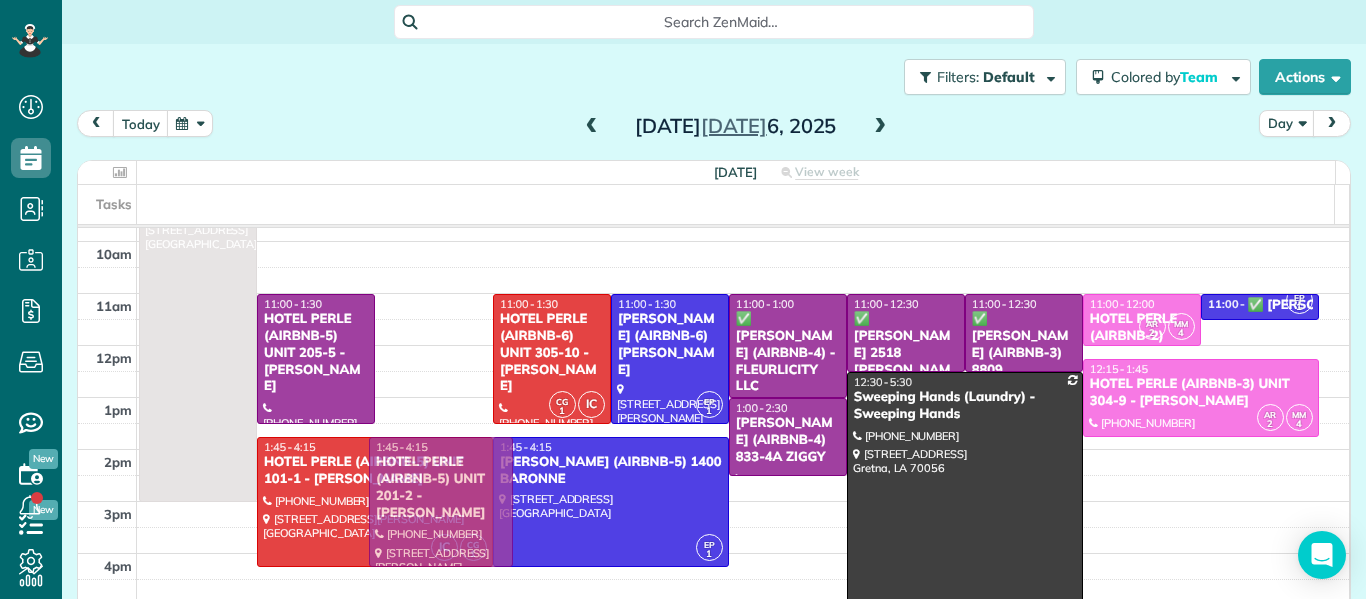 drag, startPoint x: 437, startPoint y: 343, endPoint x: 453, endPoint y: 485, distance: 142.89856 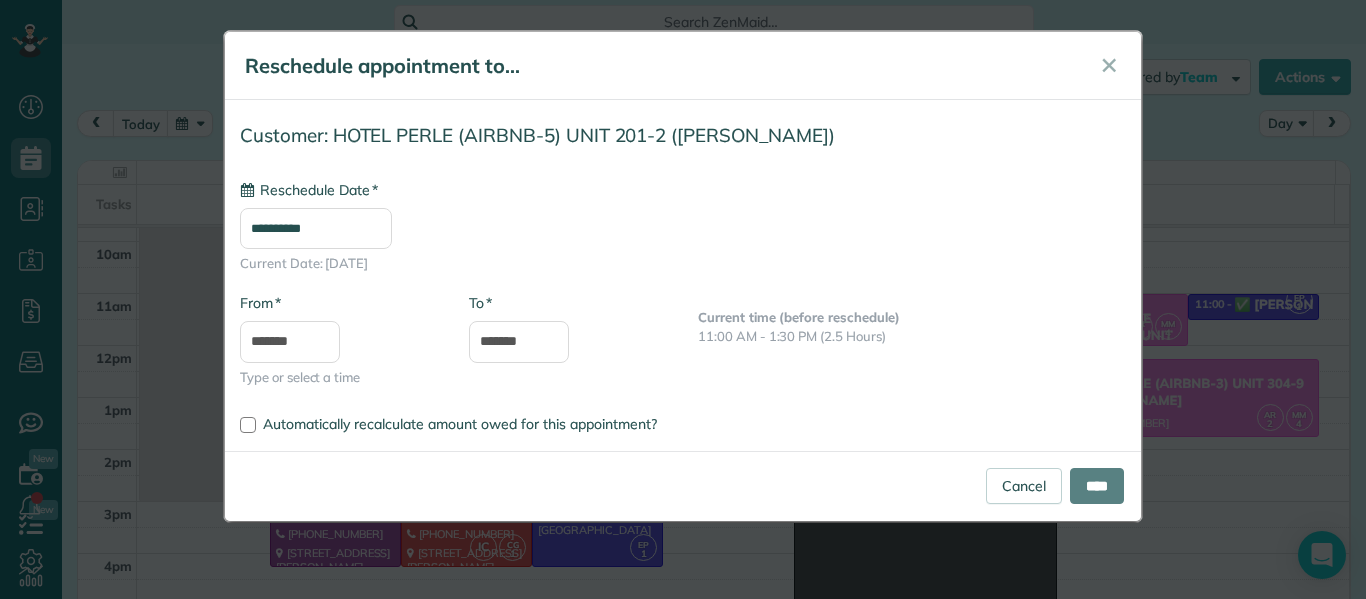 type on "**********" 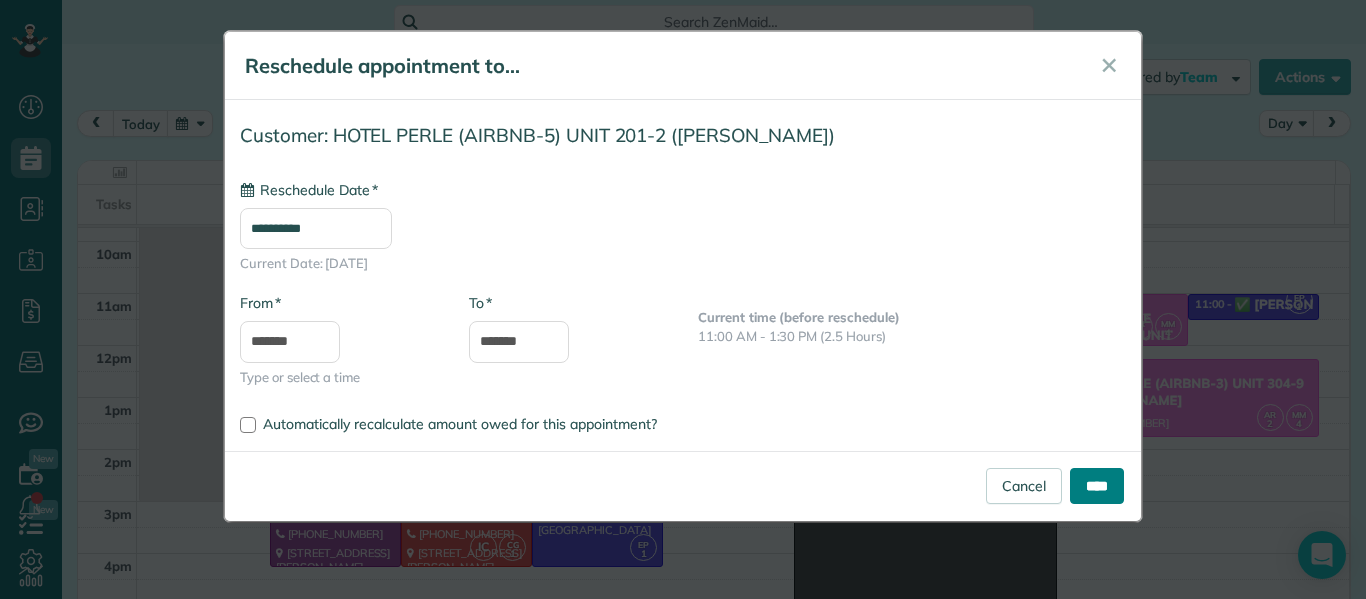 click on "****" at bounding box center [1097, 486] 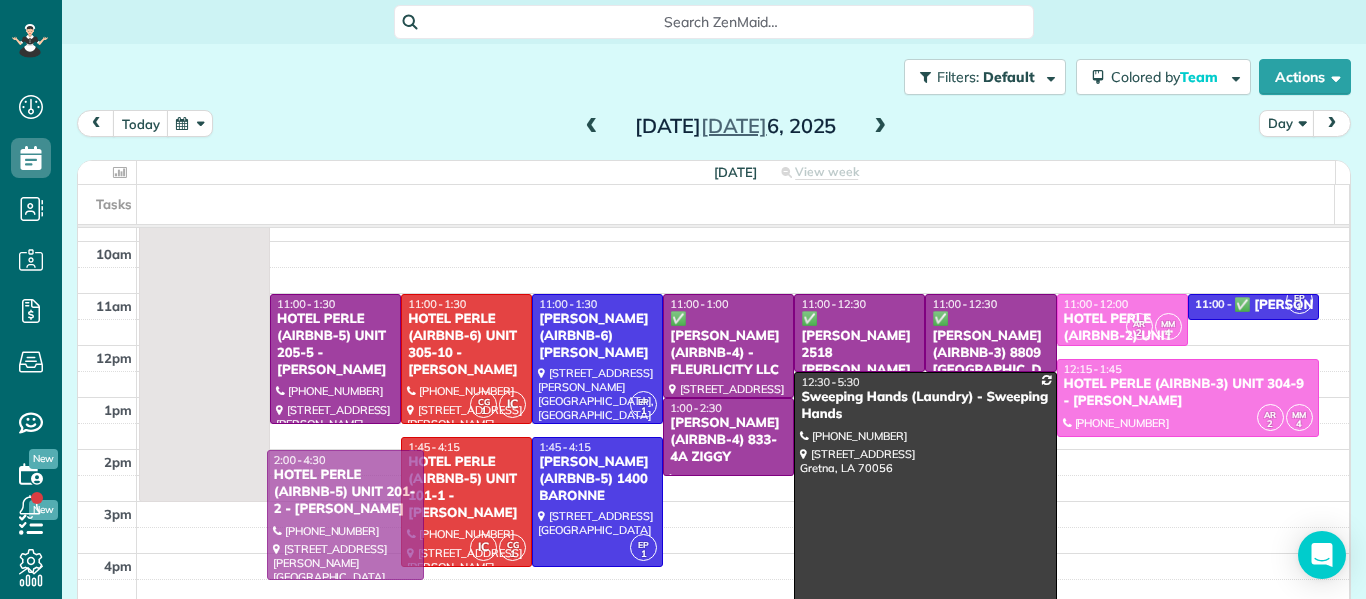 drag, startPoint x: 369, startPoint y: 482, endPoint x: 373, endPoint y: 499, distance: 17.464249 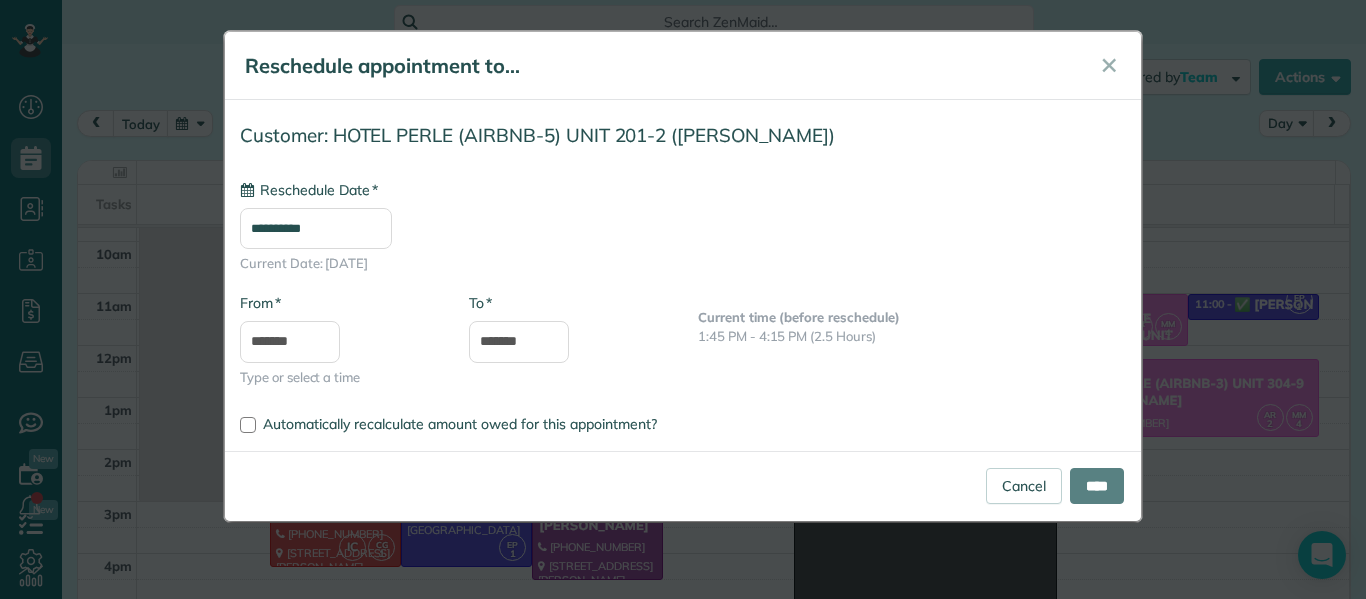 type on "**********" 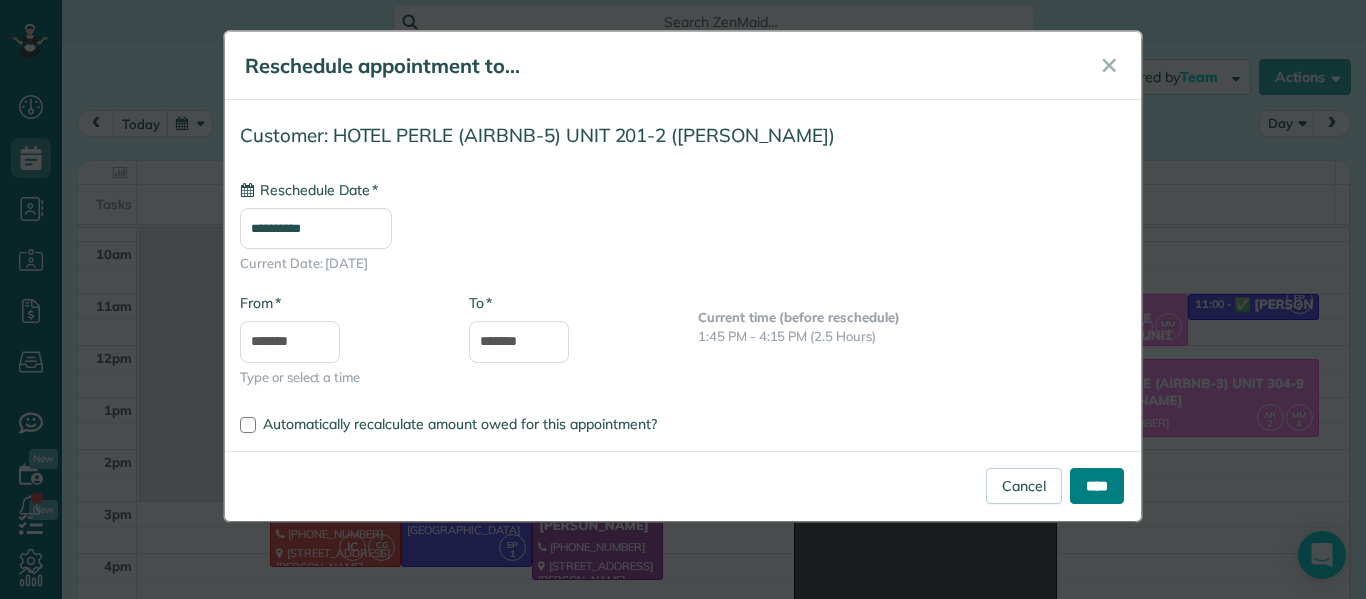 click on "****" at bounding box center (1097, 486) 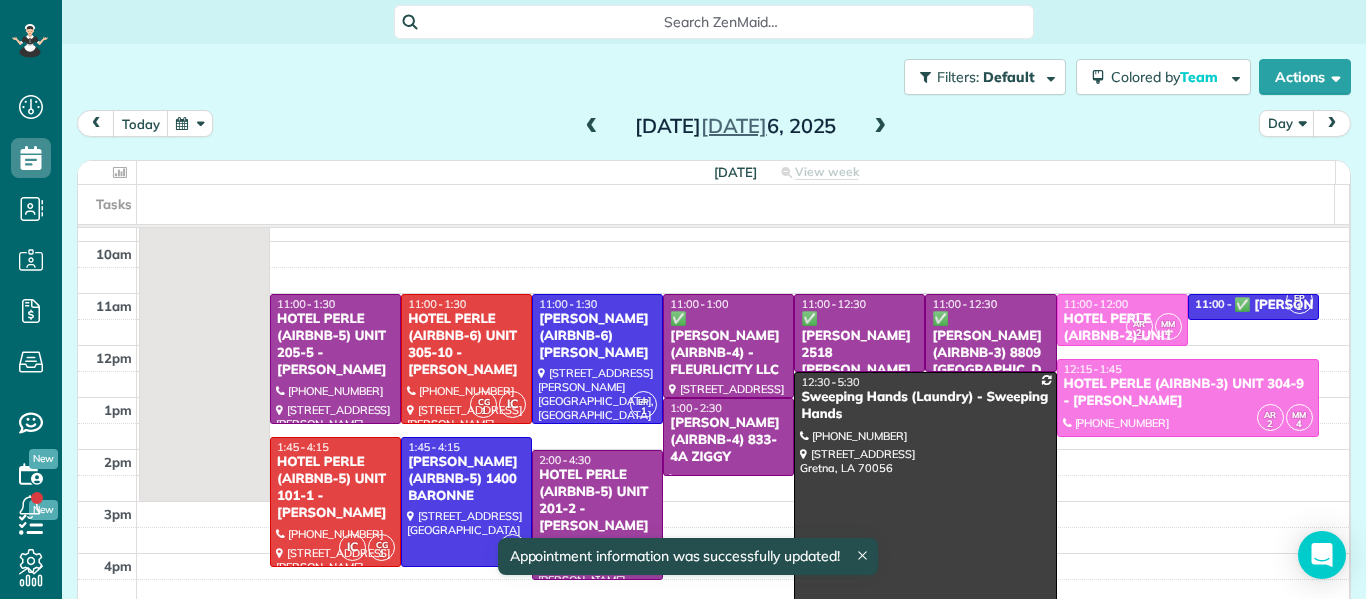 click on "HOTEL PERLE (AIRBNB-5) UNIT 201-2 - [PERSON_NAME]" at bounding box center [597, 501] 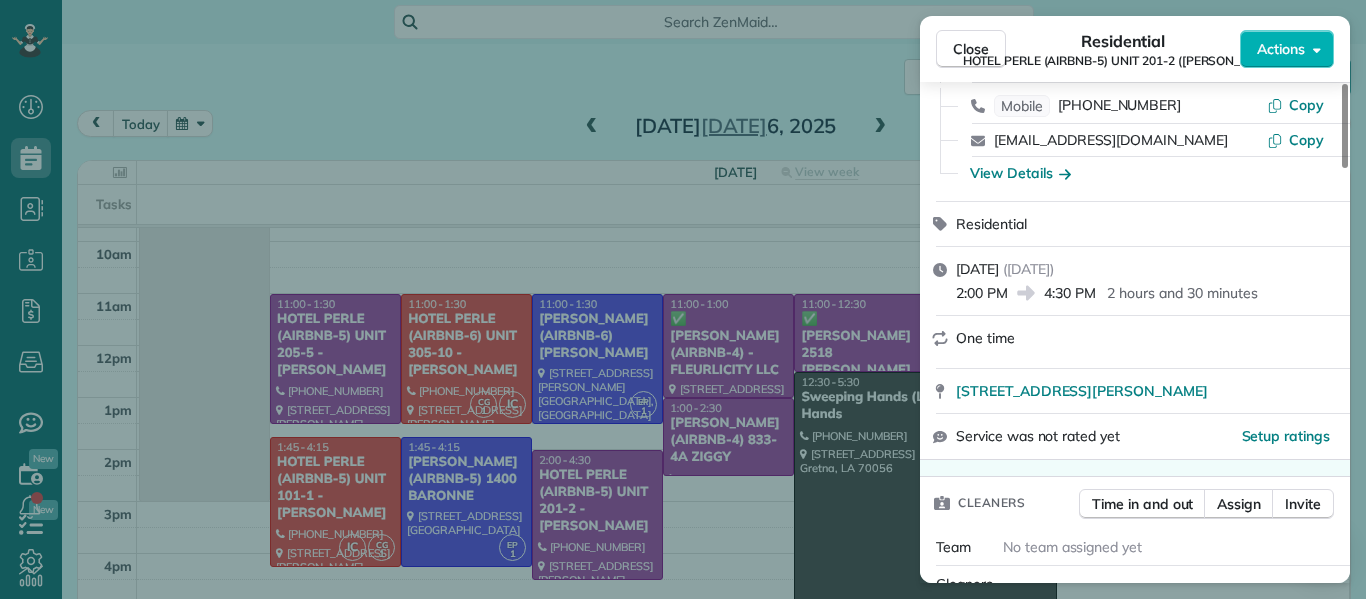 scroll, scrollTop: 202, scrollLeft: 0, axis: vertical 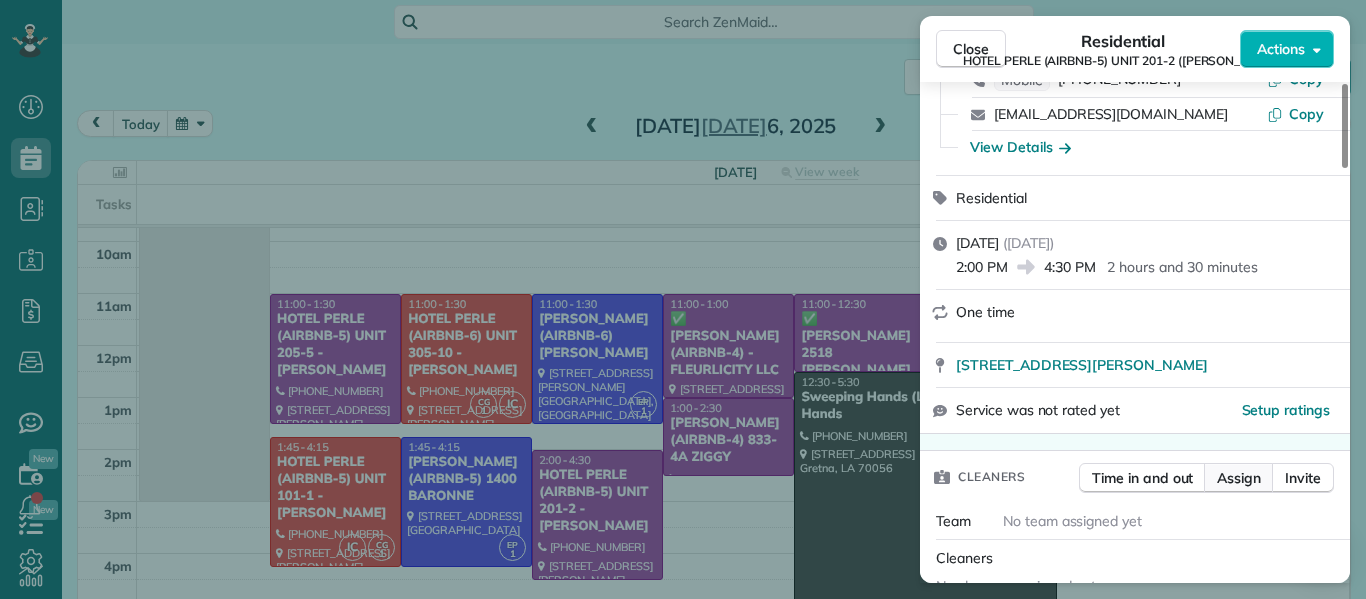 click on "Assign" at bounding box center [1239, 478] 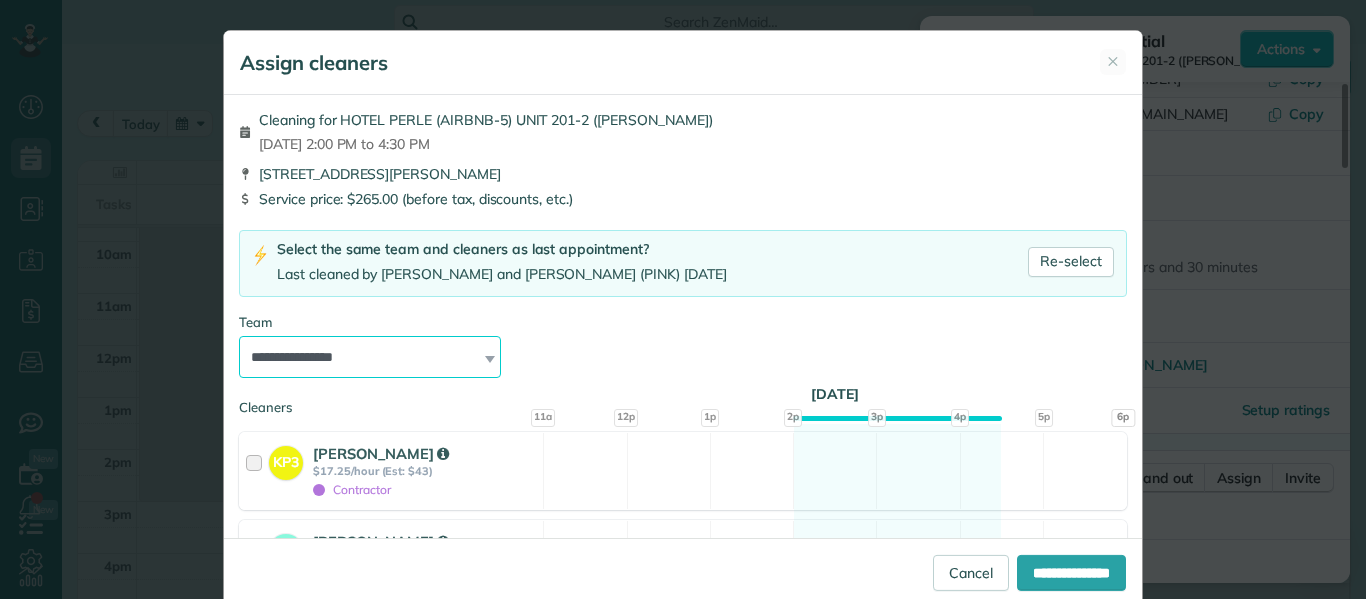 click on "**********" at bounding box center [370, 357] 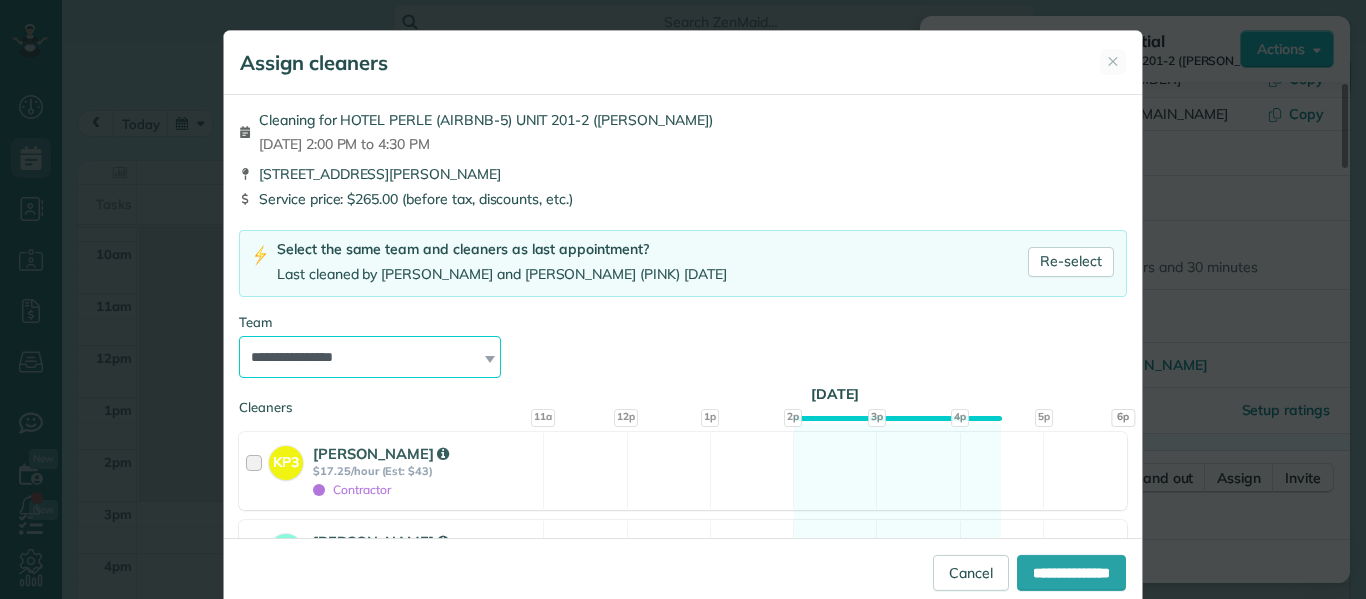 select on "*****" 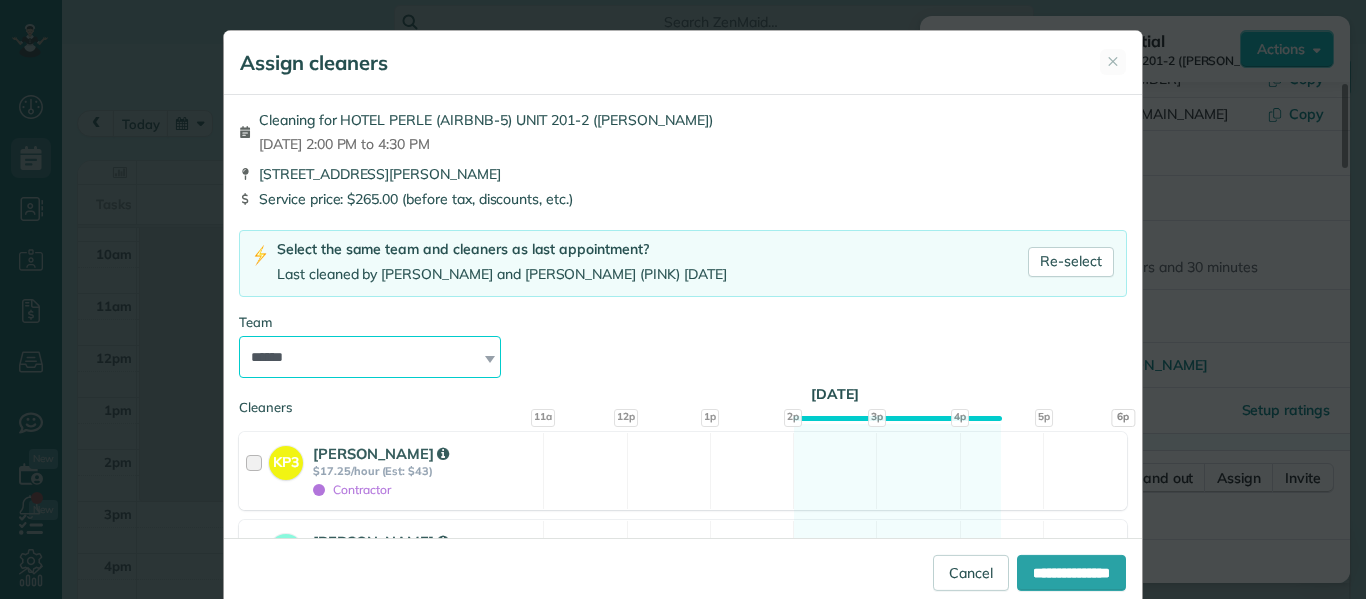 click on "**********" at bounding box center (370, 357) 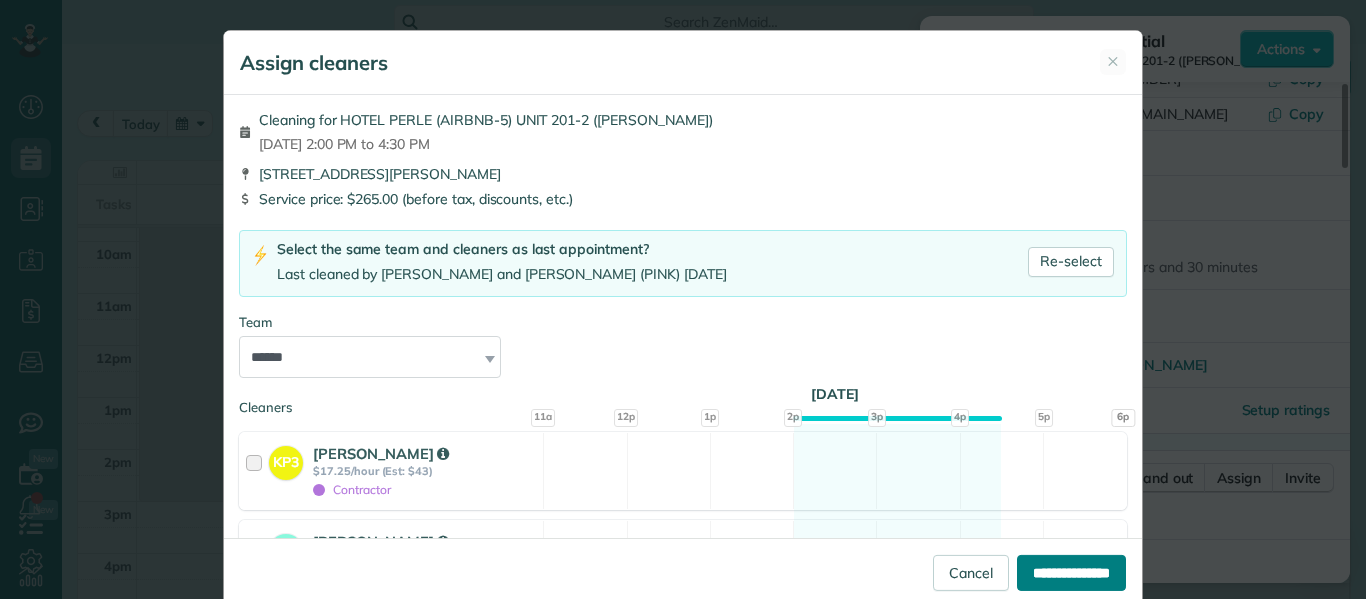 click on "**********" at bounding box center [1071, 573] 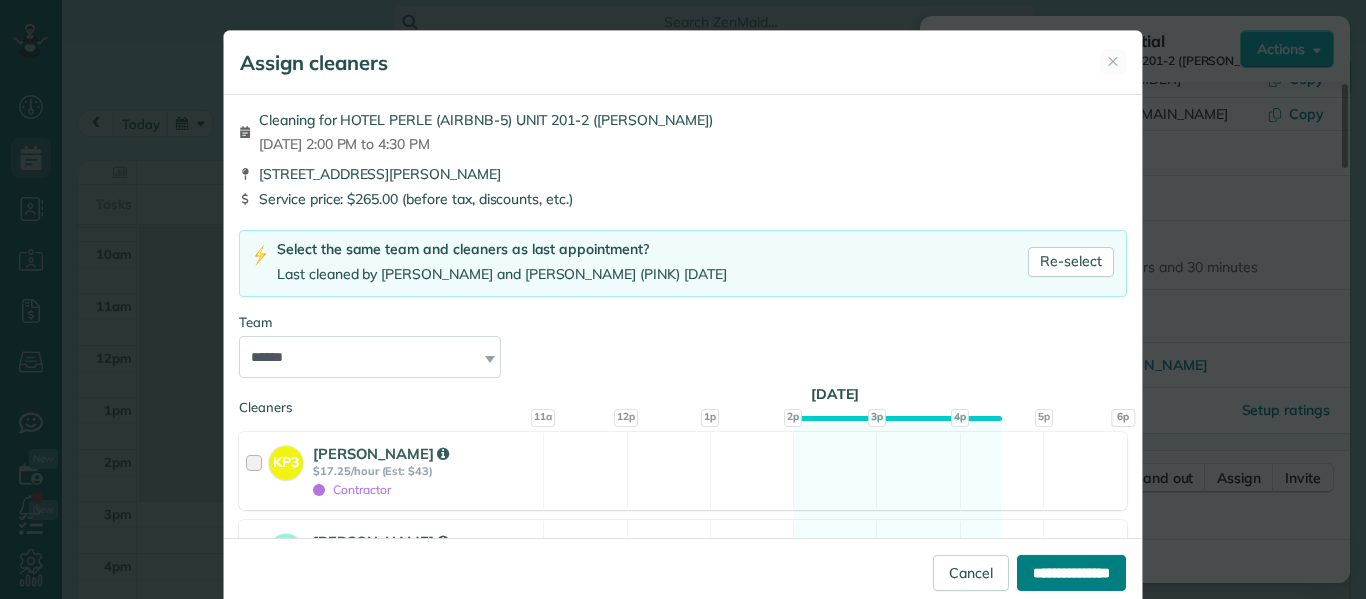 type on "**********" 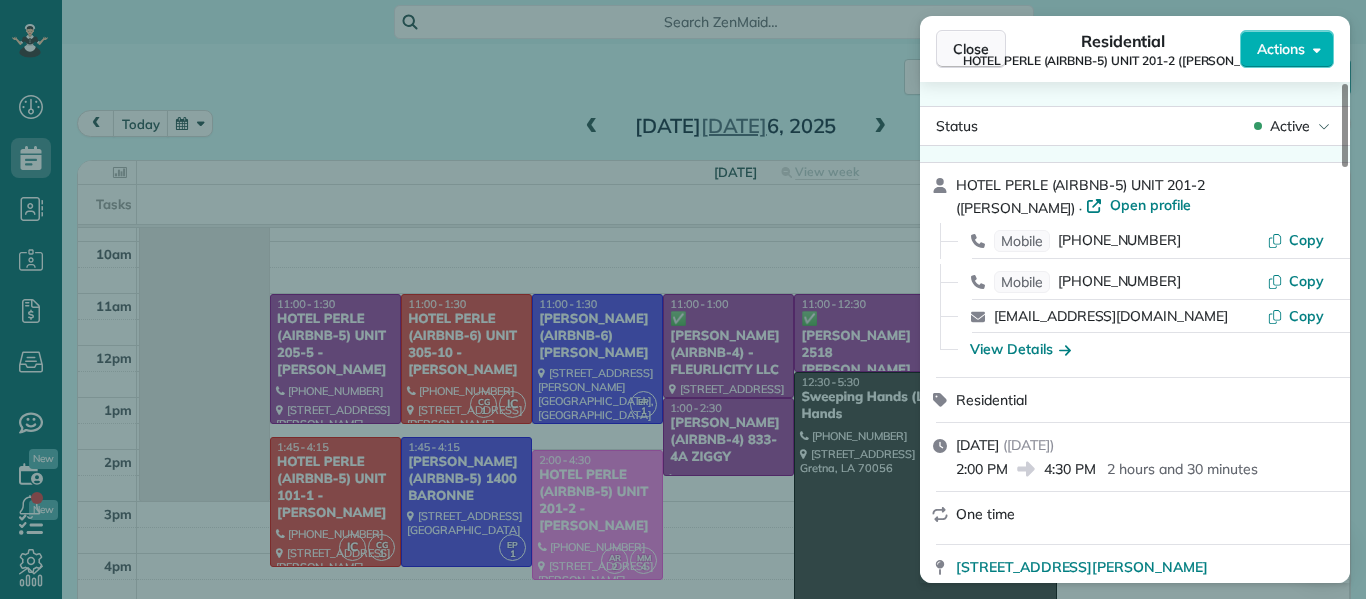 click on "Close" at bounding box center (971, 49) 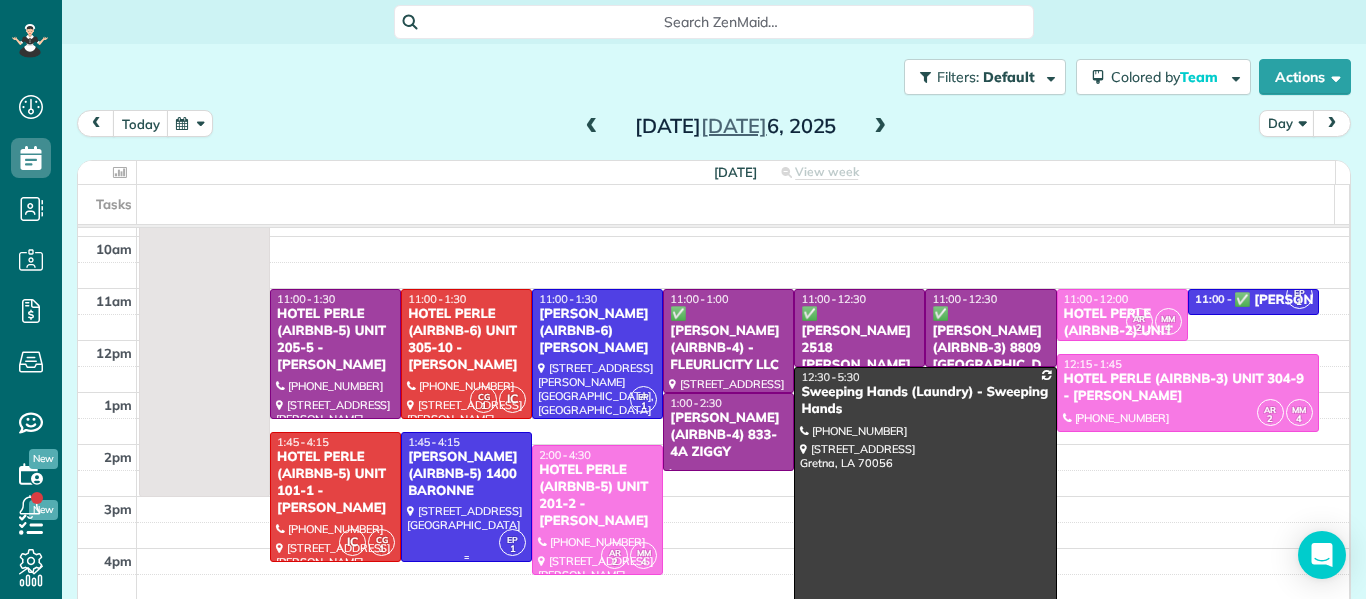 scroll, scrollTop: 145, scrollLeft: 0, axis: vertical 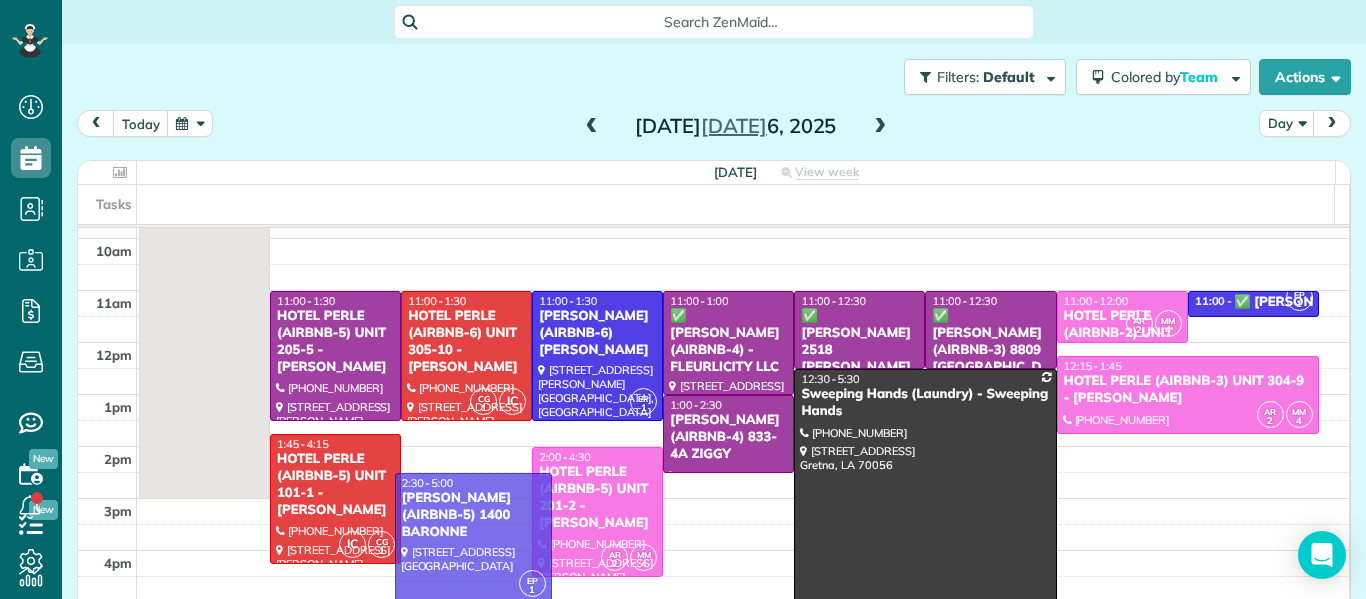 drag, startPoint x: 465, startPoint y: 467, endPoint x: 472, endPoint y: 505, distance: 38.63936 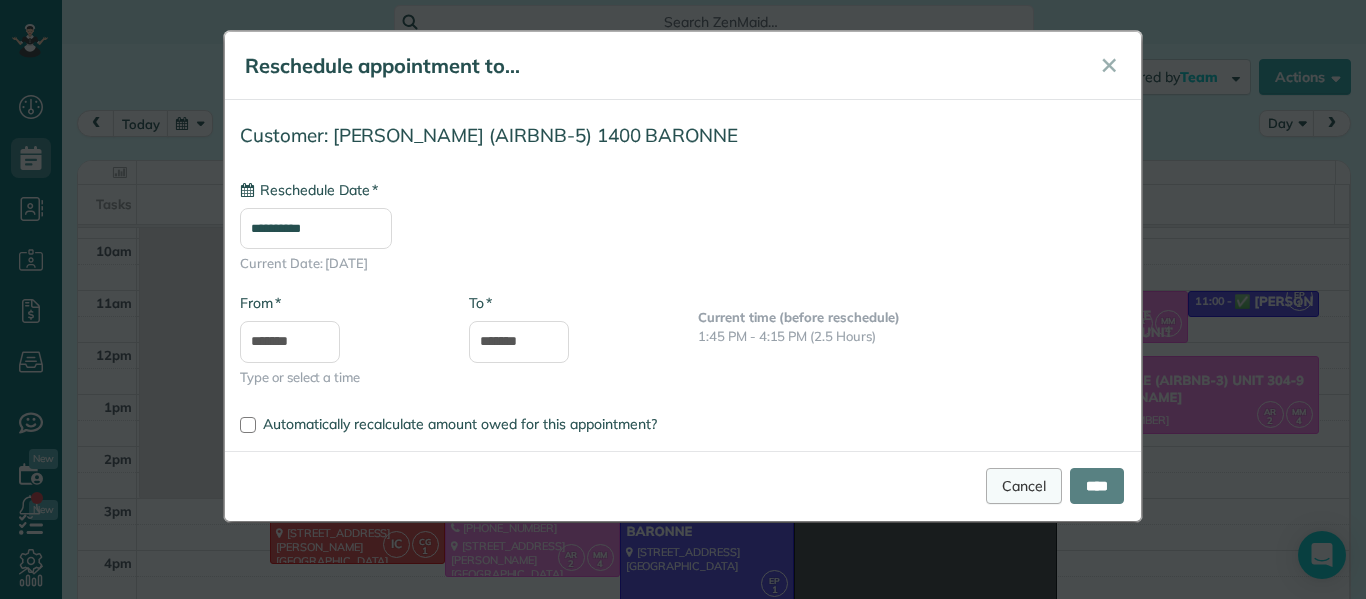 type on "**********" 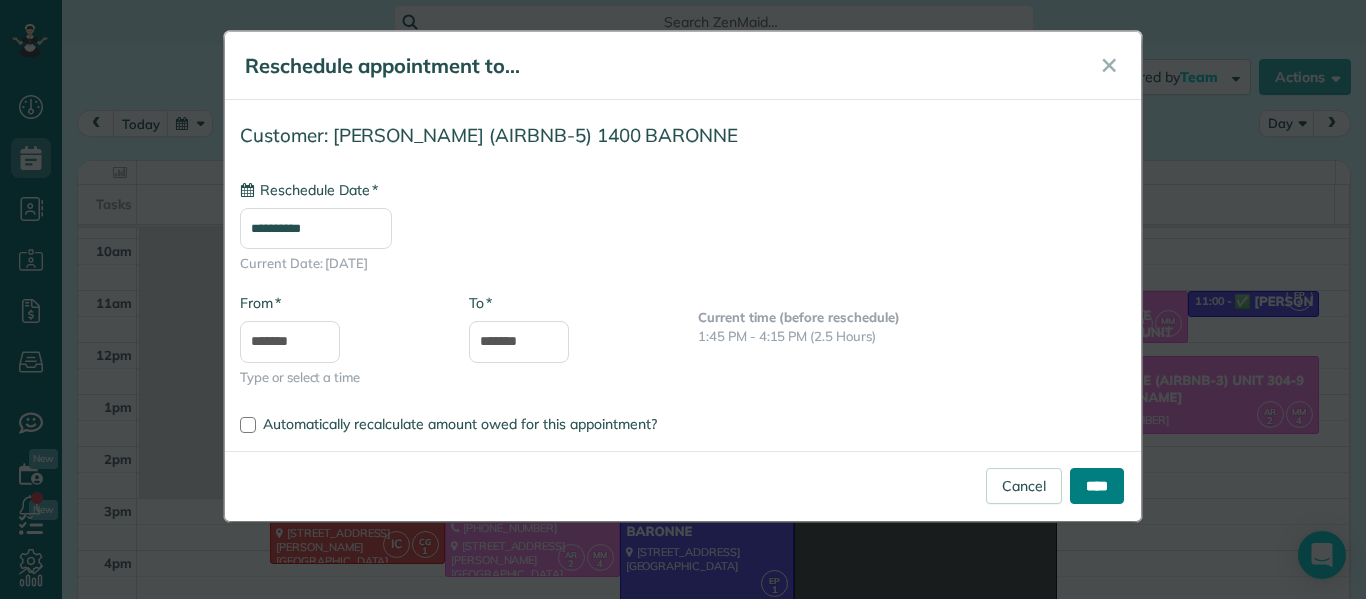 click on "****" at bounding box center (1097, 486) 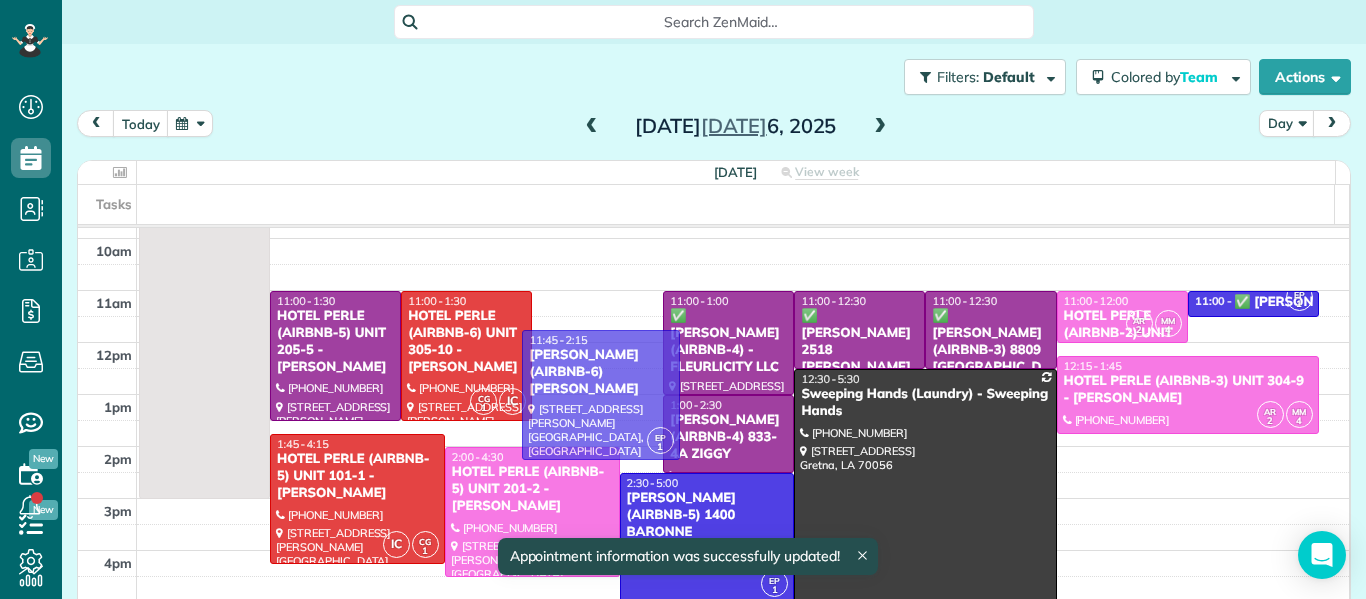 drag, startPoint x: 580, startPoint y: 356, endPoint x: 598, endPoint y: 392, distance: 40.24922 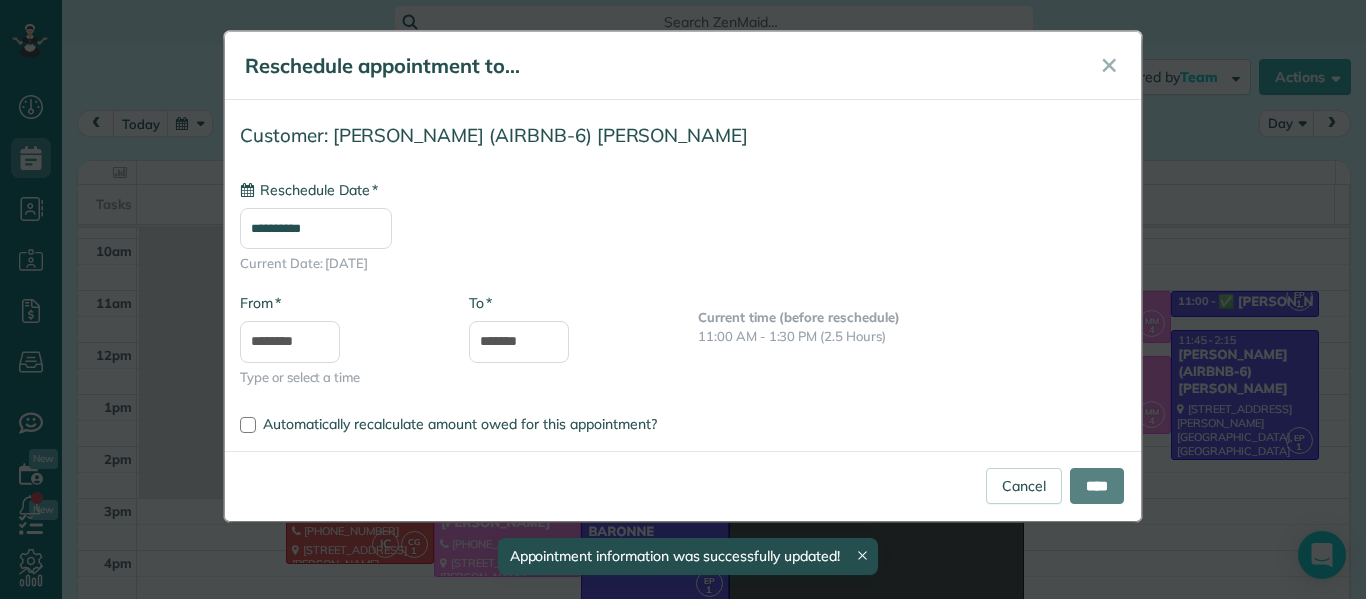 type on "**********" 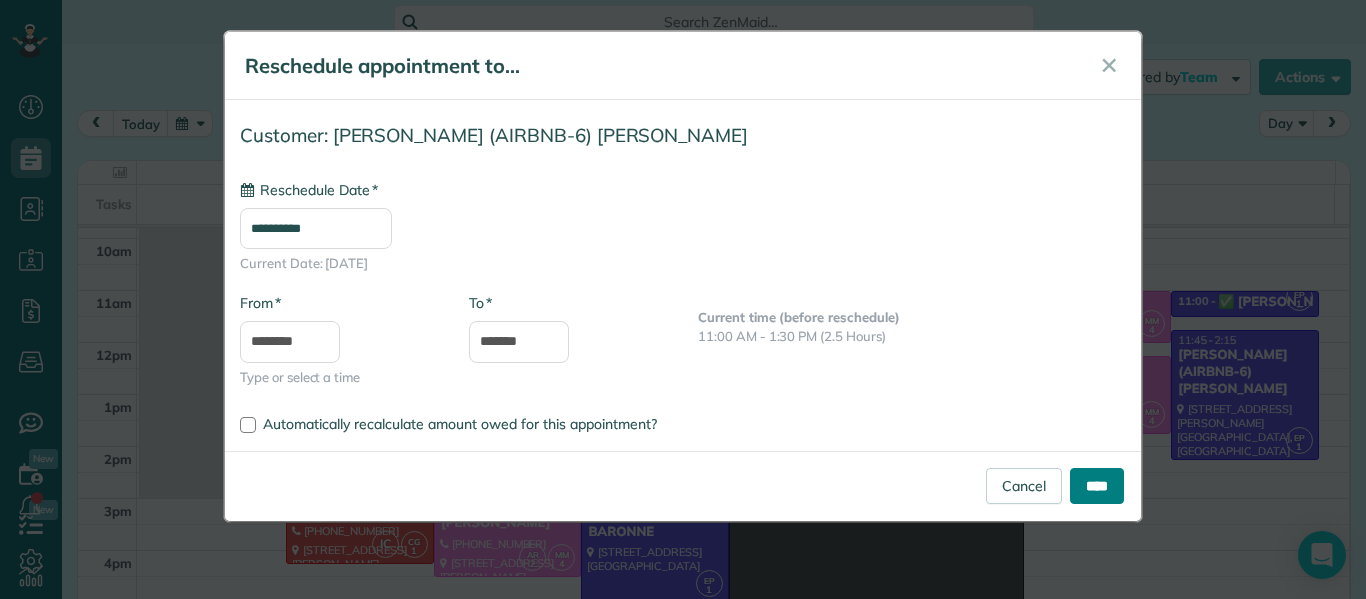 click on "****" at bounding box center (1097, 486) 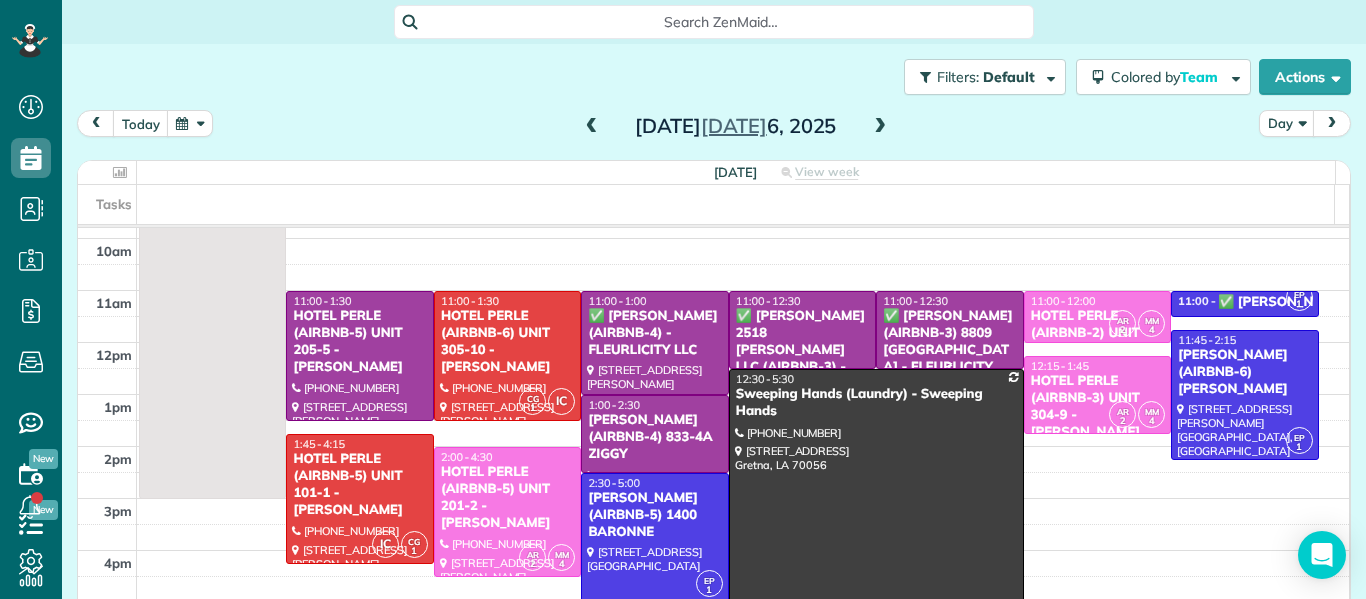 click on "✅ [PERSON_NAME] (AIRBNB-3) 8809 [GEOGRAPHIC_DATA] - FLEURLICITY LLC" at bounding box center (949, 350) 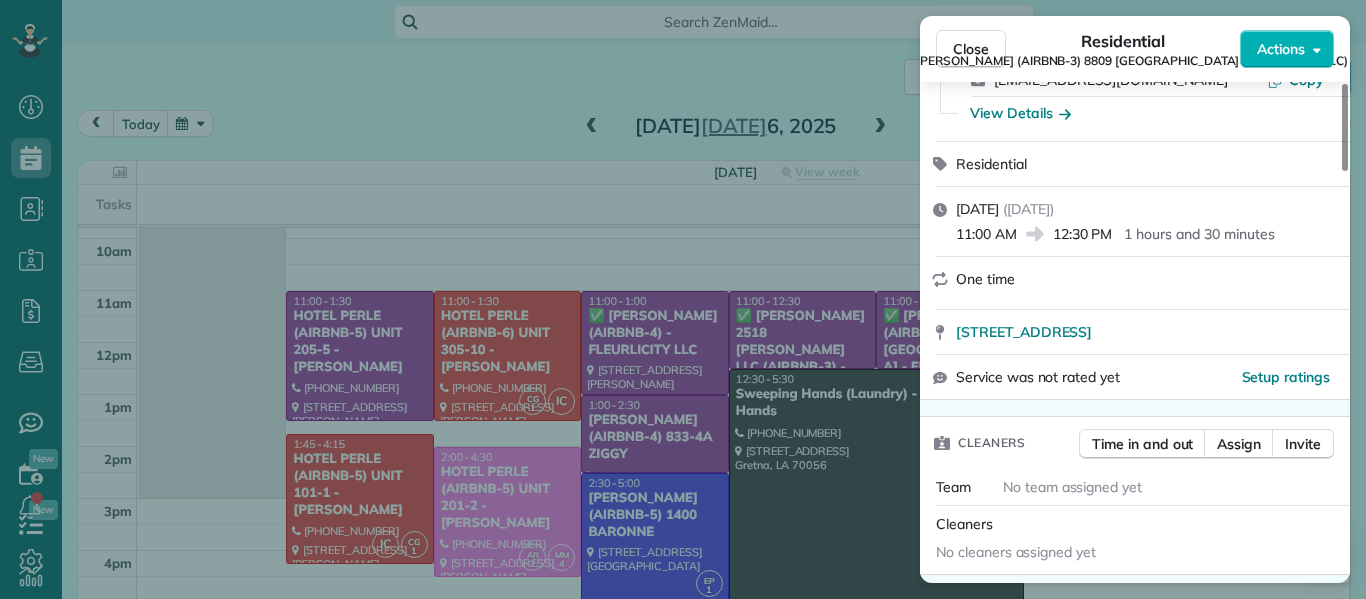 scroll, scrollTop: 230, scrollLeft: 0, axis: vertical 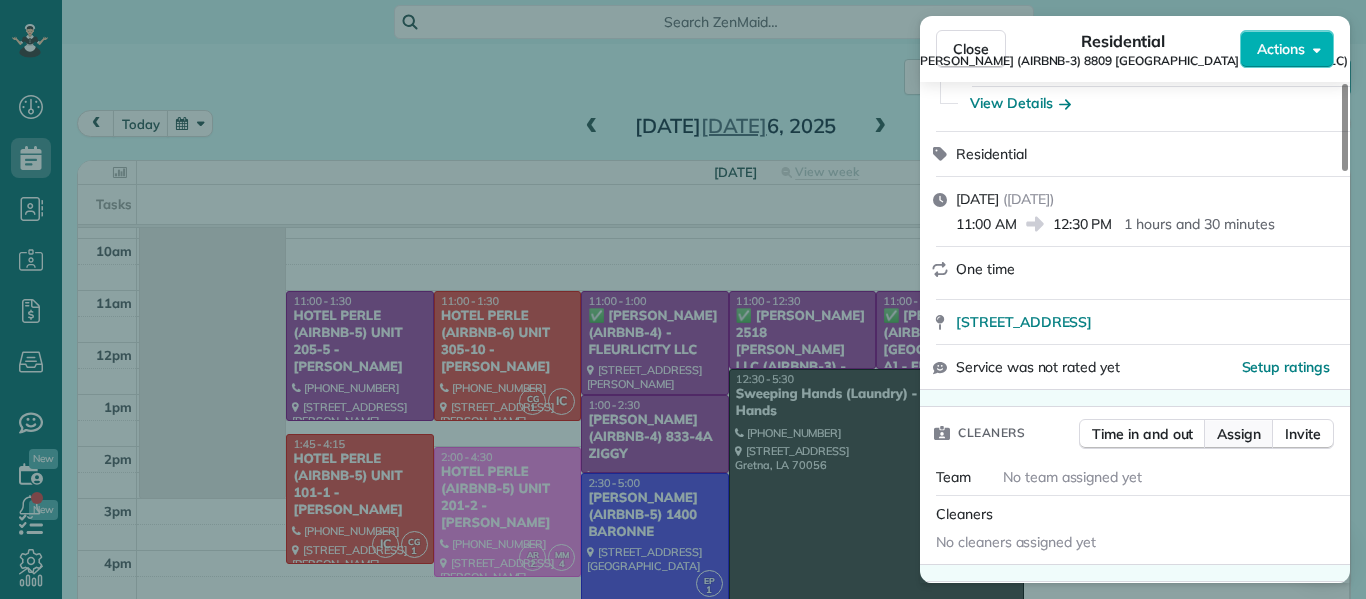click on "Assign" at bounding box center (1239, 434) 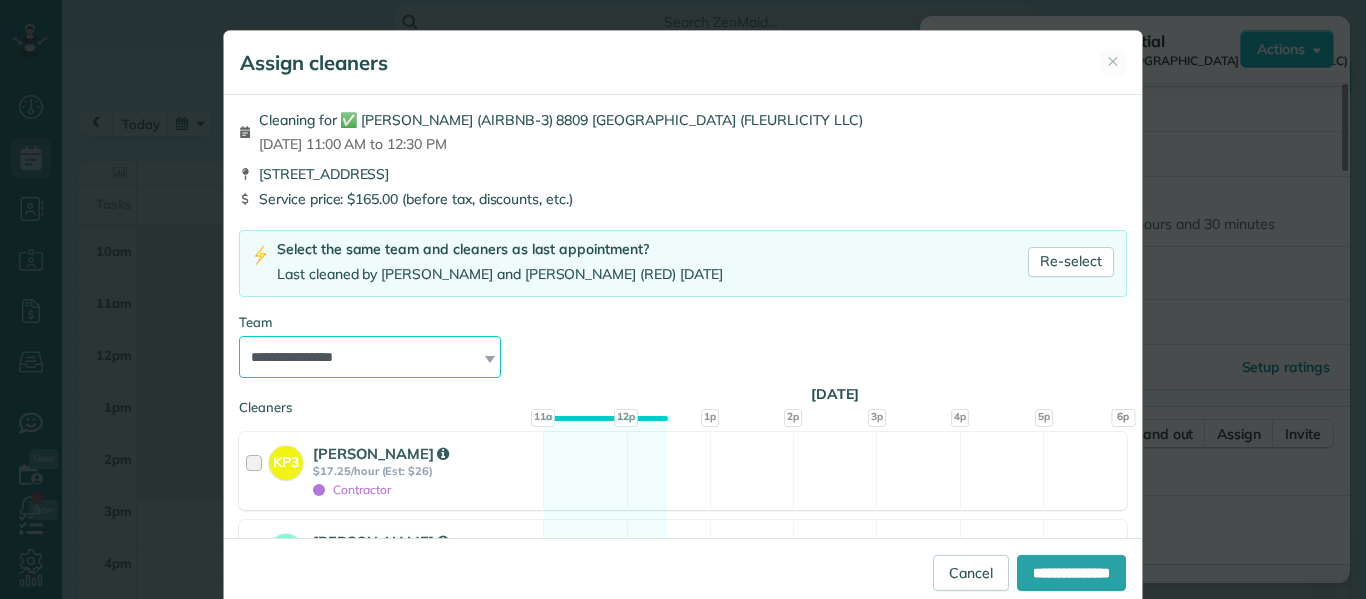 click on "**********" at bounding box center [370, 357] 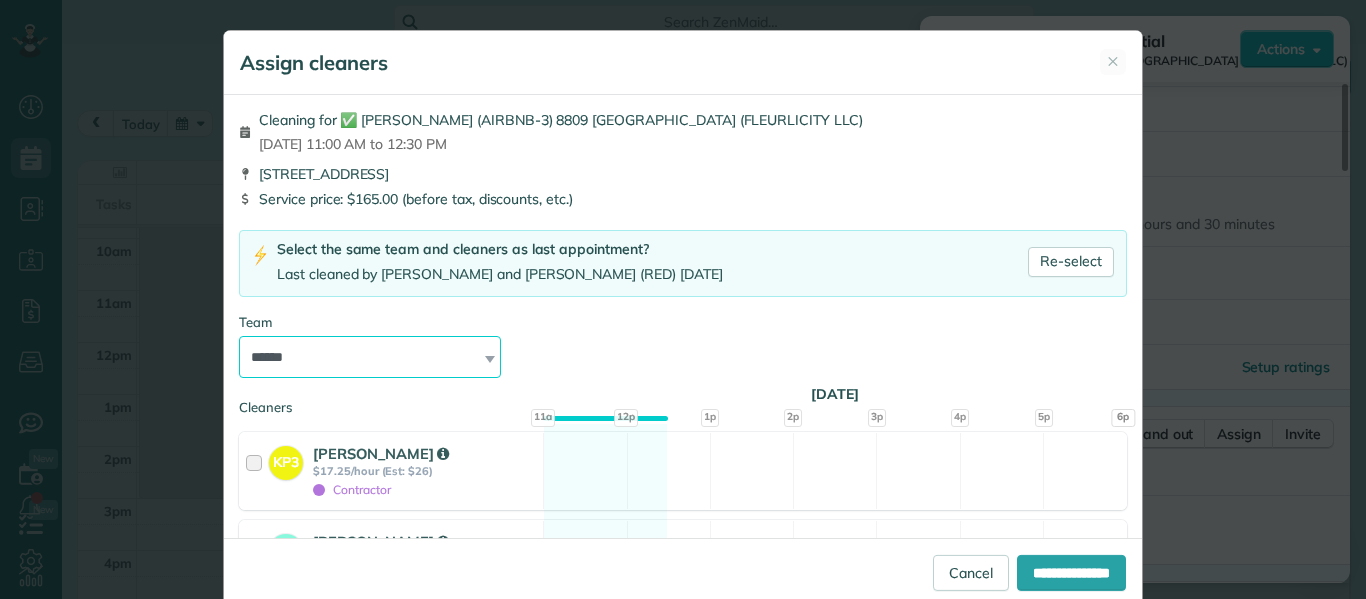 click on "**********" at bounding box center [370, 357] 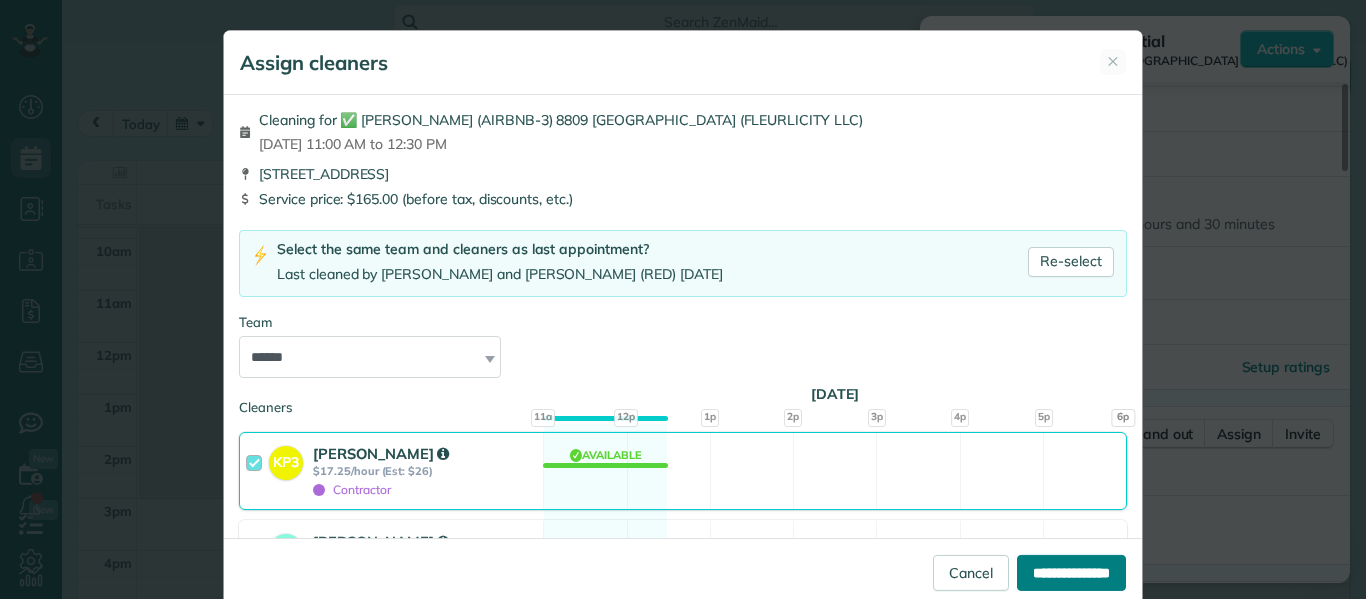 click on "**********" at bounding box center (1071, 573) 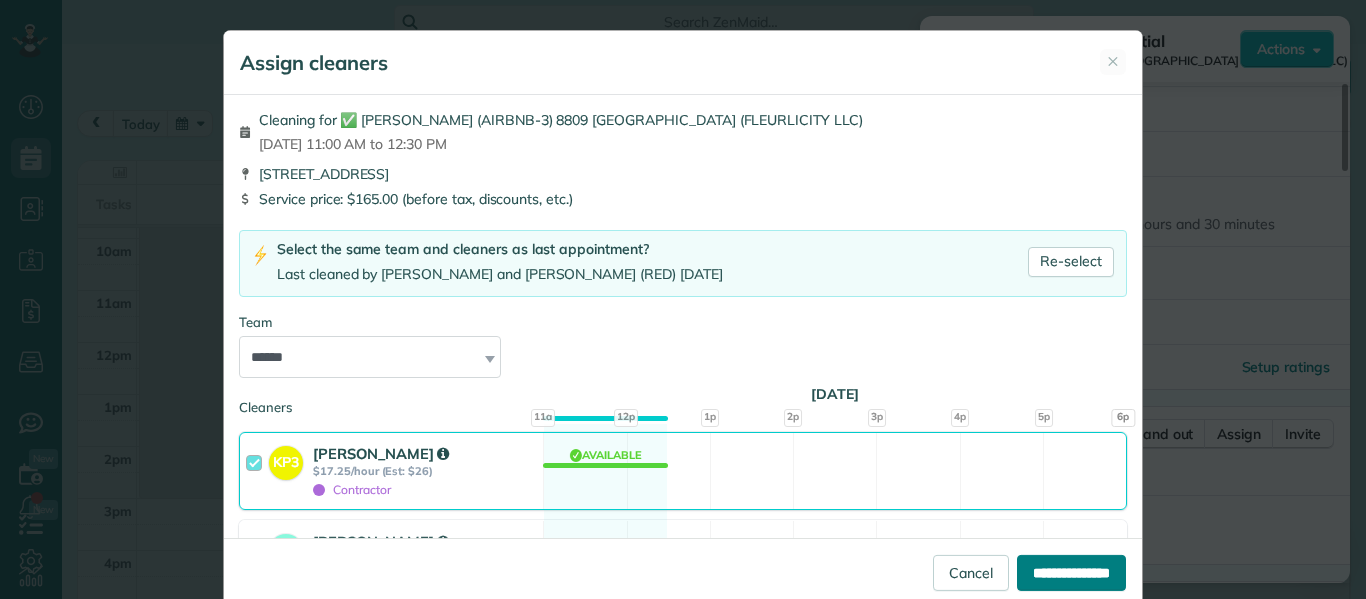 type on "**********" 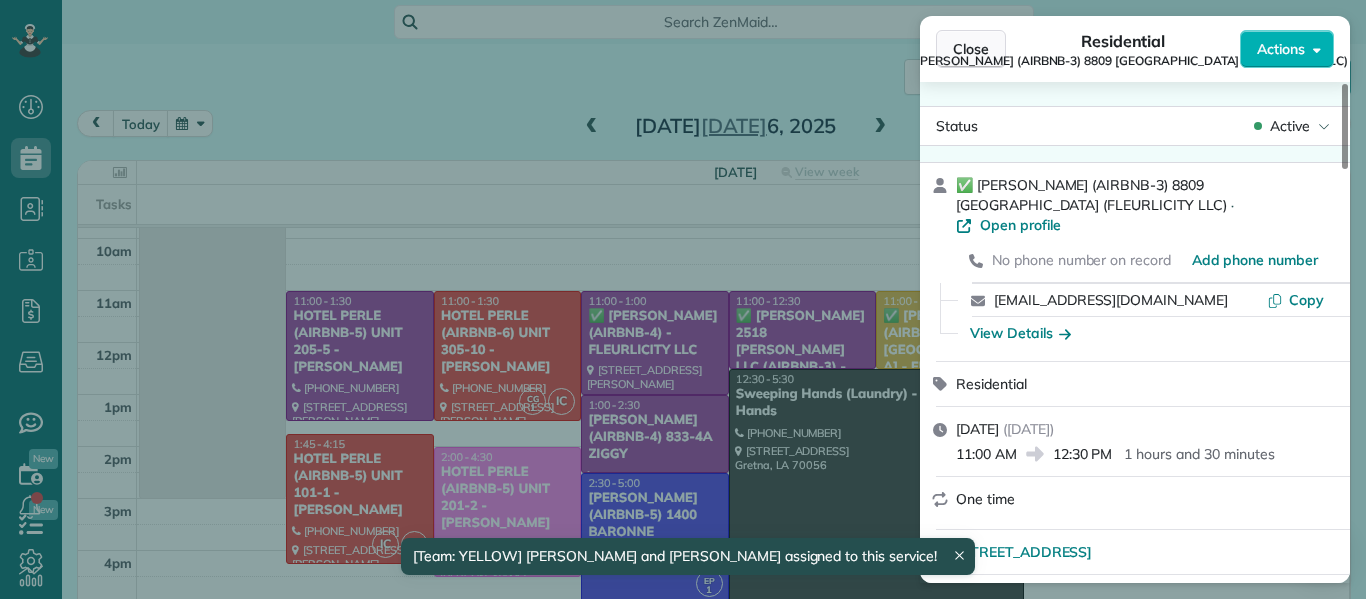 click on "Close" at bounding box center [971, 49] 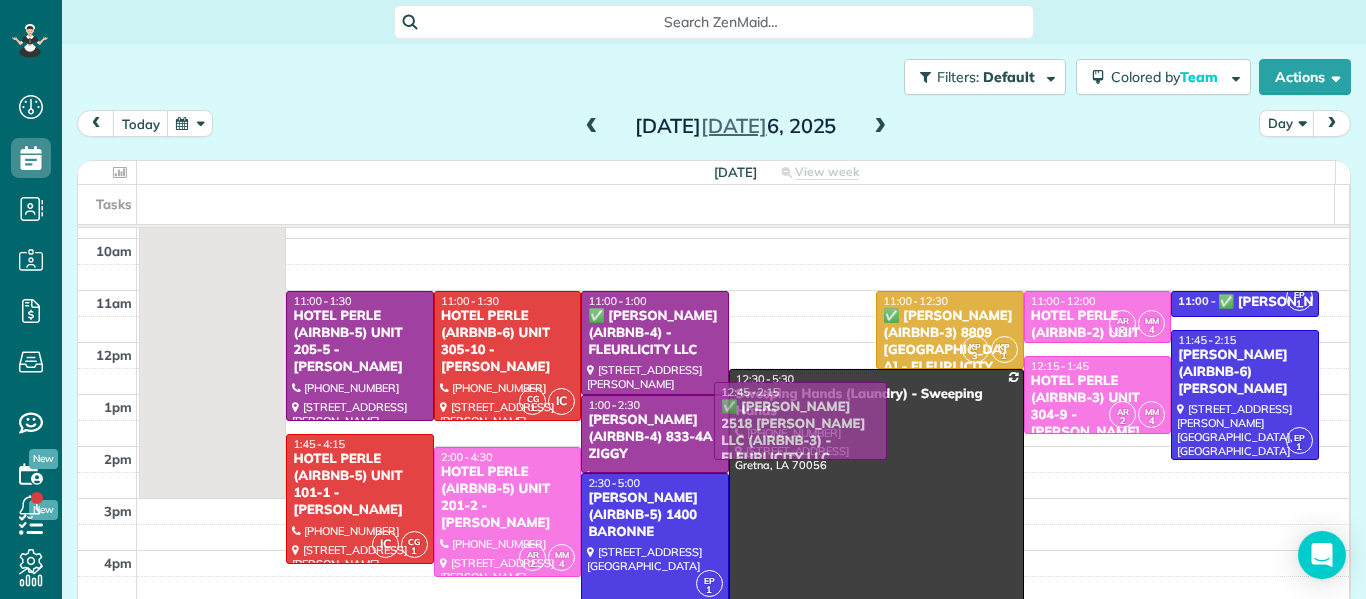 drag, startPoint x: 827, startPoint y: 326, endPoint x: 882, endPoint y: 418, distance: 107.18675 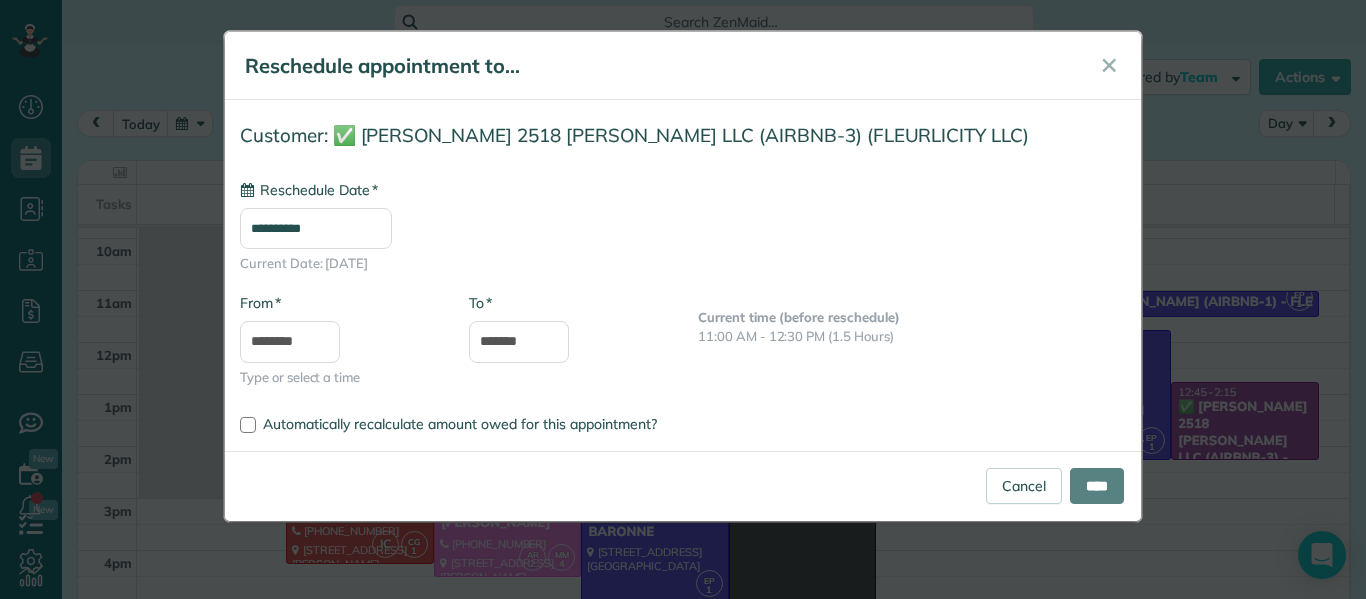 type on "**********" 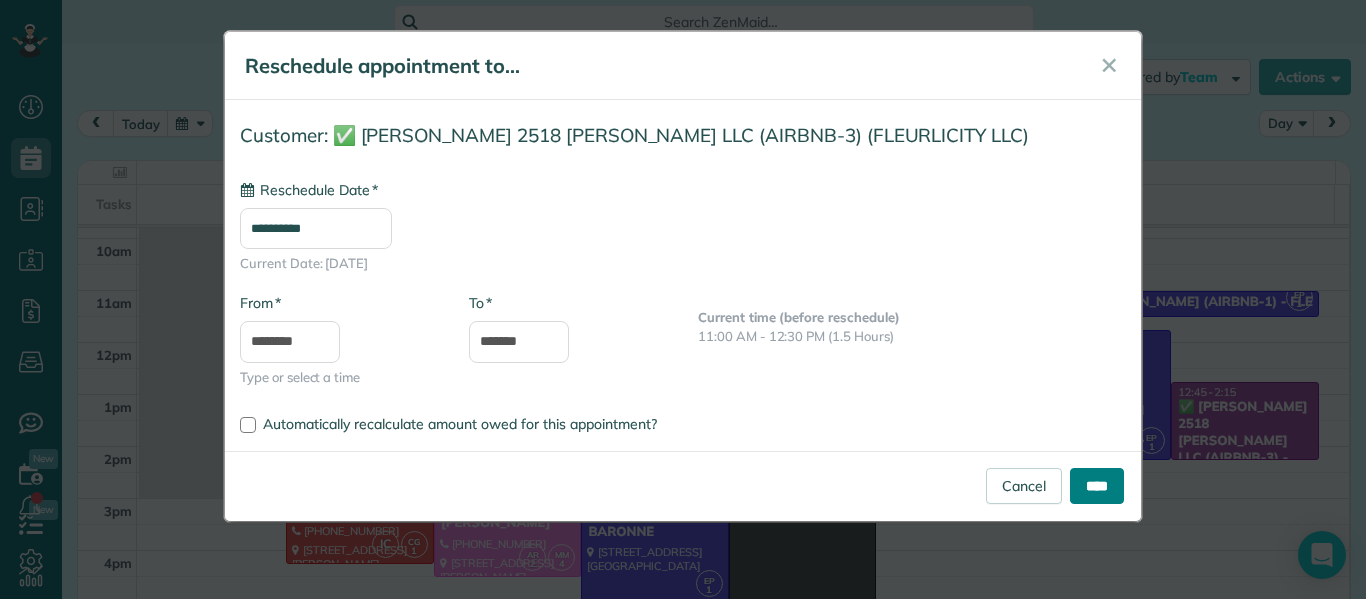 click on "****" at bounding box center (1097, 486) 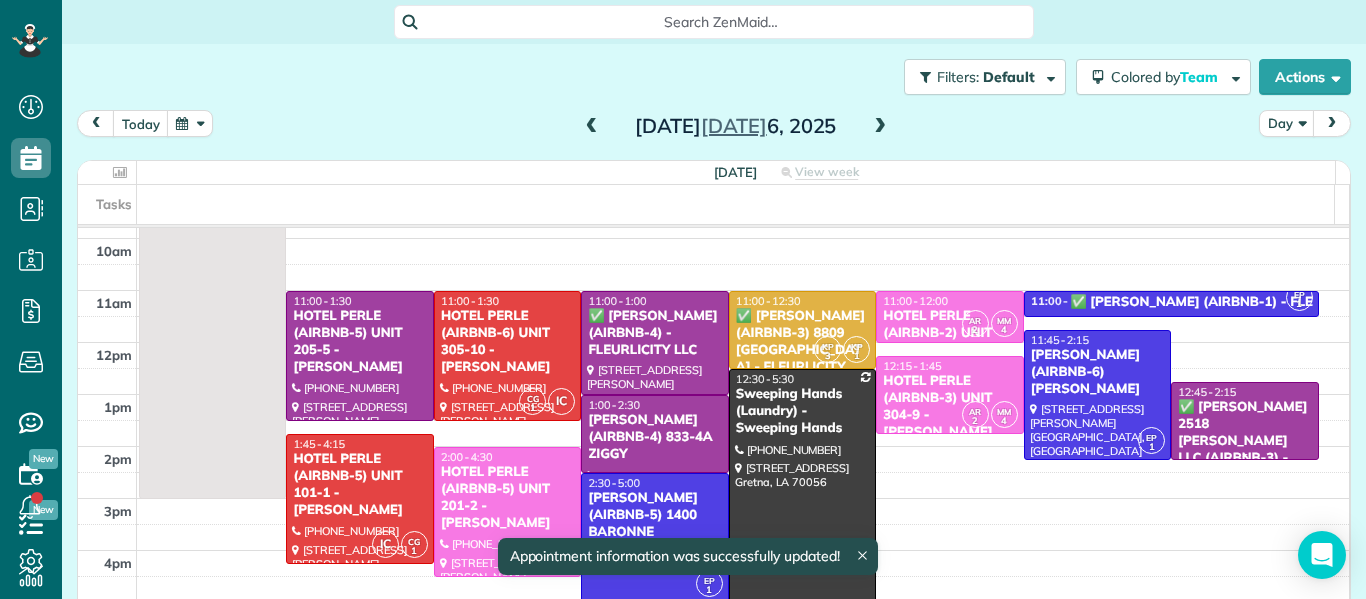 click on "✅ [PERSON_NAME] 2518 [PERSON_NAME] LLC (AIRBNB-3) - FLEURLICITY LLC" at bounding box center [1244, 441] 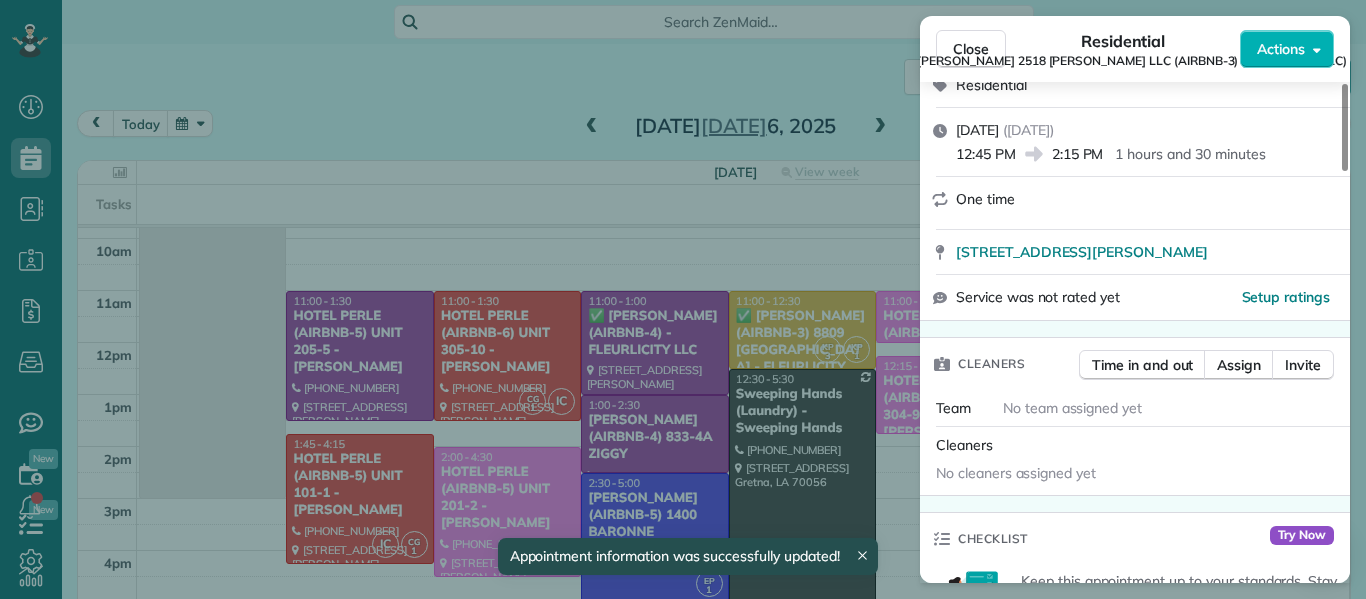 scroll, scrollTop: 275, scrollLeft: 0, axis: vertical 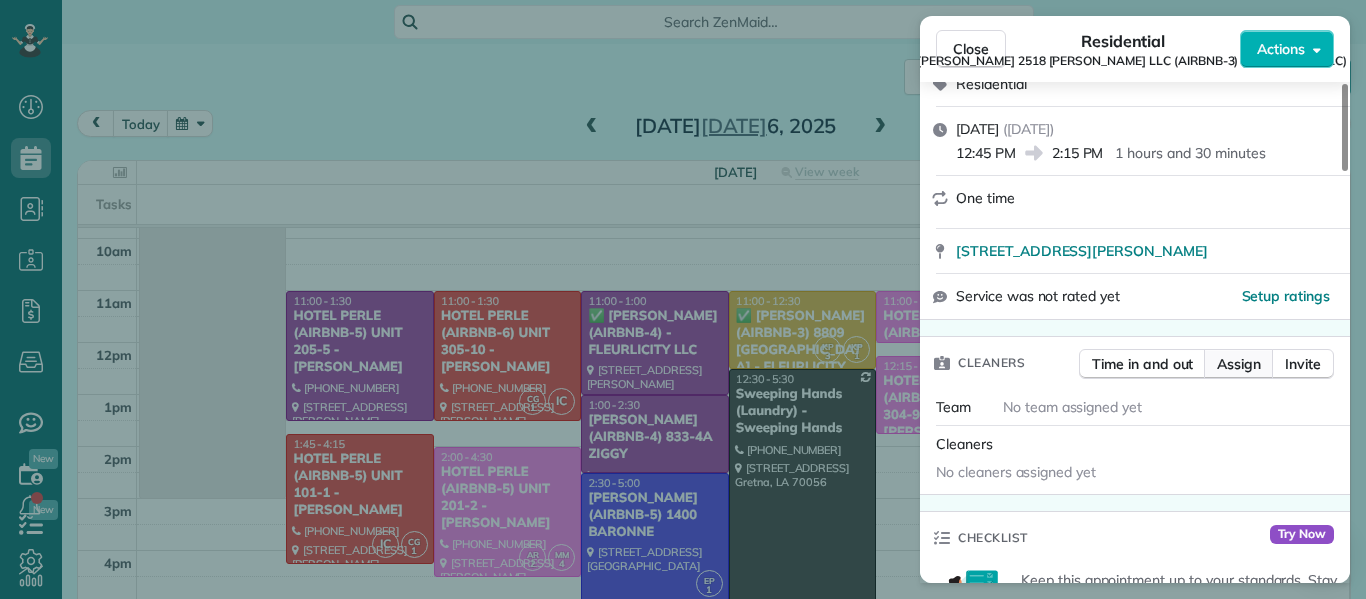 click on "Assign" at bounding box center (1239, 364) 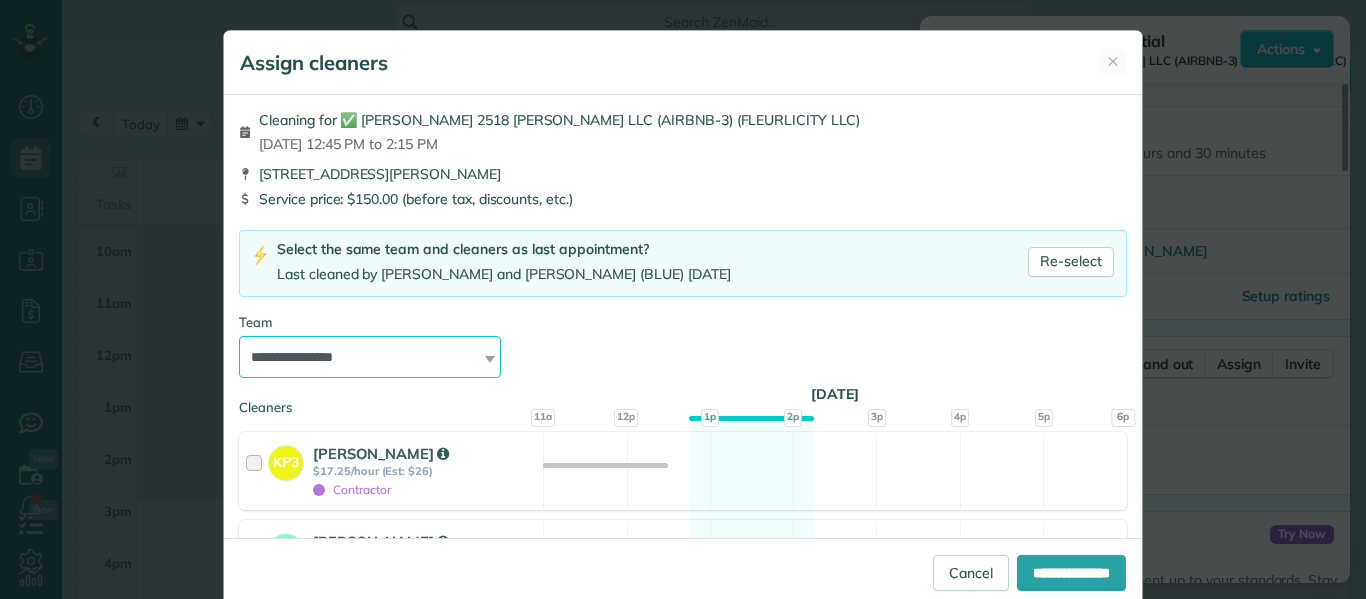 click on "**********" at bounding box center [370, 357] 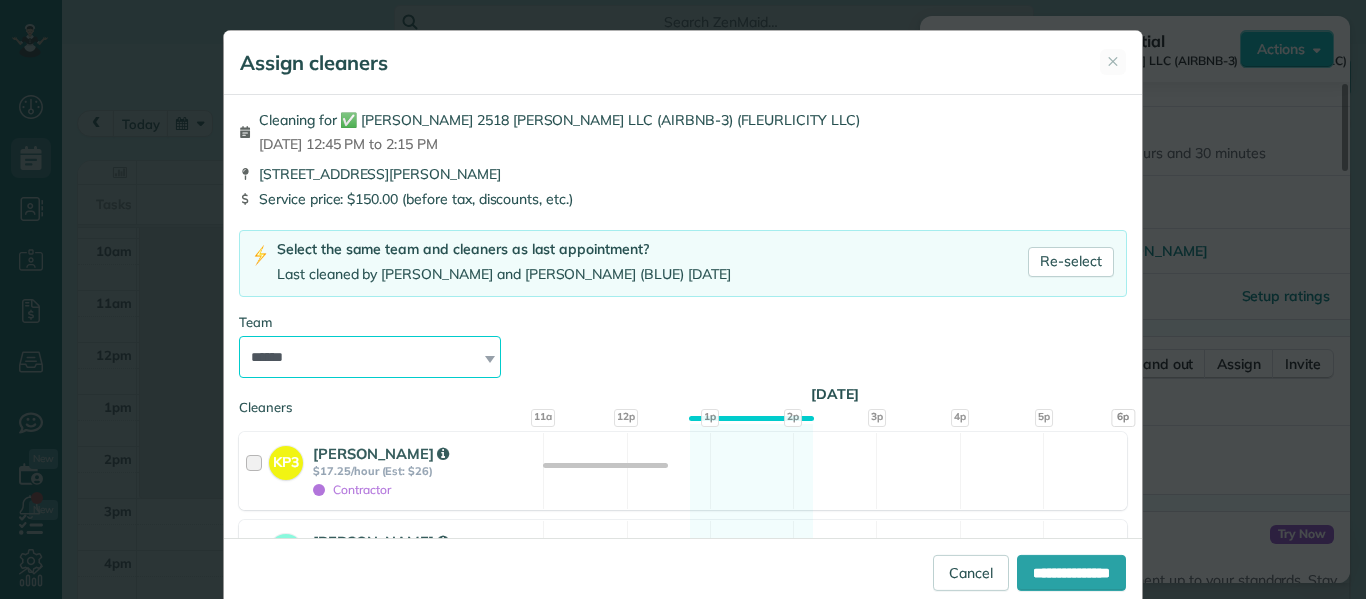 click on "**********" at bounding box center (370, 357) 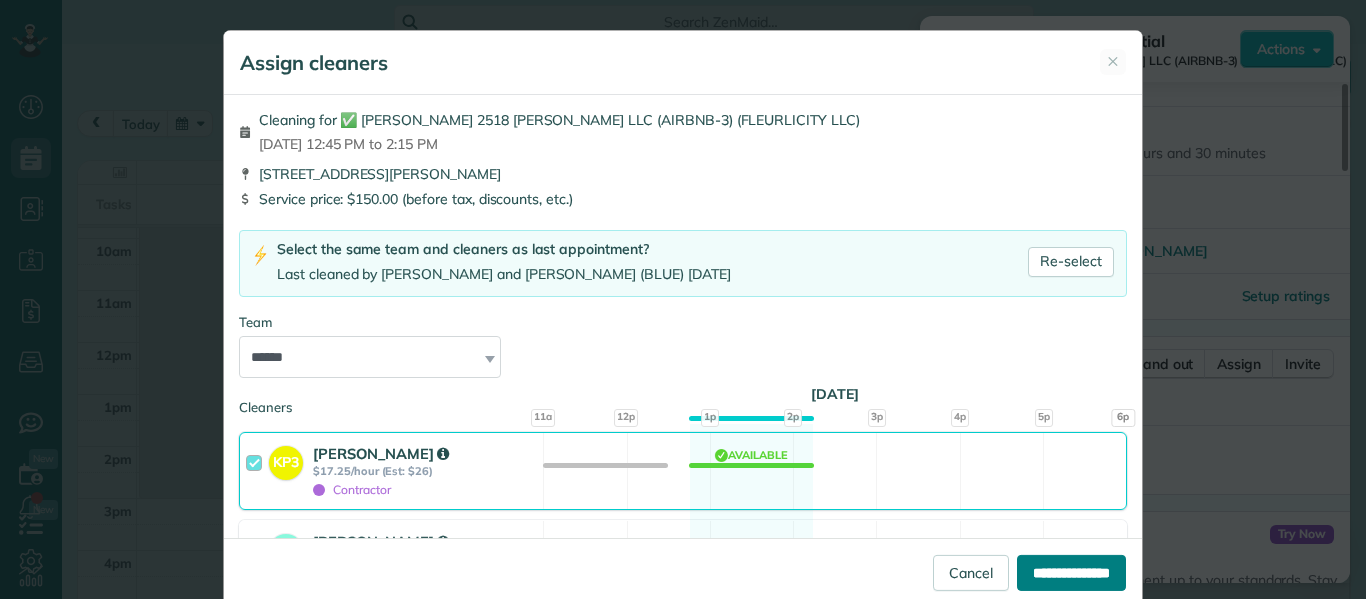 click on "**********" at bounding box center [1071, 573] 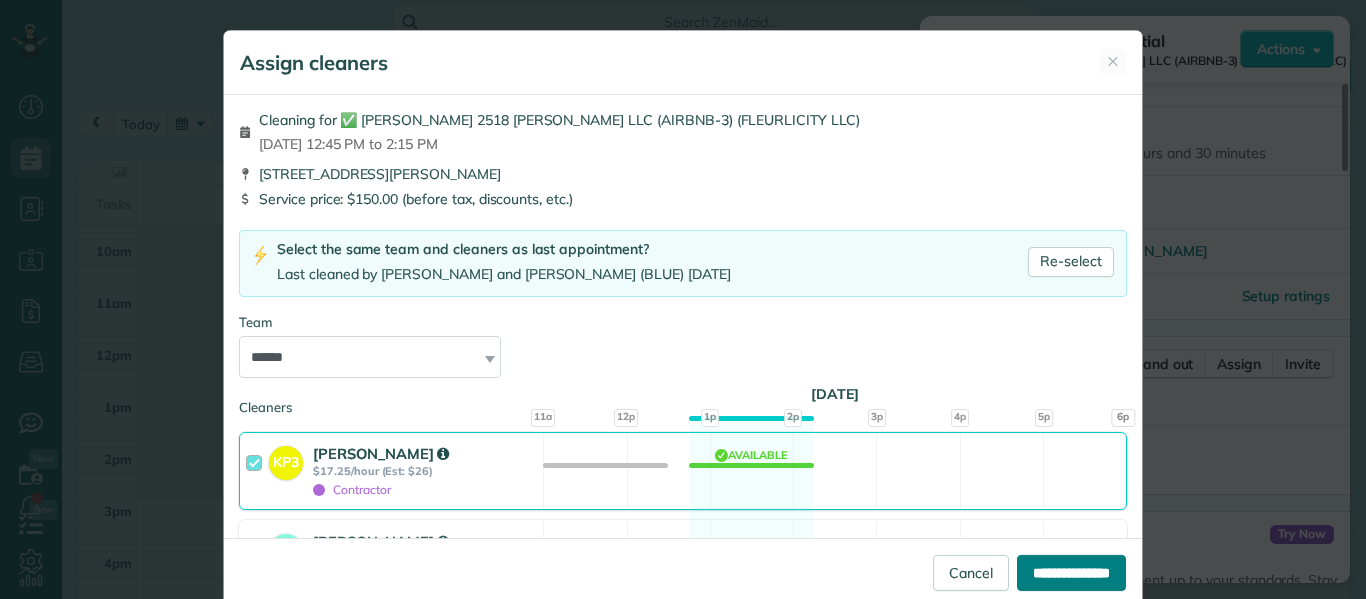 type on "**********" 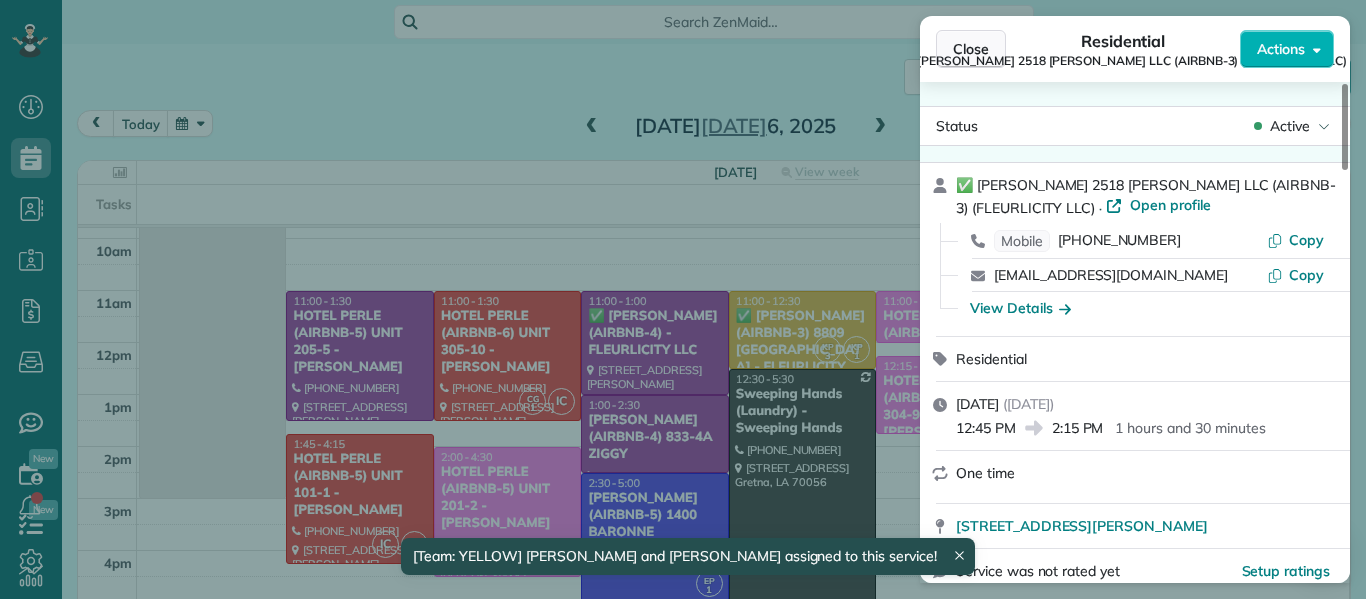 click on "Close" at bounding box center [971, 49] 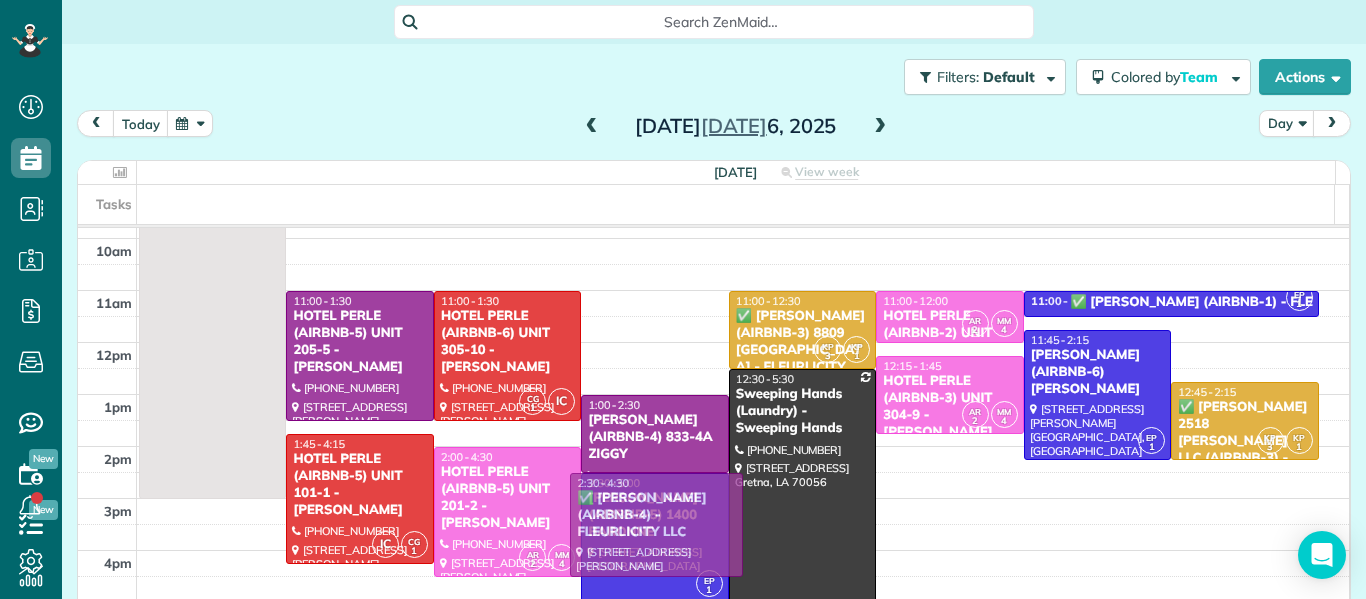 drag, startPoint x: 653, startPoint y: 345, endPoint x: 746, endPoint y: 523, distance: 200.83078 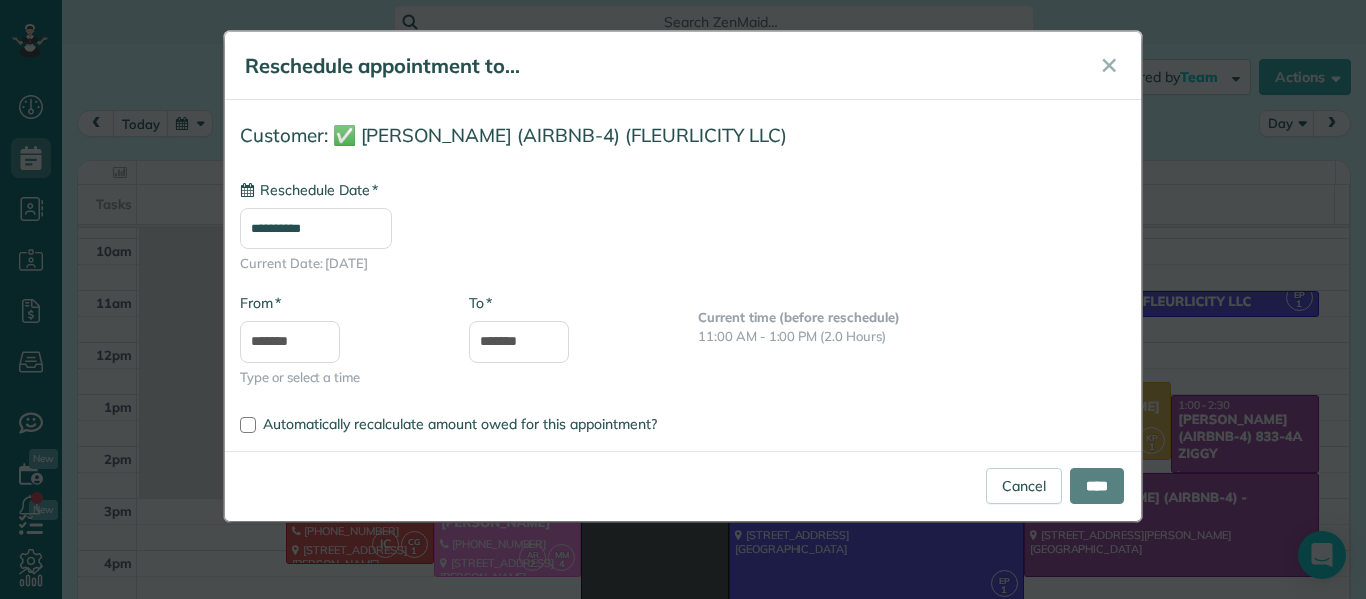 type on "**********" 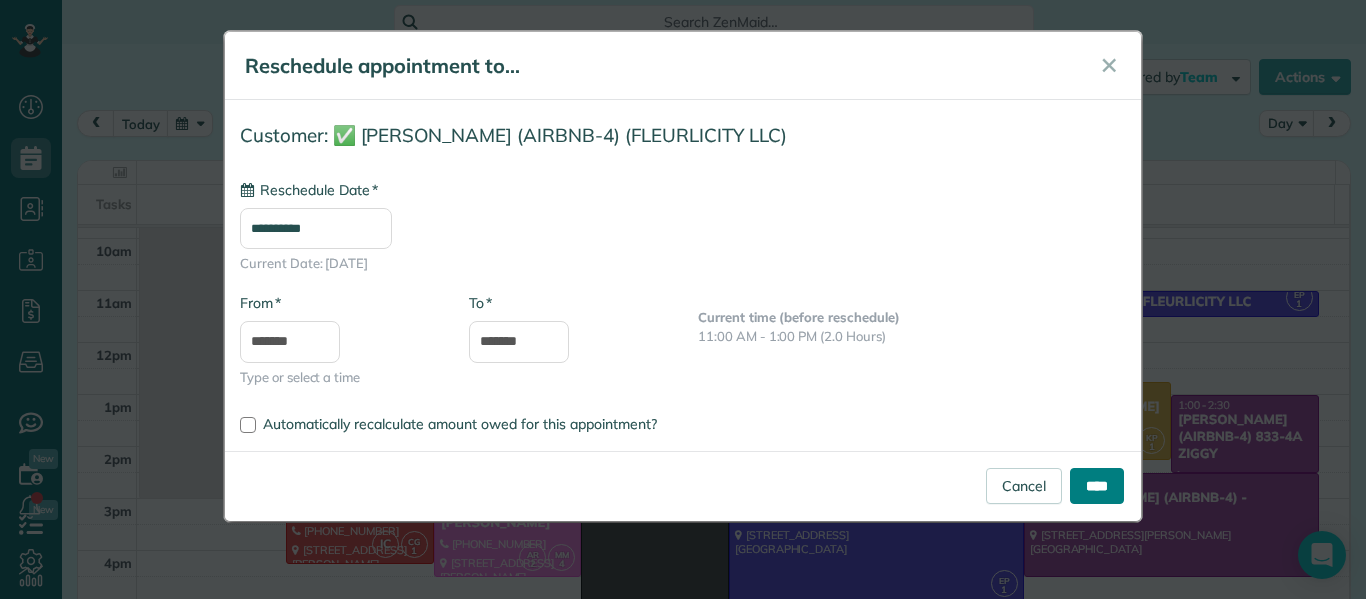 click on "****" at bounding box center (1097, 486) 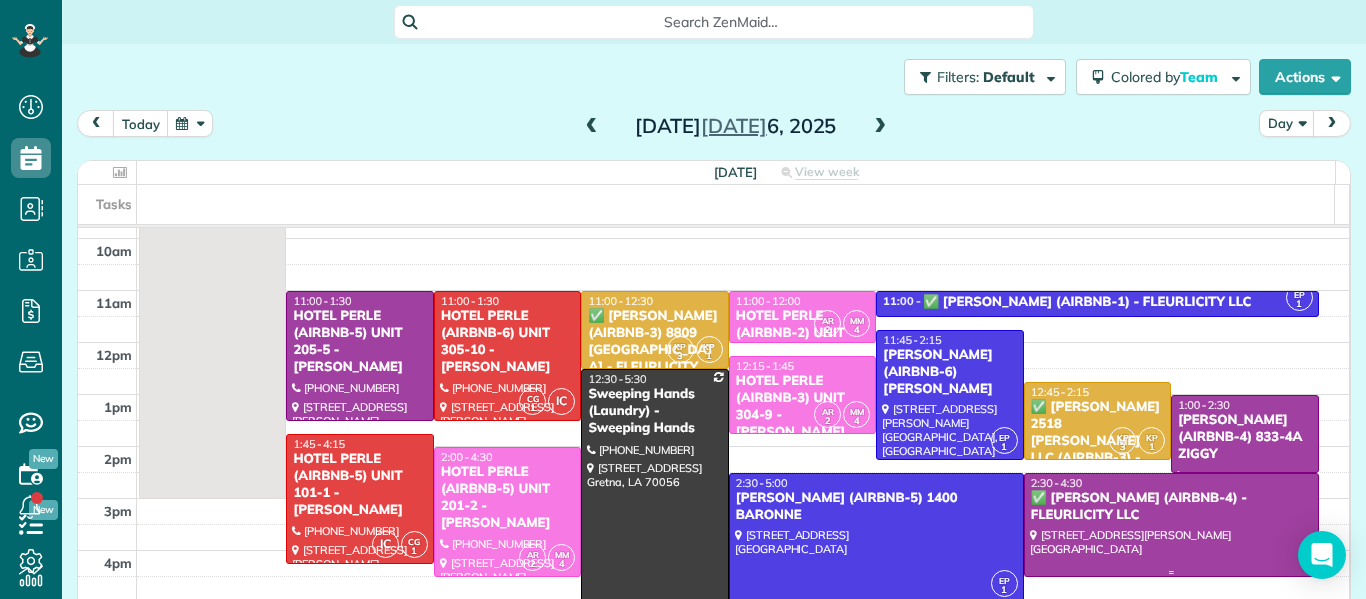 click at bounding box center (1171, 525) 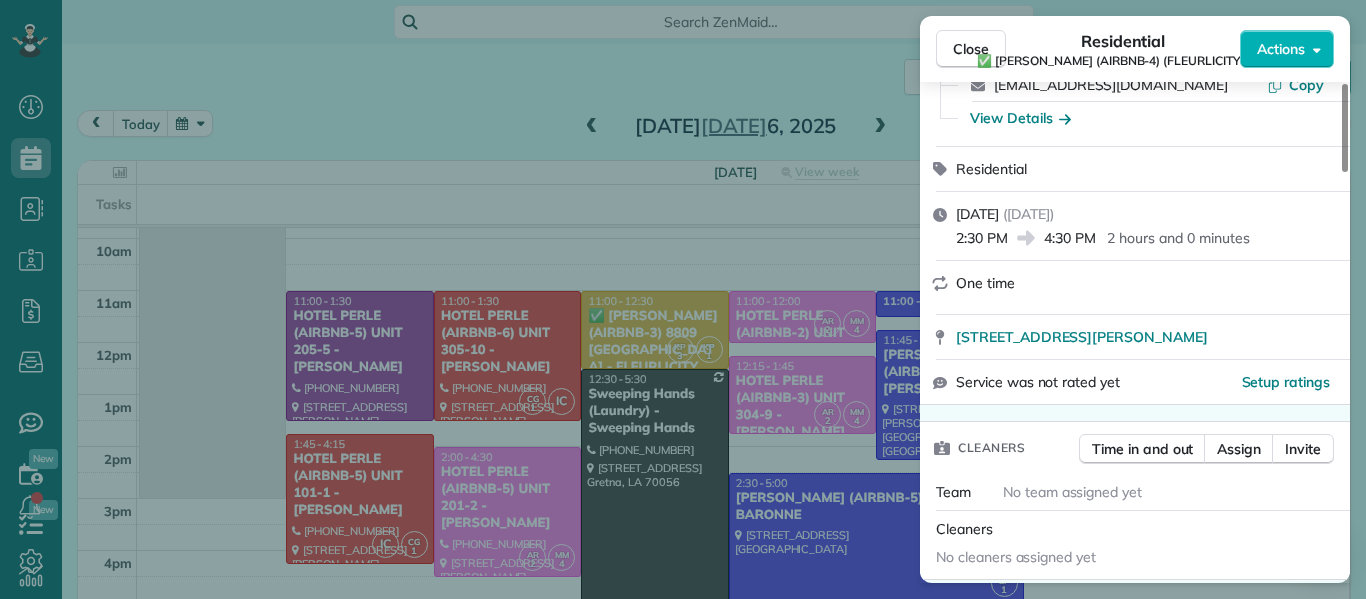 scroll, scrollTop: 198, scrollLeft: 0, axis: vertical 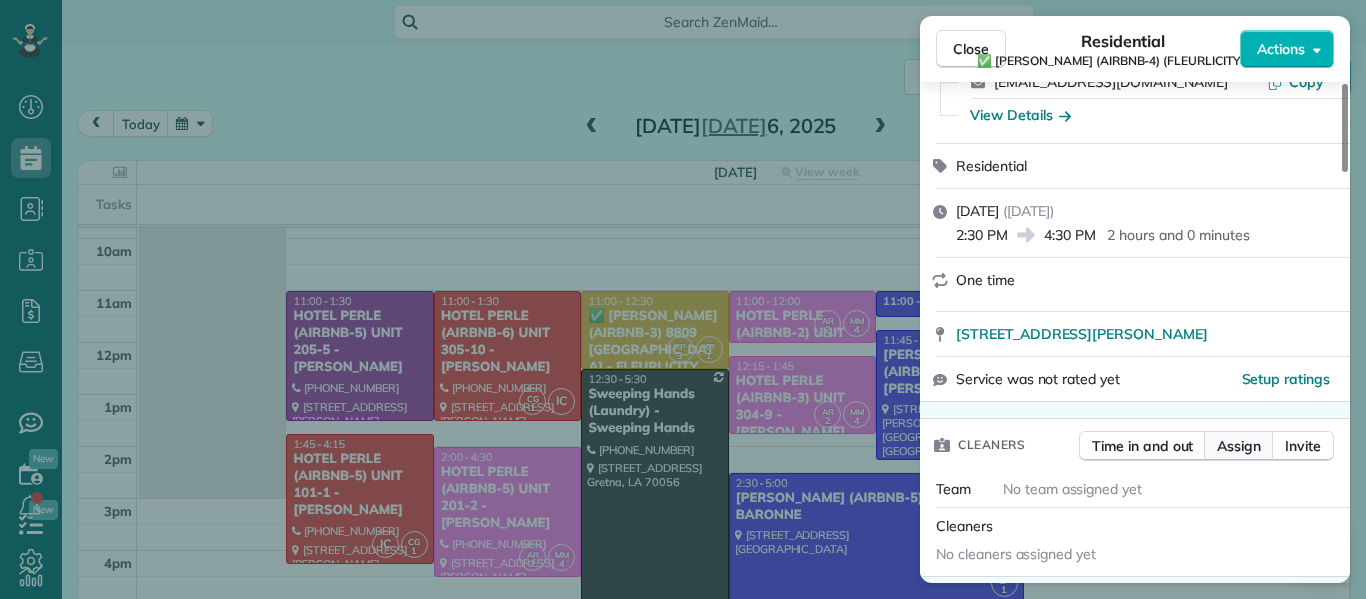 click on "Assign" at bounding box center (1239, 446) 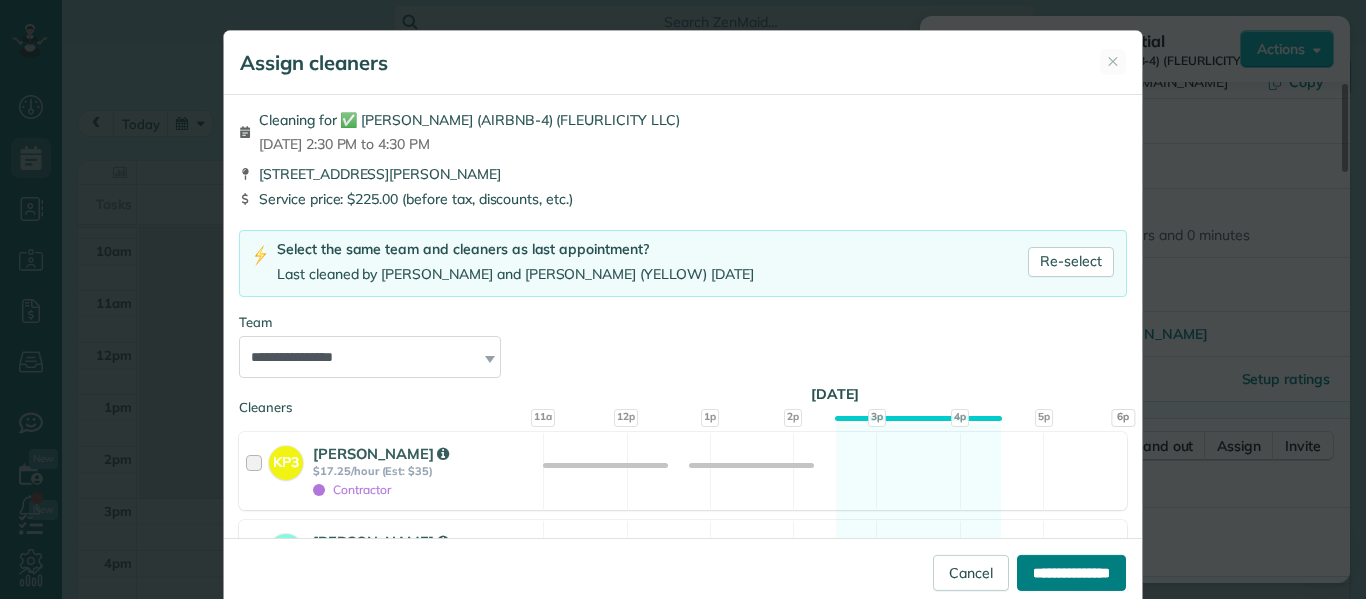 click on "**********" at bounding box center [1071, 573] 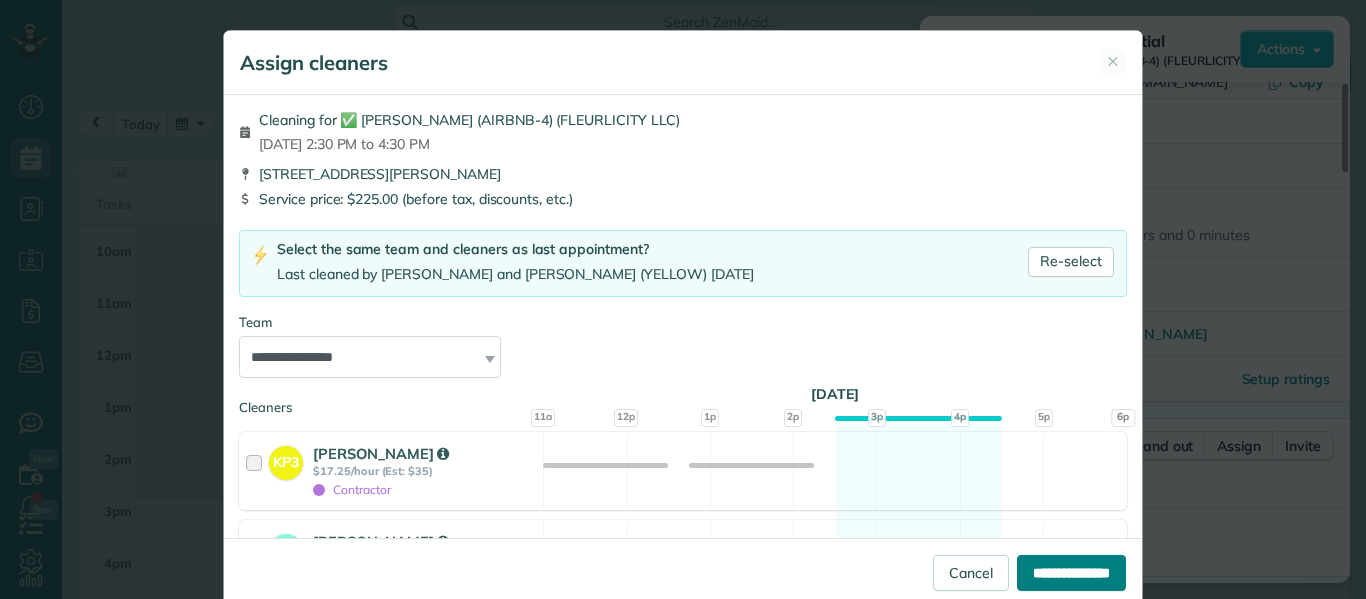 type on "**********" 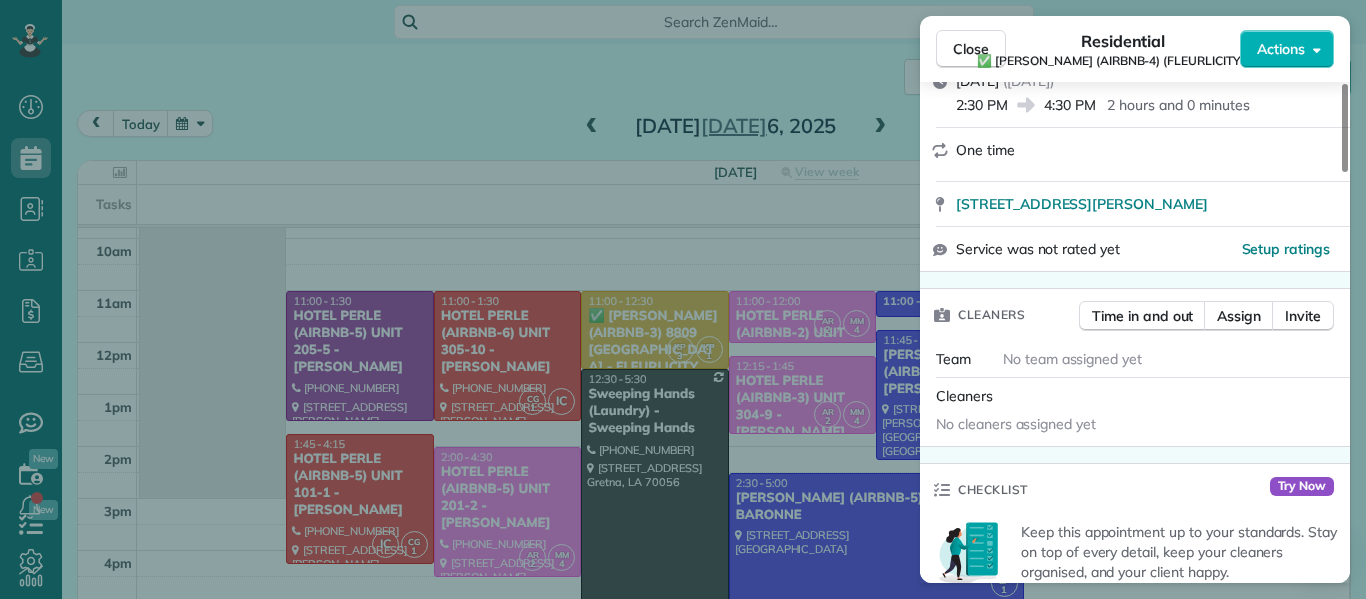 scroll, scrollTop: 329, scrollLeft: 0, axis: vertical 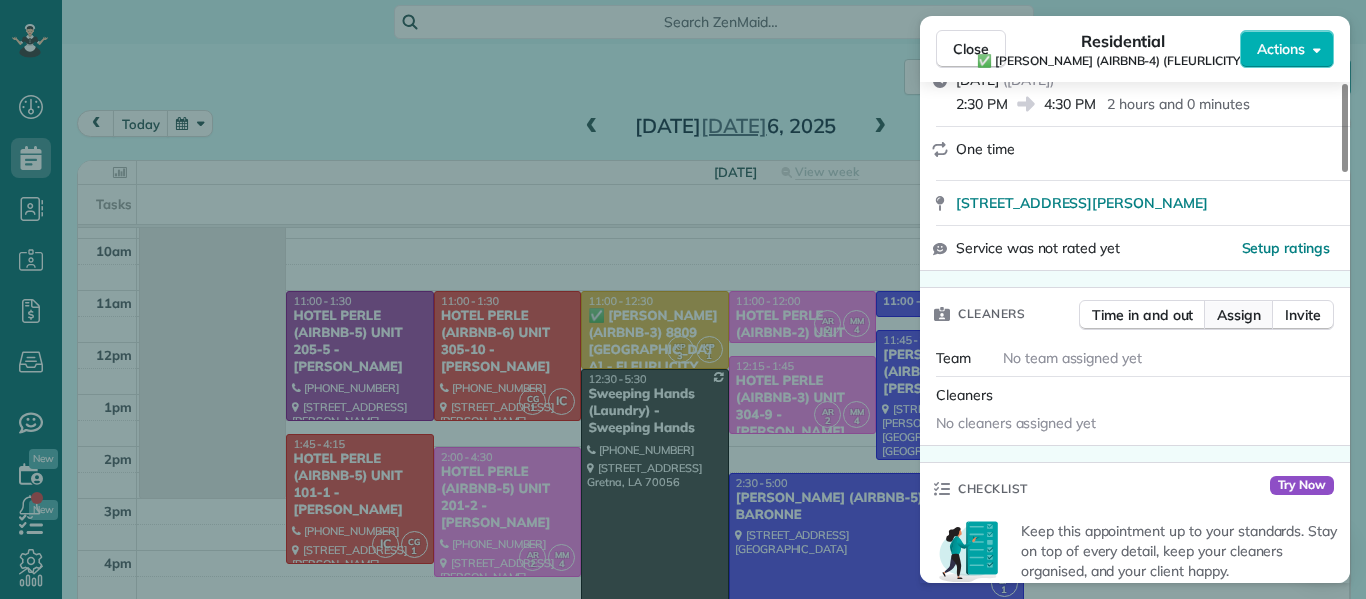click on "Assign" at bounding box center [1239, 315] 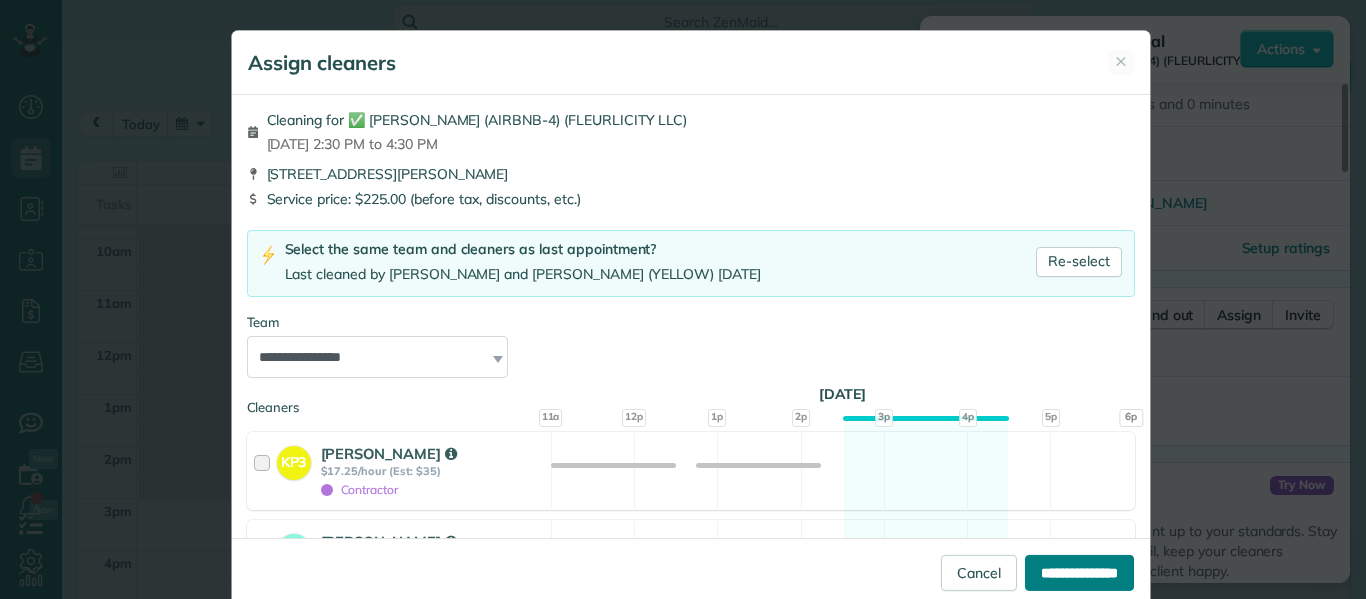click on "**********" at bounding box center [1079, 573] 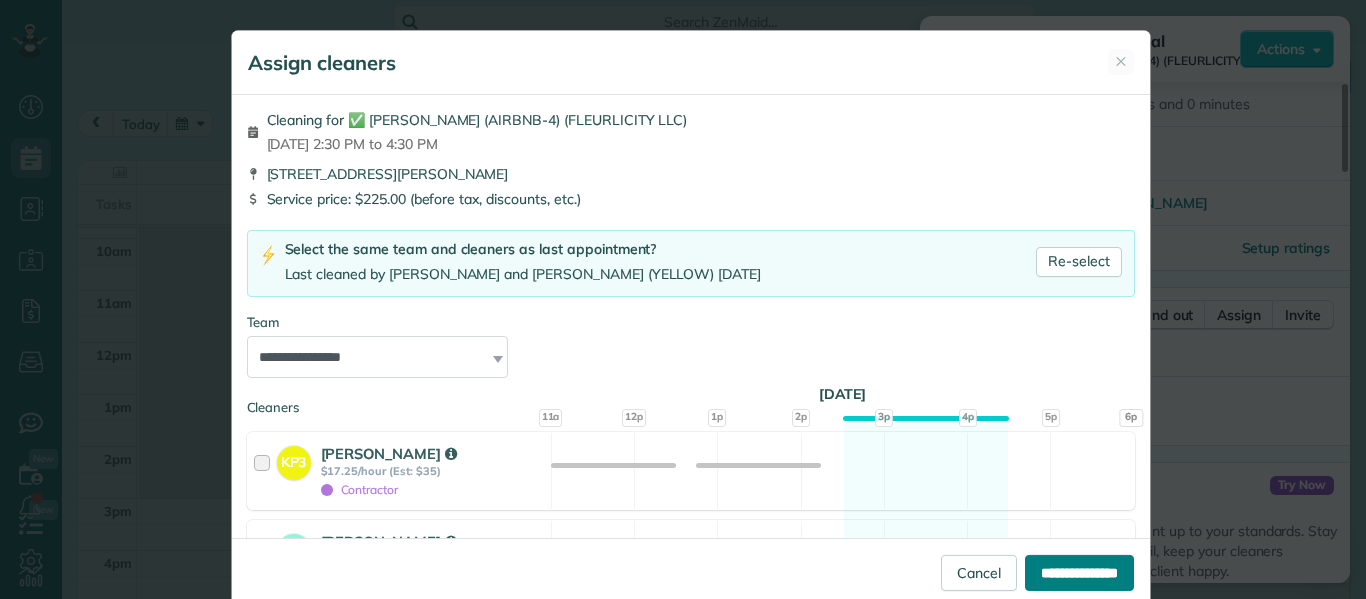 type on "**********" 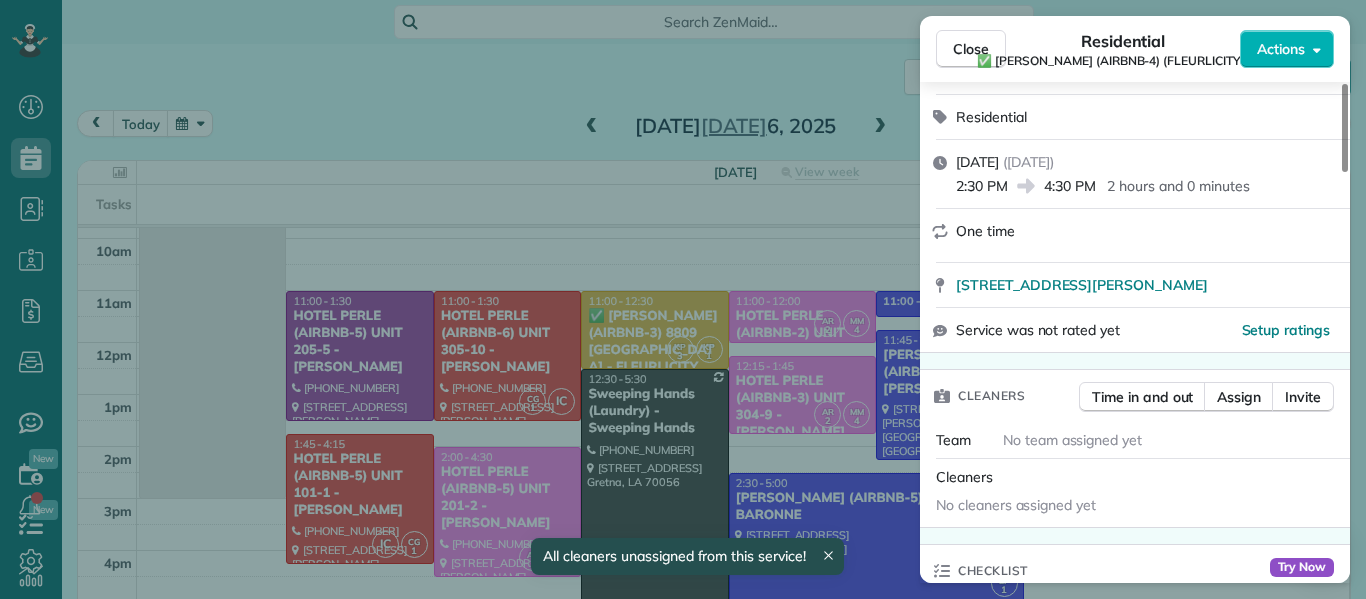 scroll, scrollTop: 251, scrollLeft: 0, axis: vertical 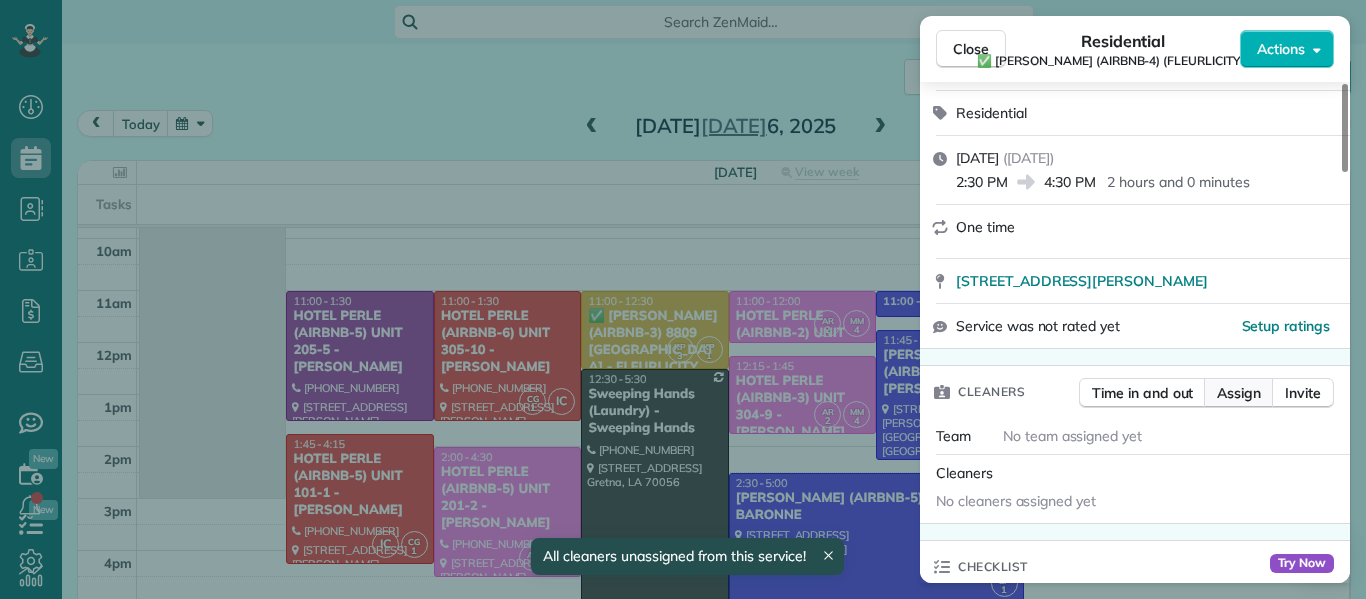 click on "Assign" at bounding box center (1239, 393) 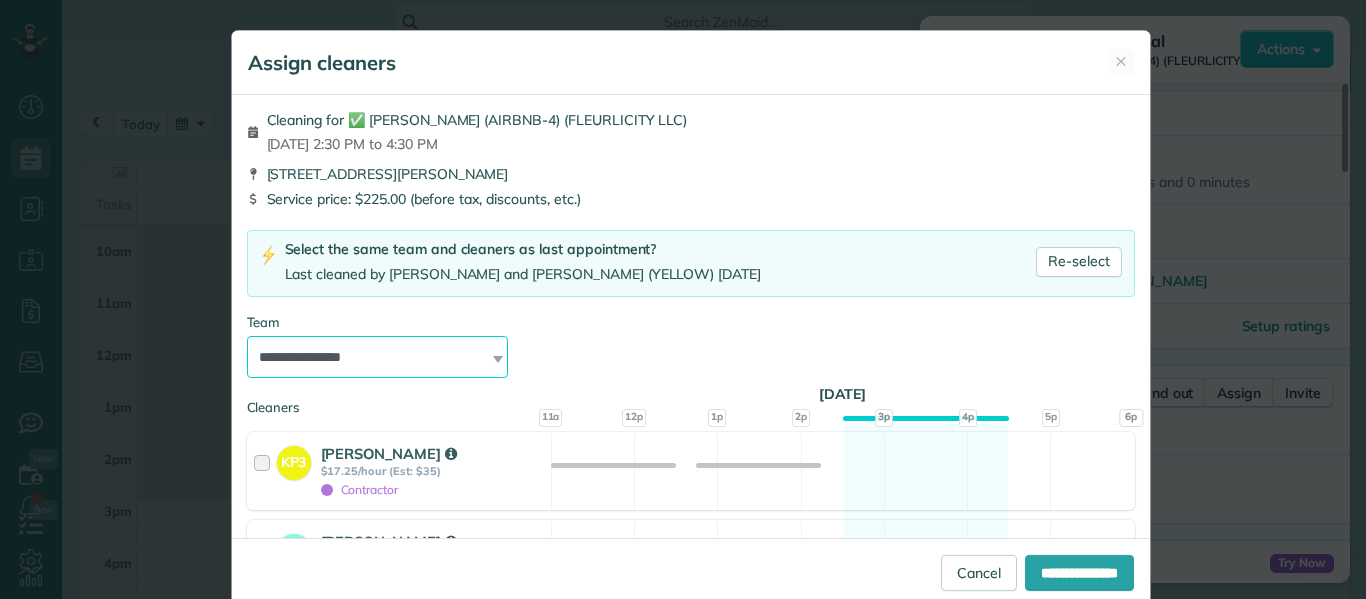 click on "**********" at bounding box center [378, 357] 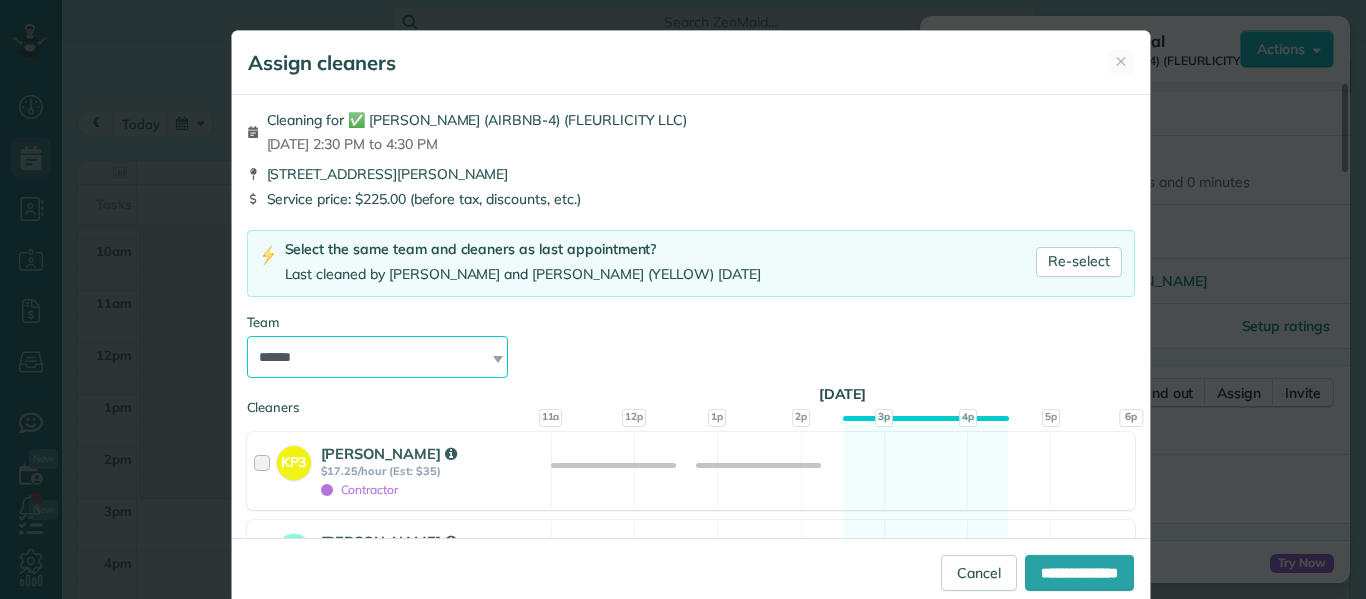 click on "**********" at bounding box center (378, 357) 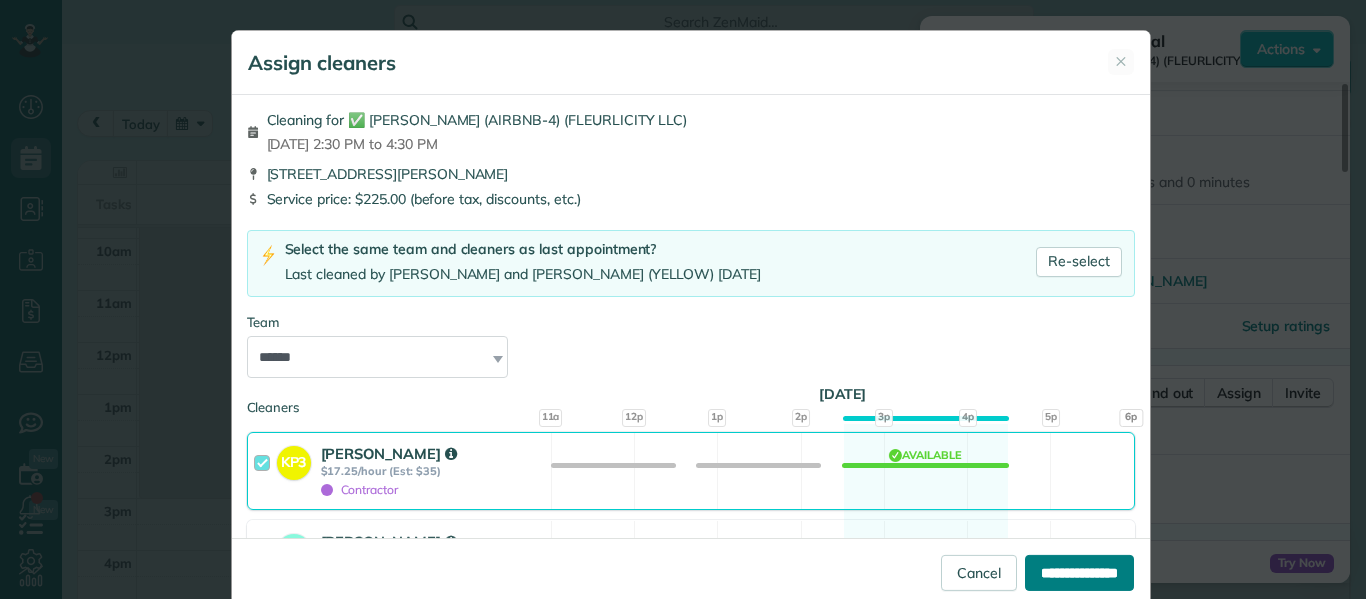 click on "**********" at bounding box center (1079, 573) 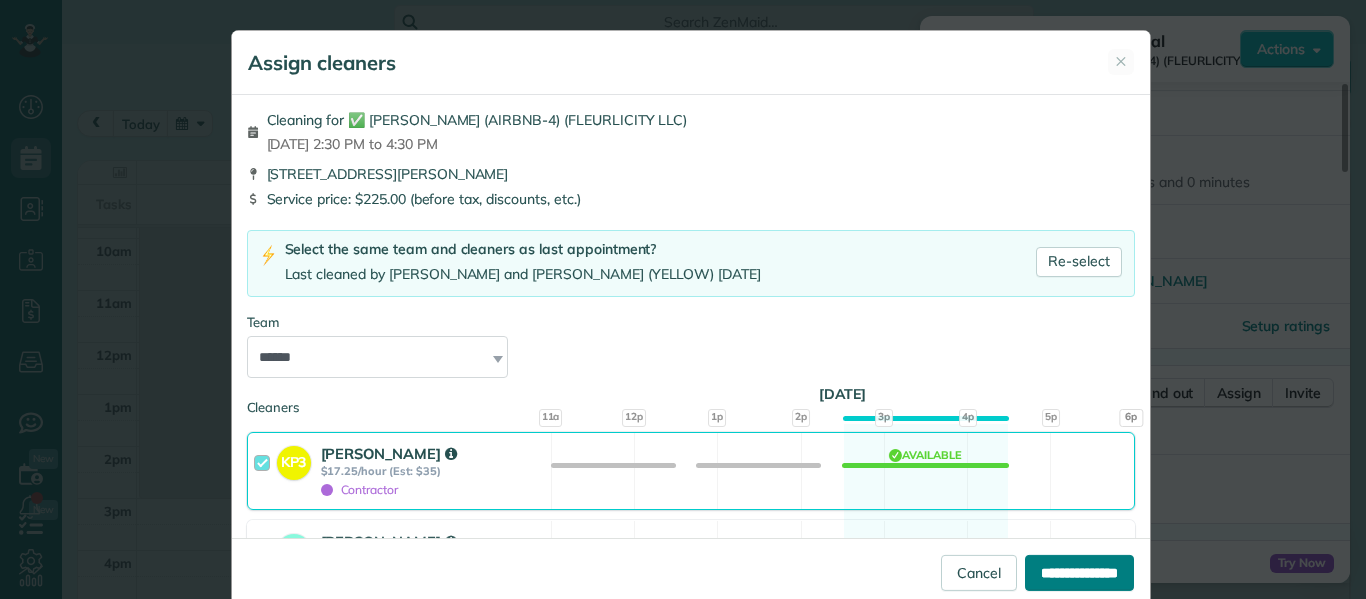 type on "**********" 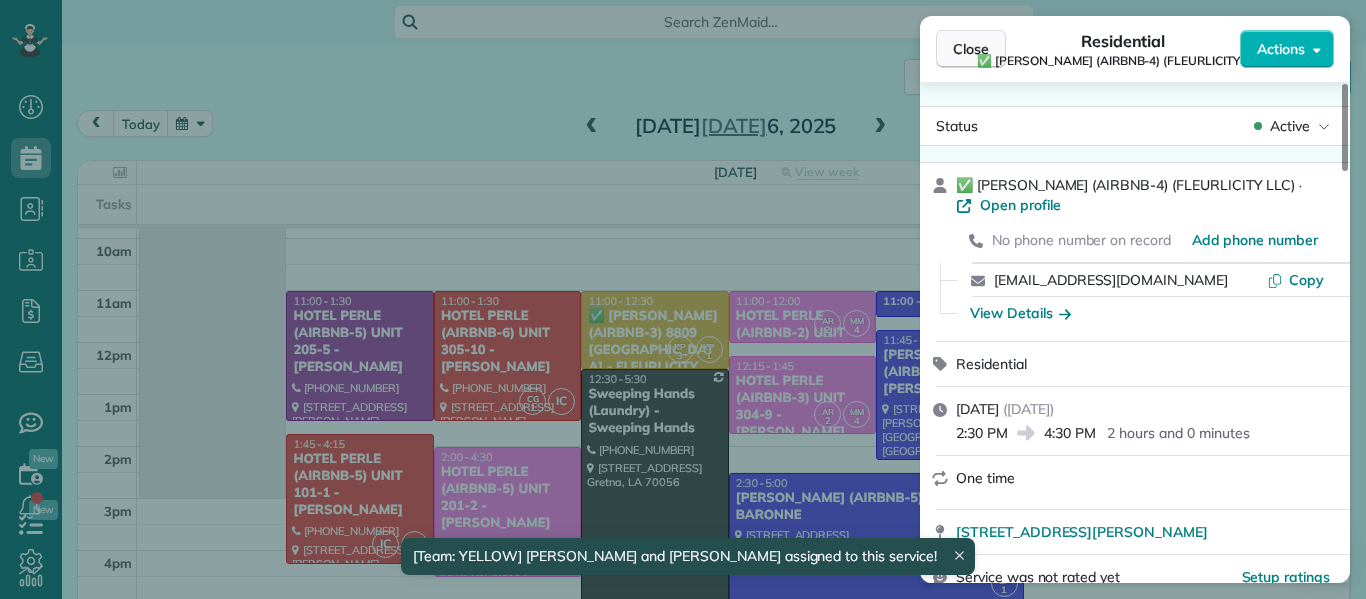 click on "Close" at bounding box center (971, 49) 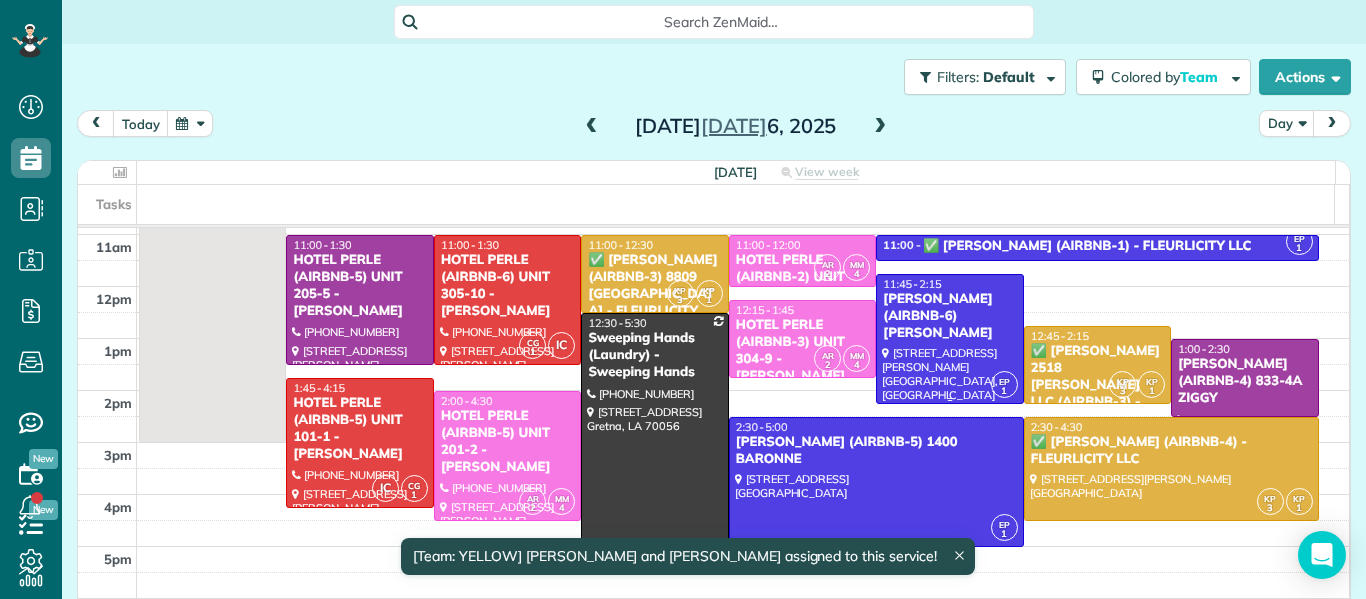 scroll, scrollTop: 206, scrollLeft: 0, axis: vertical 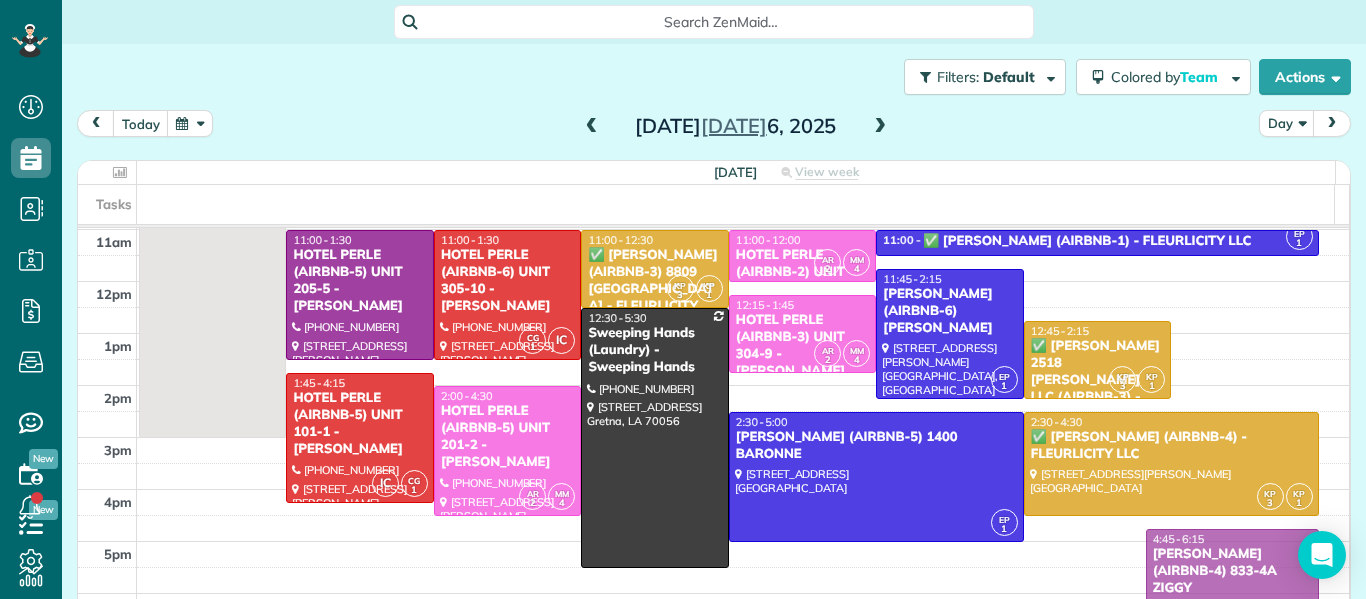 drag, startPoint x: 1223, startPoint y: 364, endPoint x: 1236, endPoint y: 559, distance: 195.43285 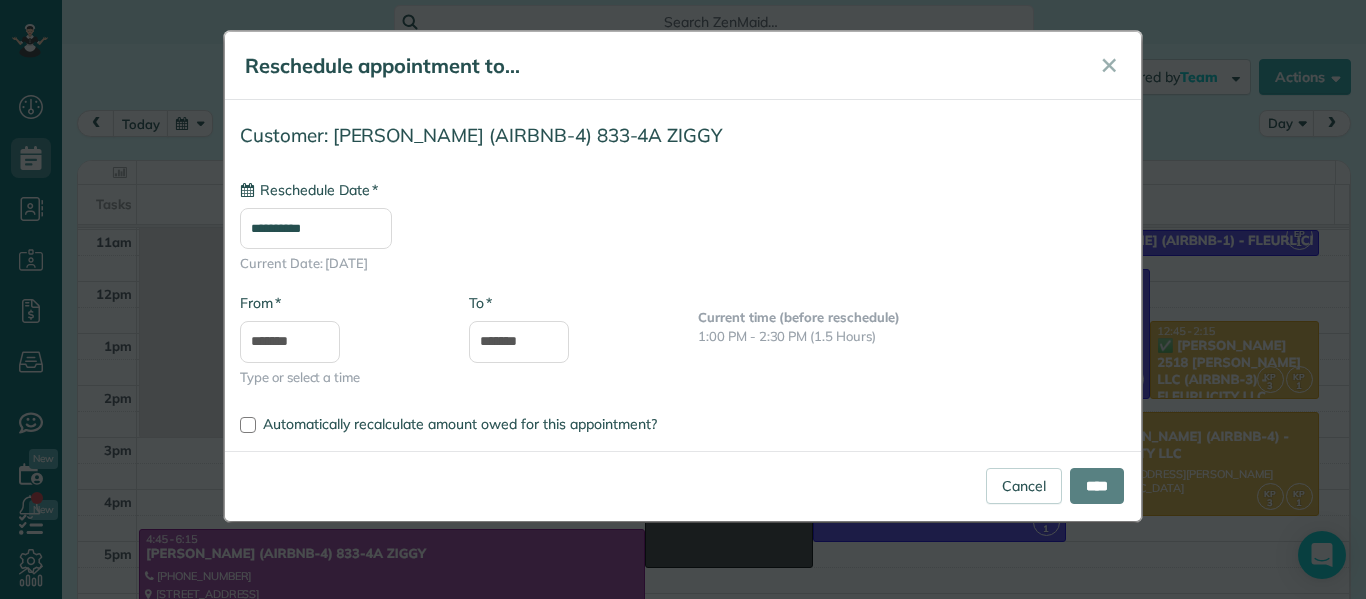 type on "**********" 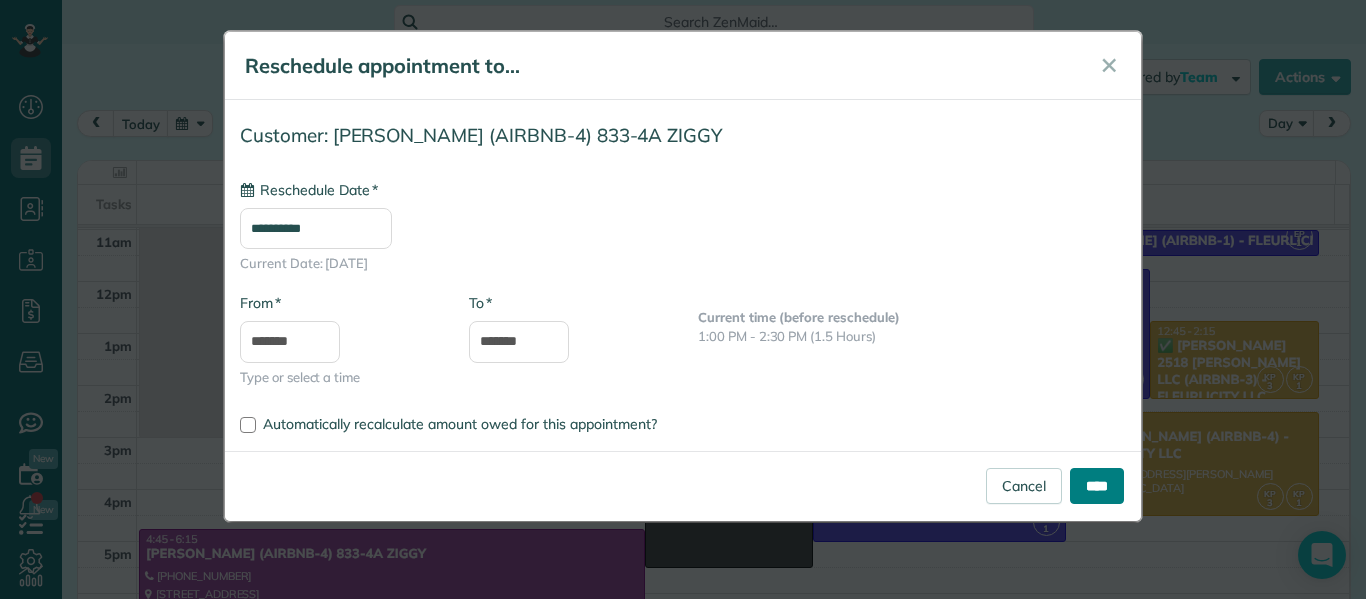 click on "****" at bounding box center [1097, 486] 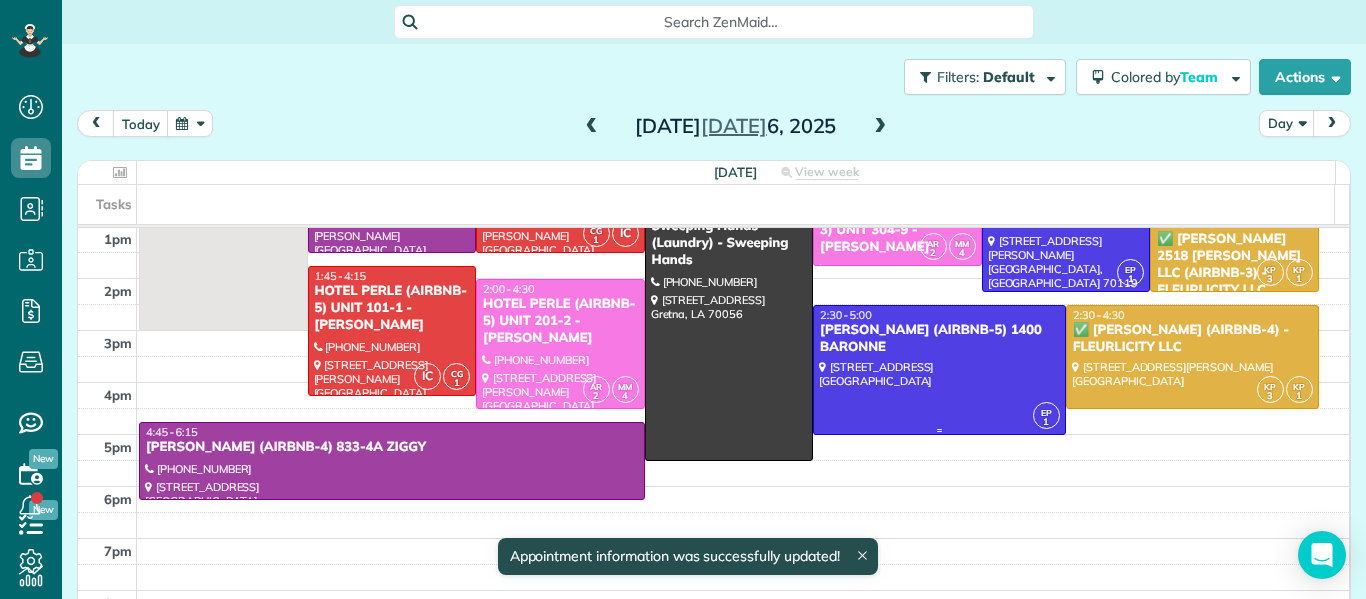 scroll, scrollTop: 314, scrollLeft: 0, axis: vertical 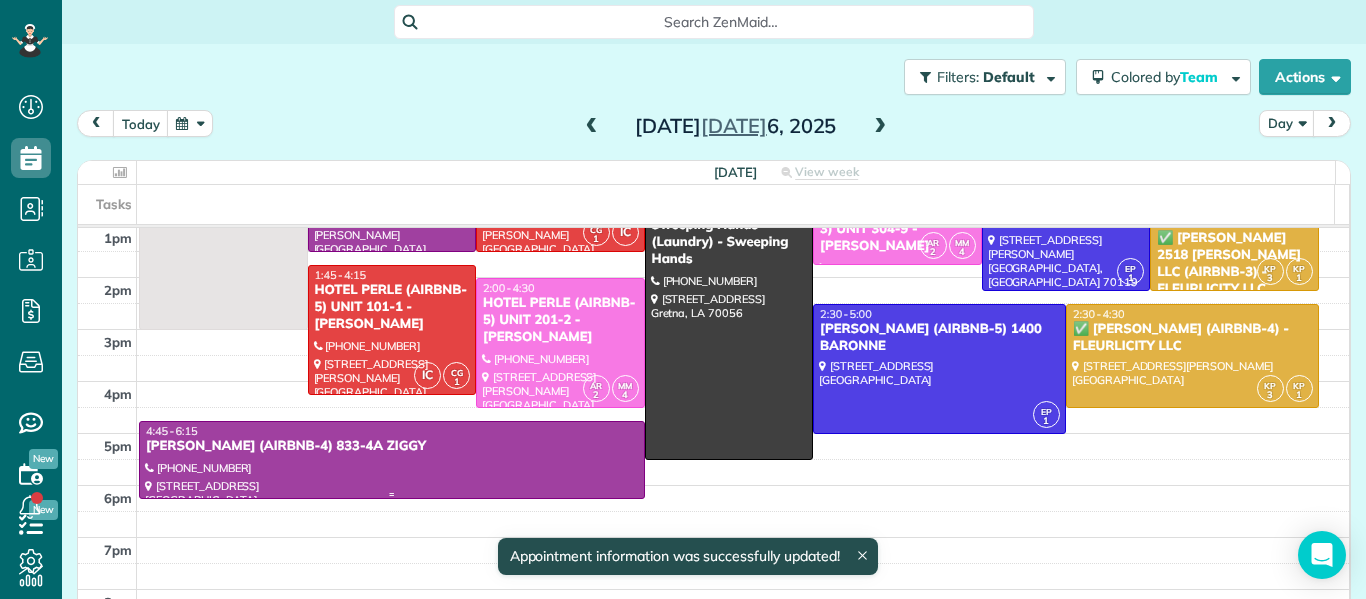 click at bounding box center (392, 460) 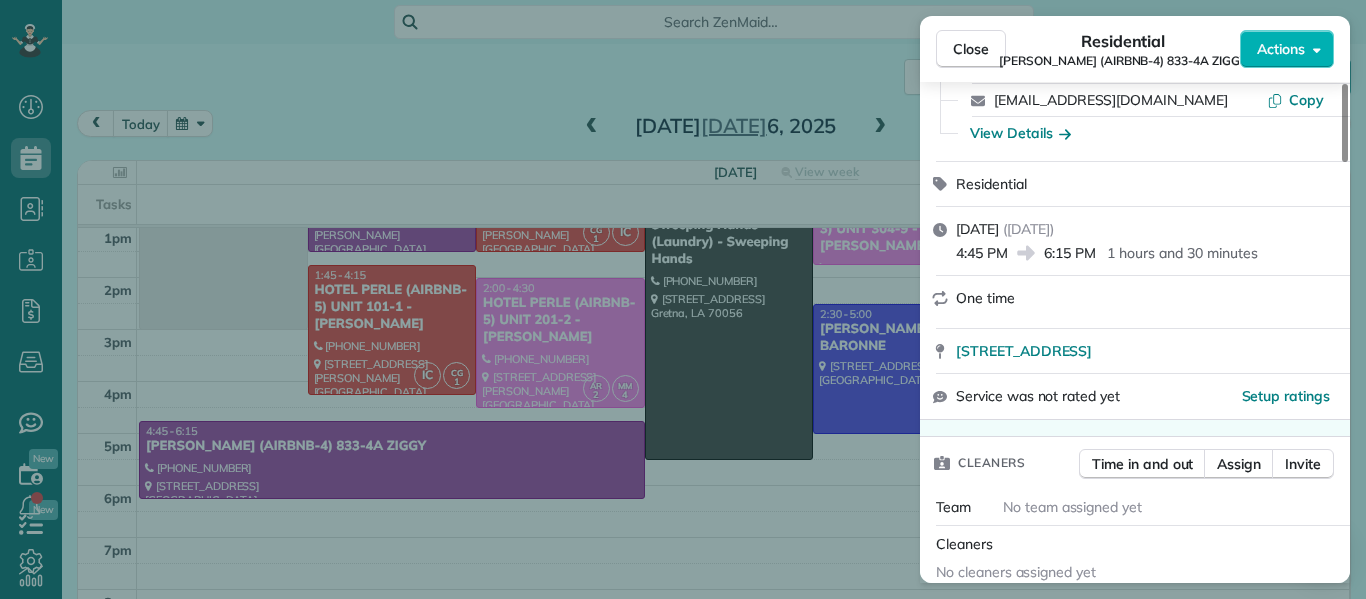 scroll, scrollTop: 186, scrollLeft: 0, axis: vertical 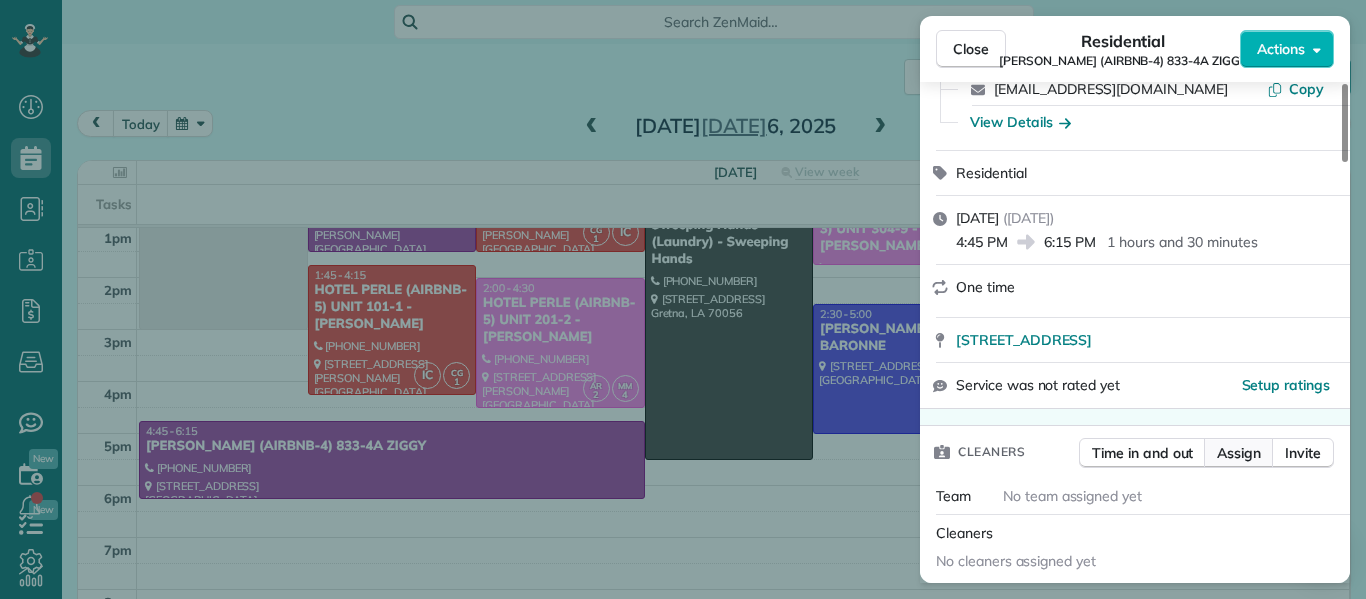 click on "Assign" at bounding box center (1239, 453) 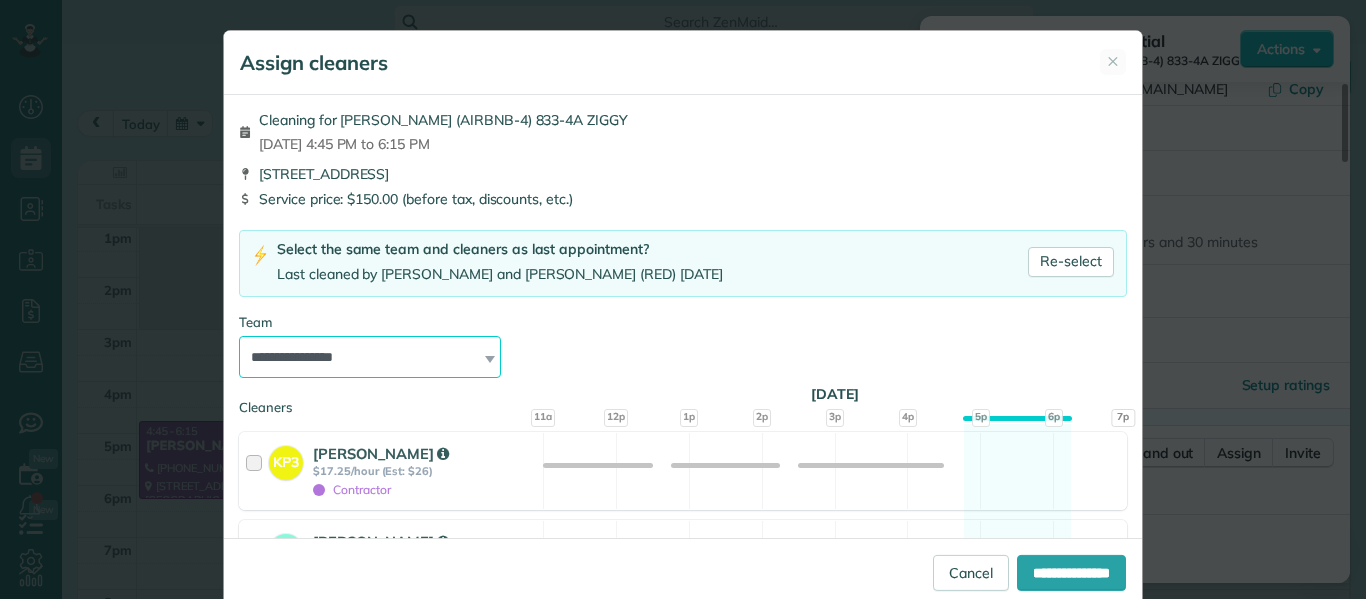 click on "**********" at bounding box center [370, 357] 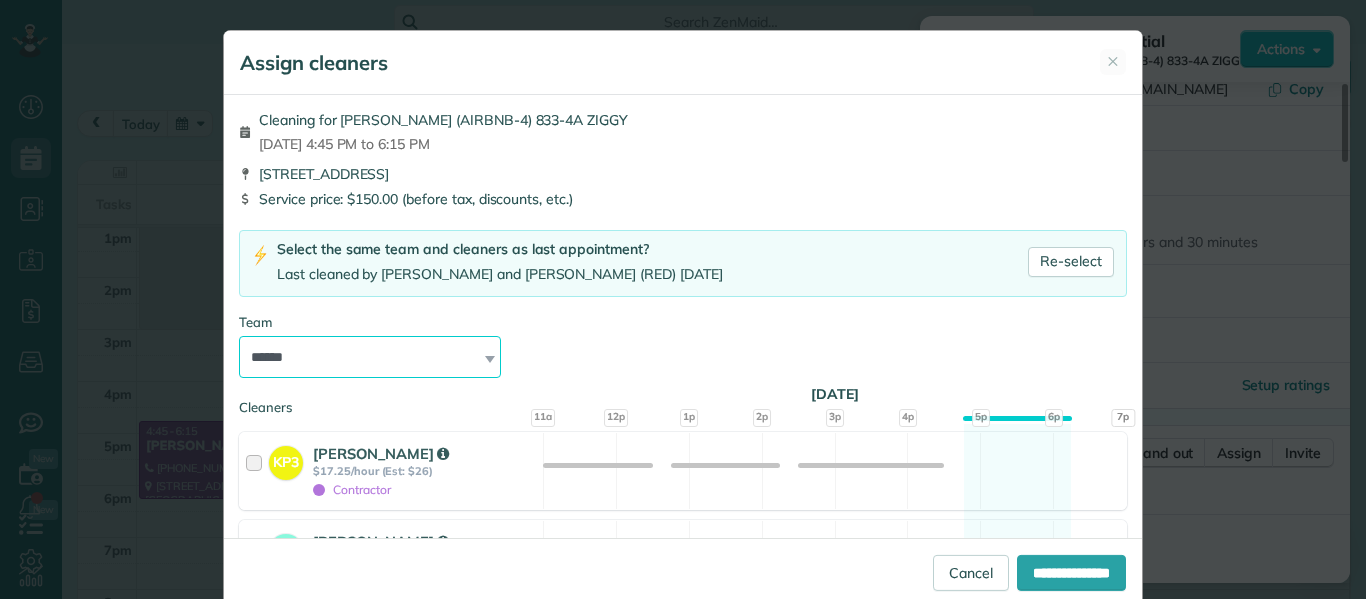 click on "**********" at bounding box center (370, 357) 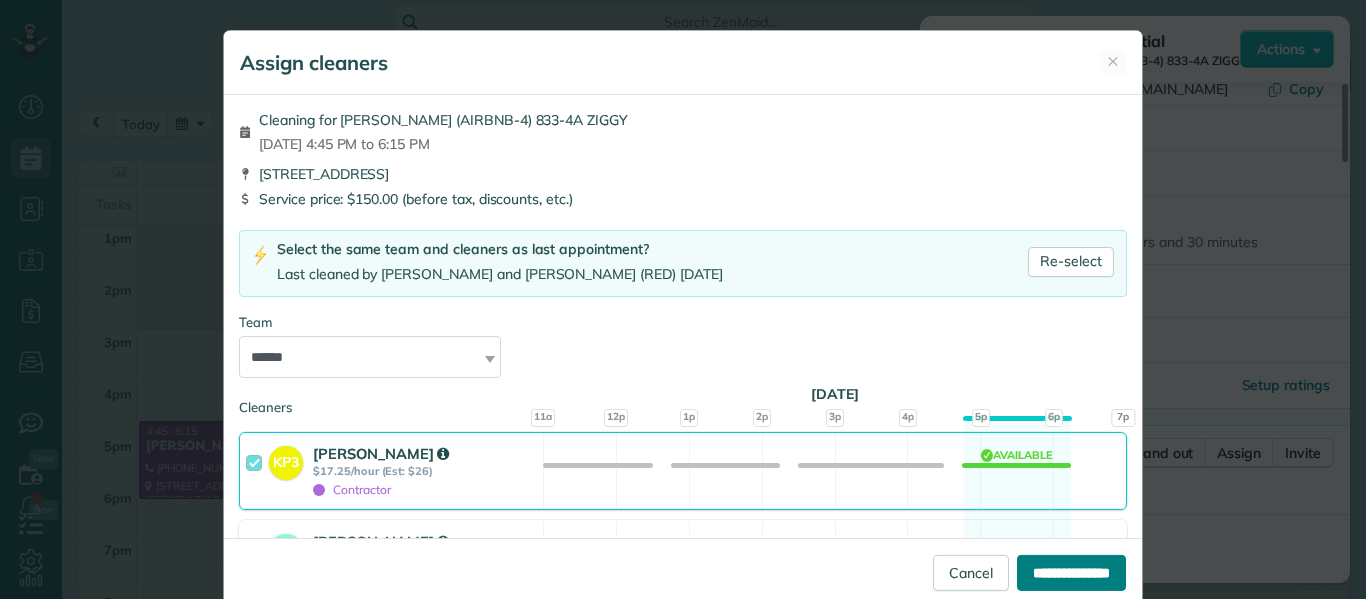 click on "**********" at bounding box center [1071, 573] 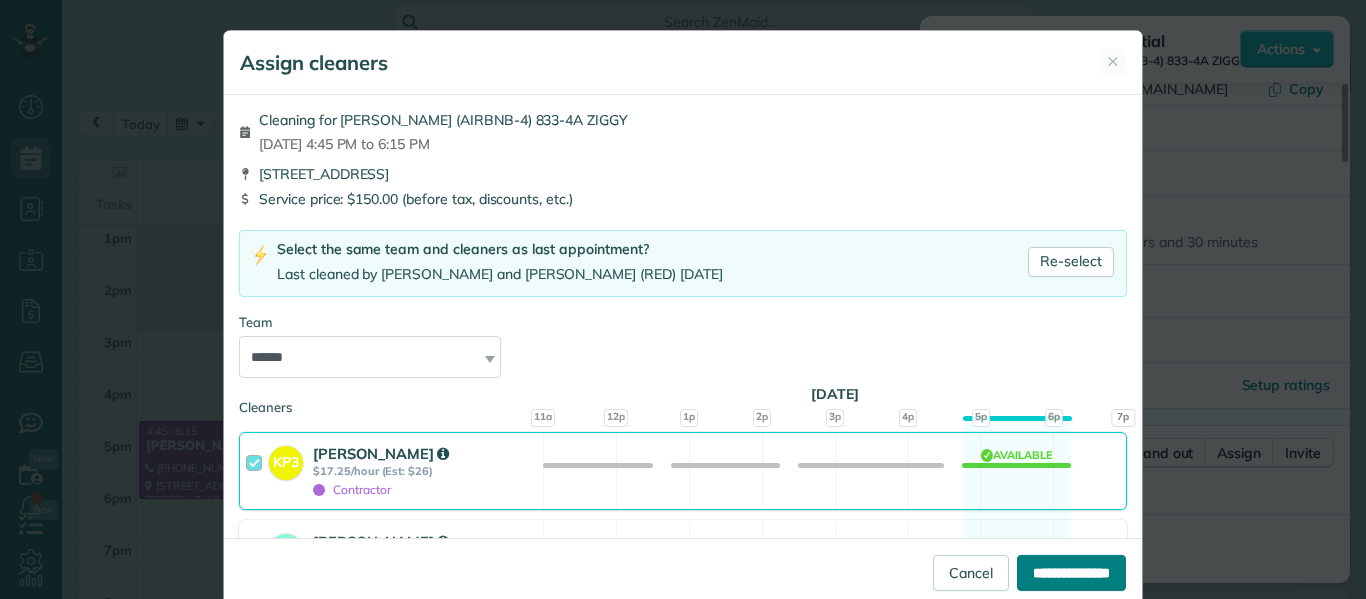 type on "**********" 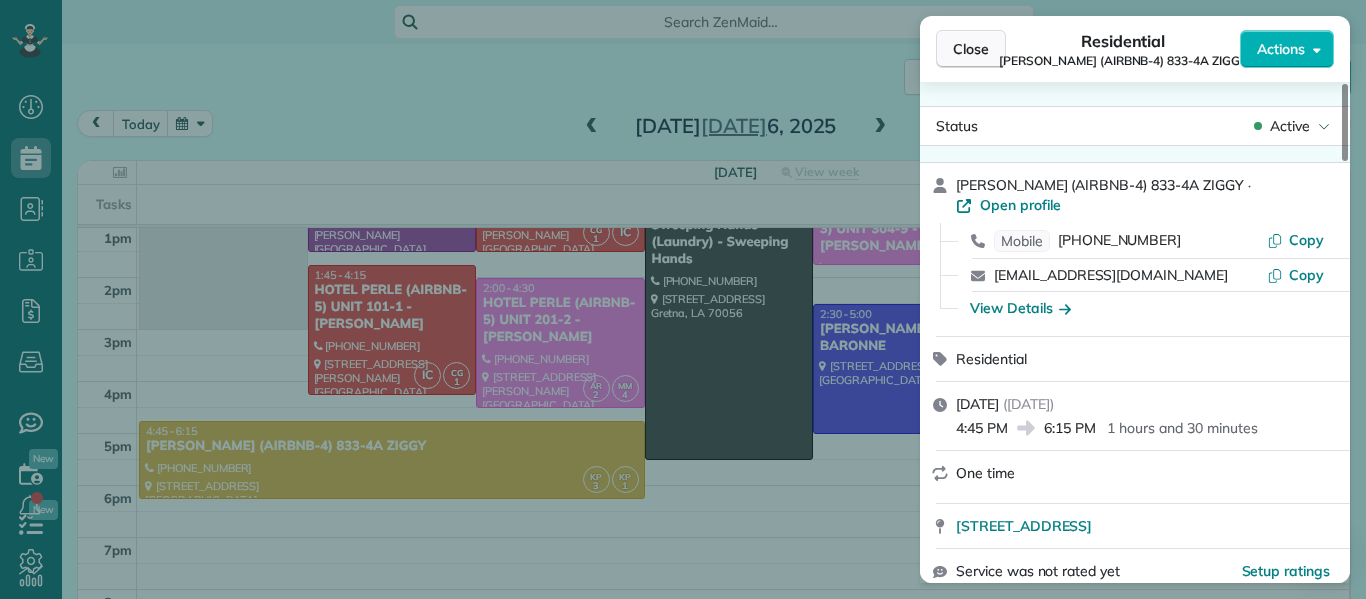 click on "Close" at bounding box center (971, 49) 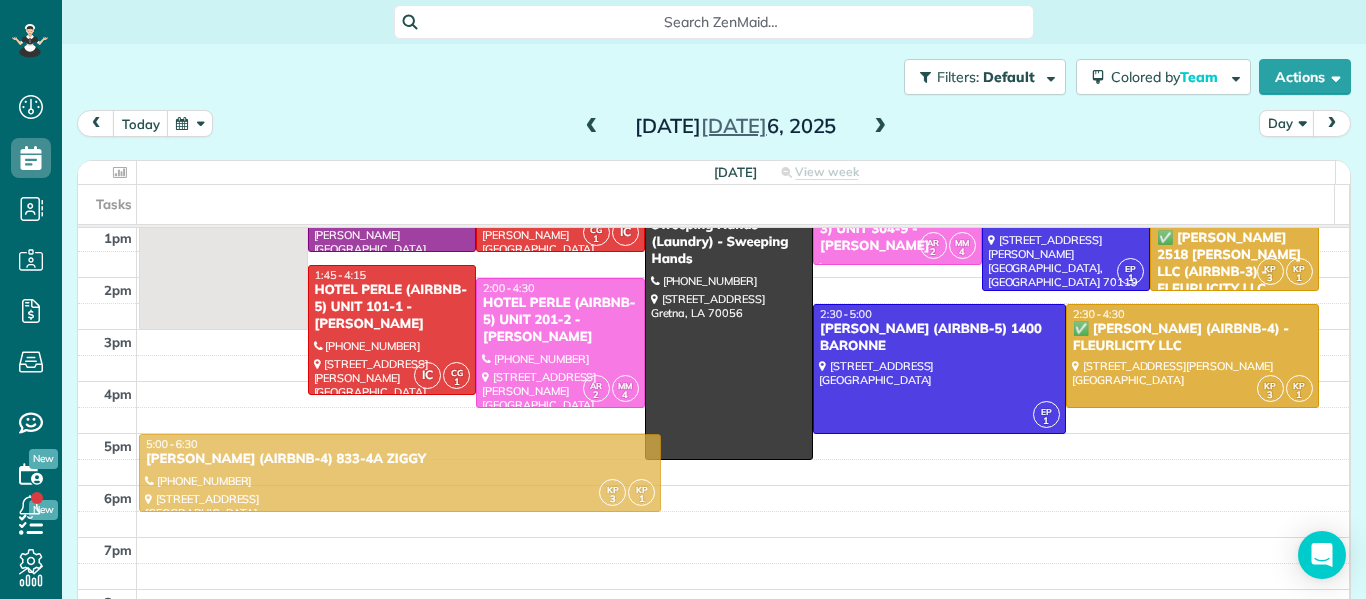 drag, startPoint x: 540, startPoint y: 443, endPoint x: 551, endPoint y: 455, distance: 16.27882 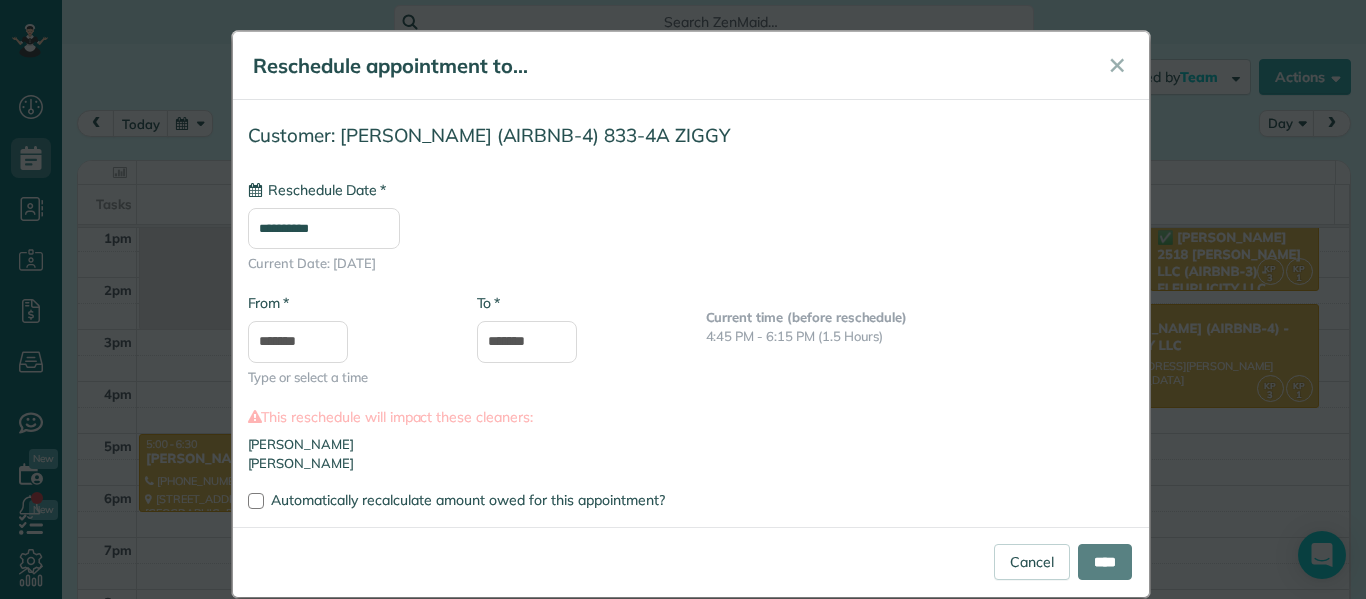 type on "**********" 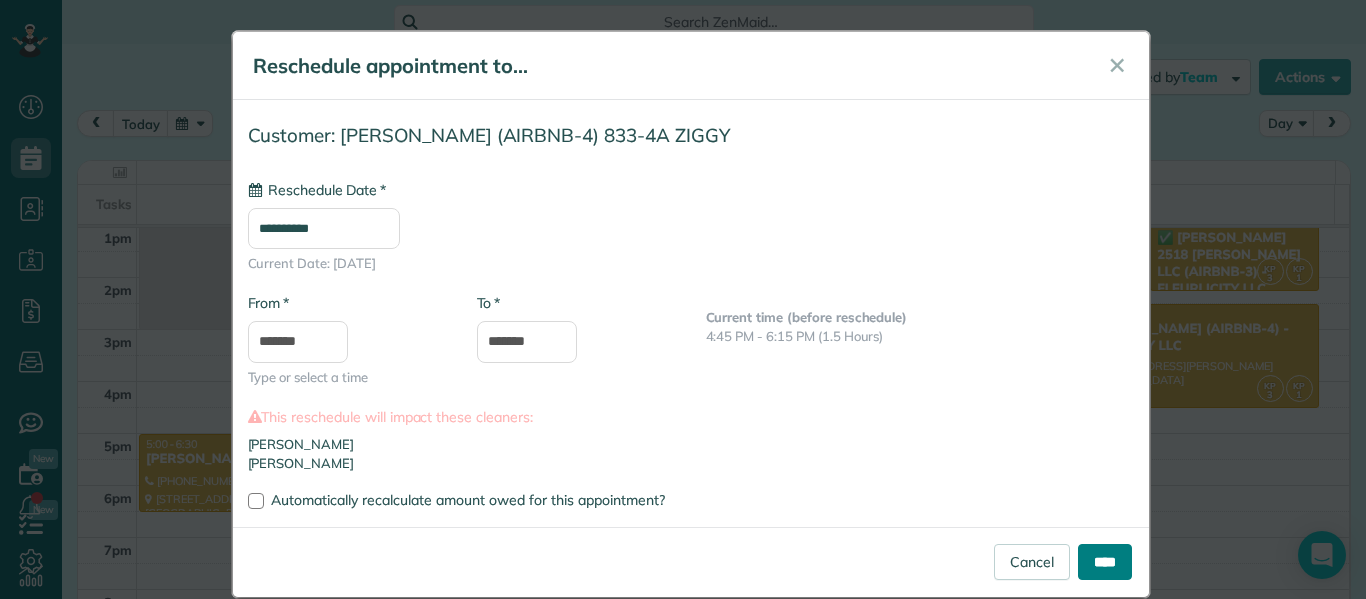 click on "****" at bounding box center (1105, 562) 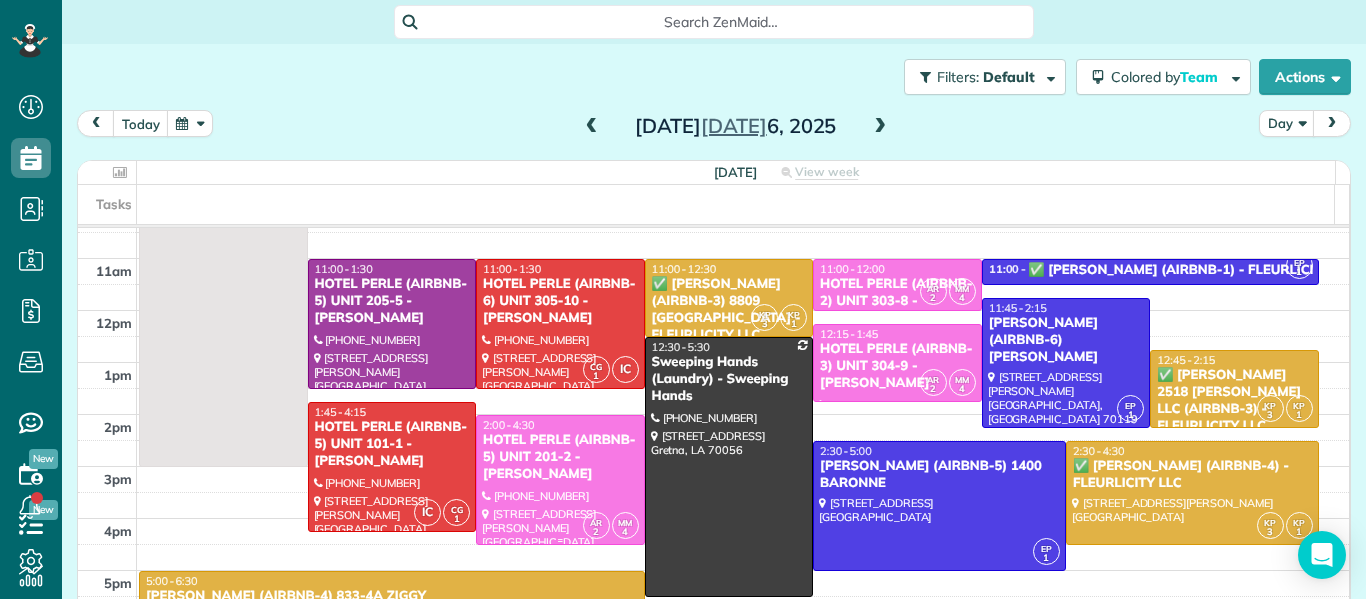 scroll, scrollTop: 182, scrollLeft: 0, axis: vertical 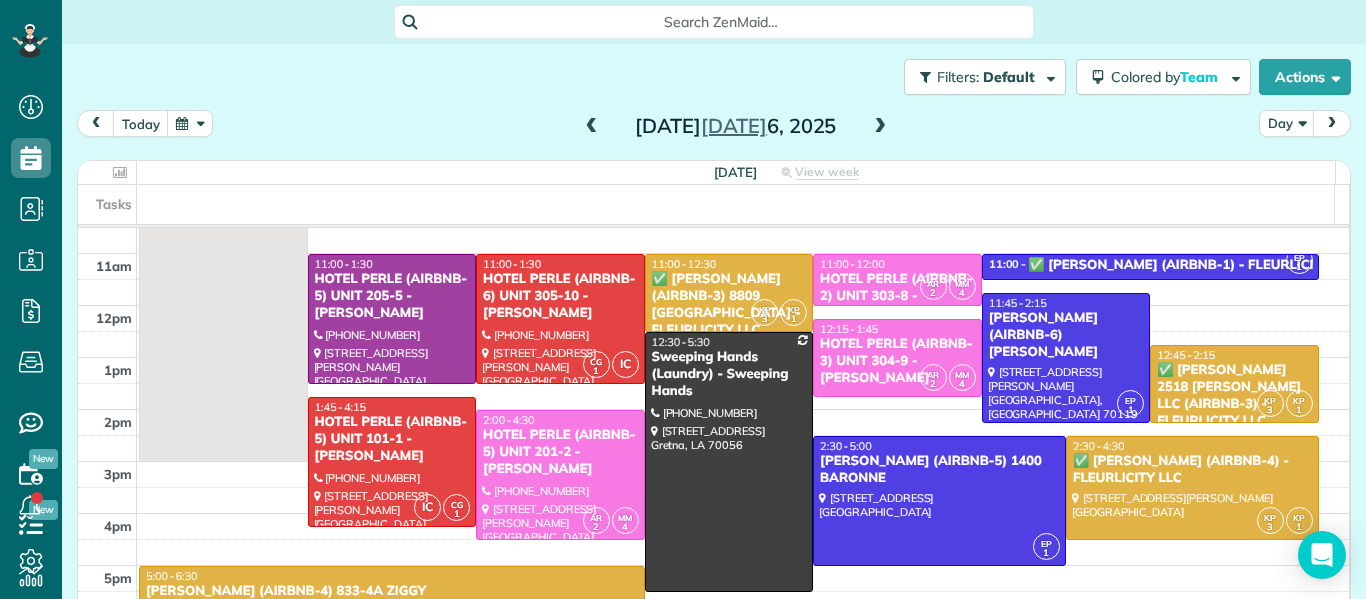 click at bounding box center [880, 127] 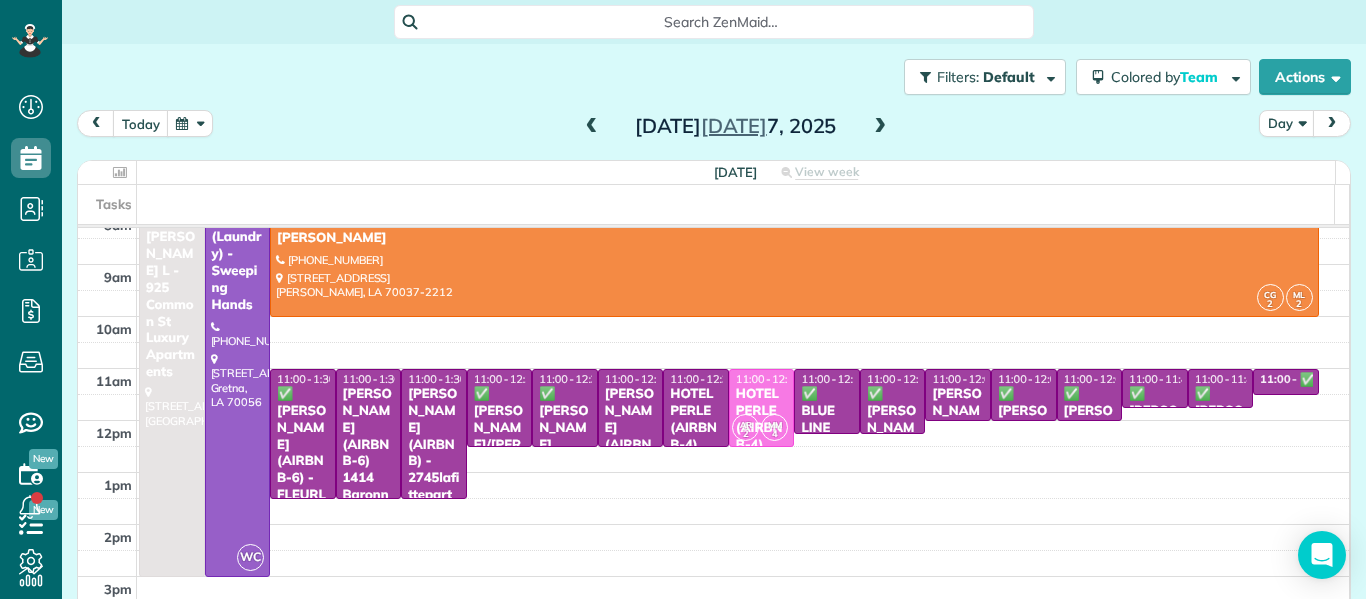scroll, scrollTop: 0, scrollLeft: 0, axis: both 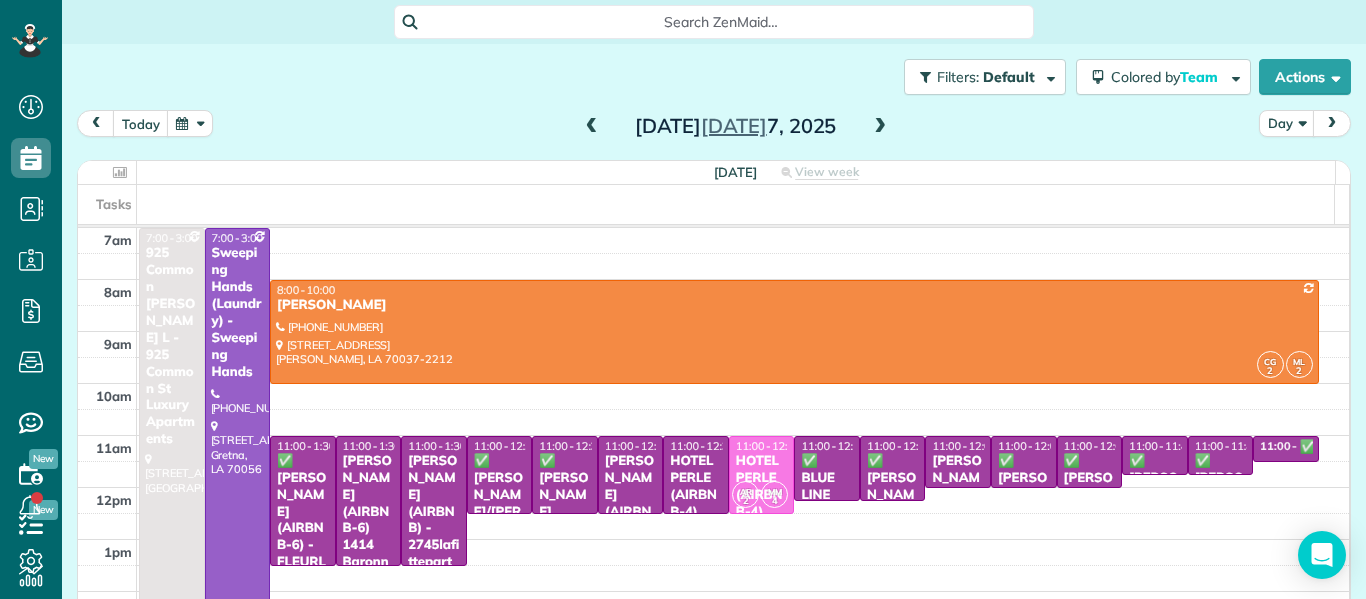 click at bounding box center (880, 127) 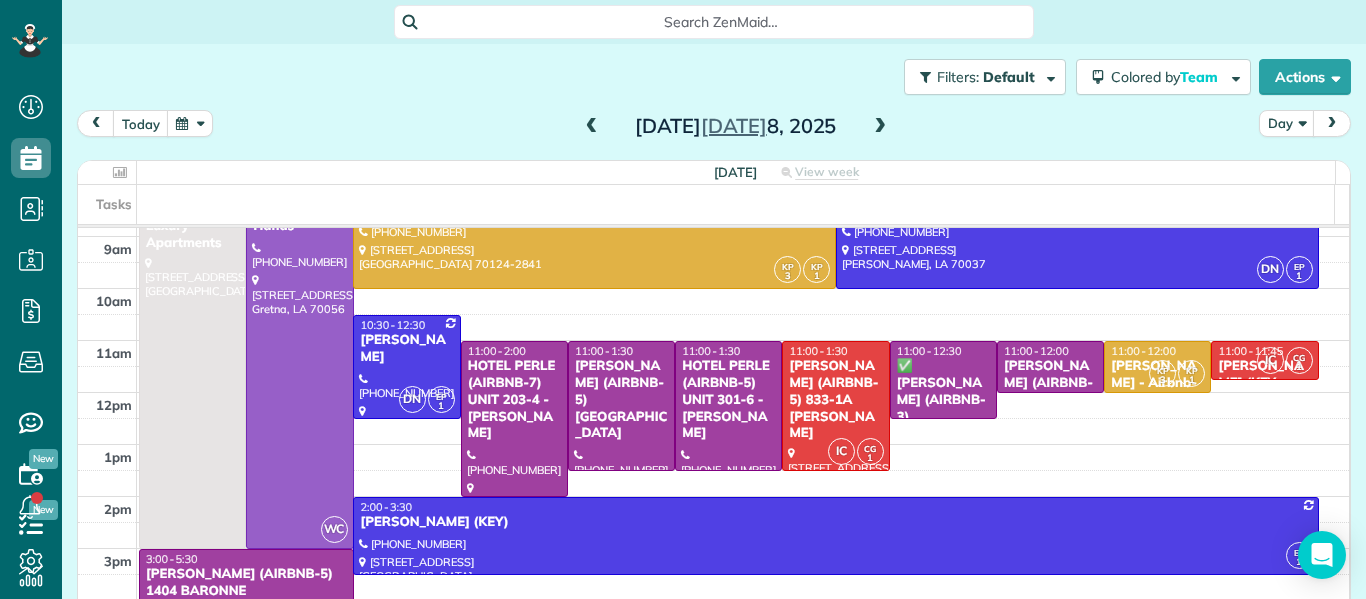 scroll, scrollTop: 96, scrollLeft: 0, axis: vertical 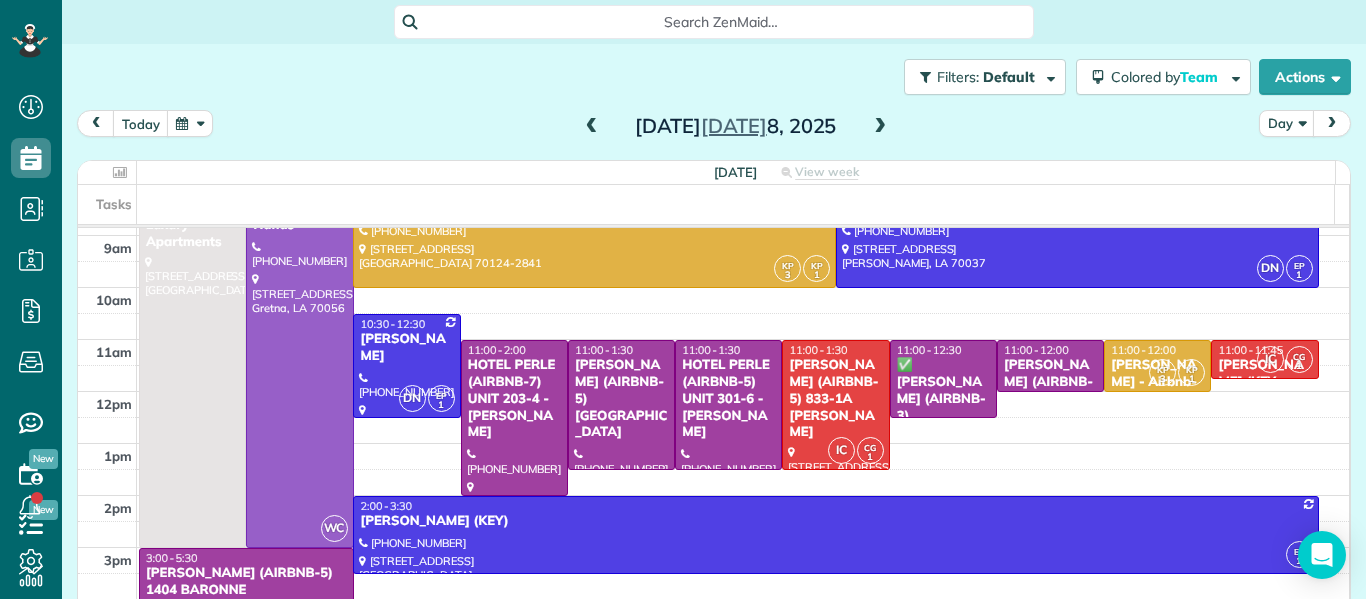 click at bounding box center (880, 127) 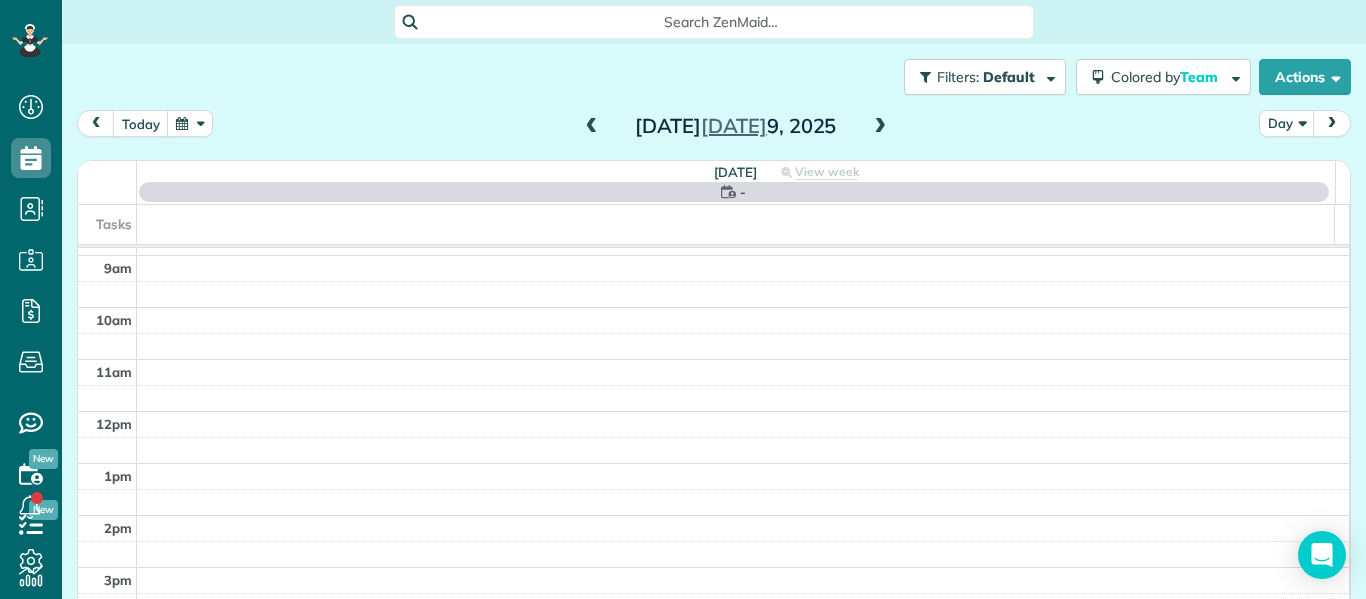 scroll, scrollTop: 0, scrollLeft: 0, axis: both 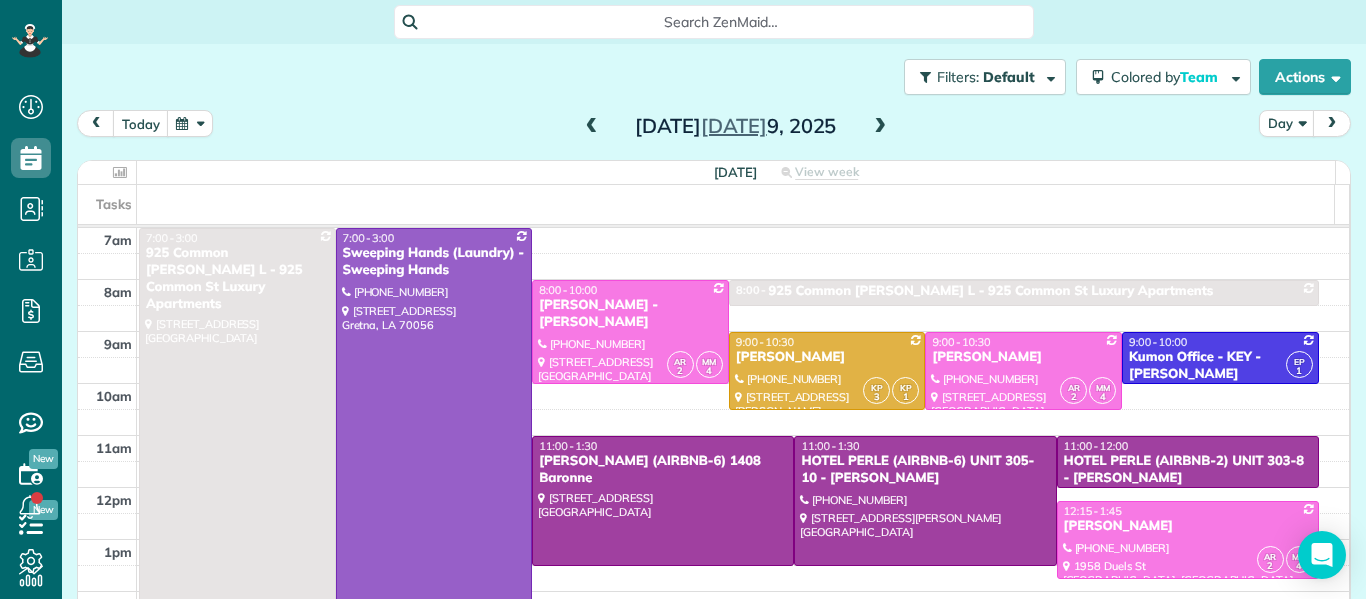 click at bounding box center (880, 127) 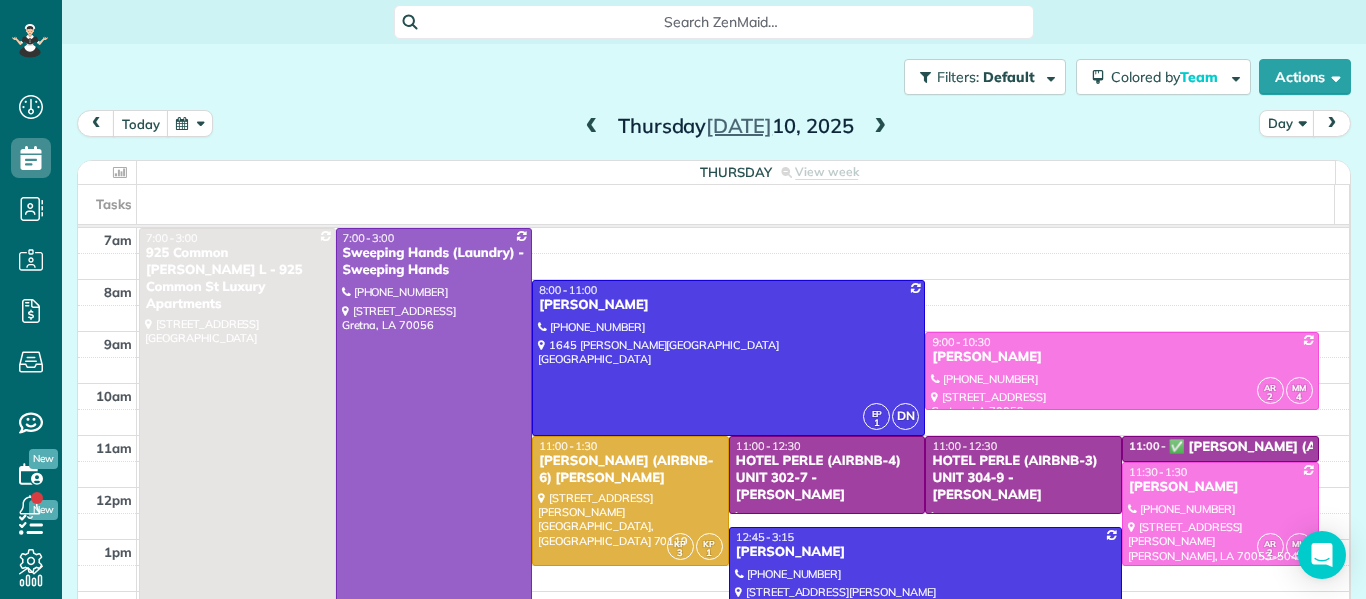 click at bounding box center [880, 127] 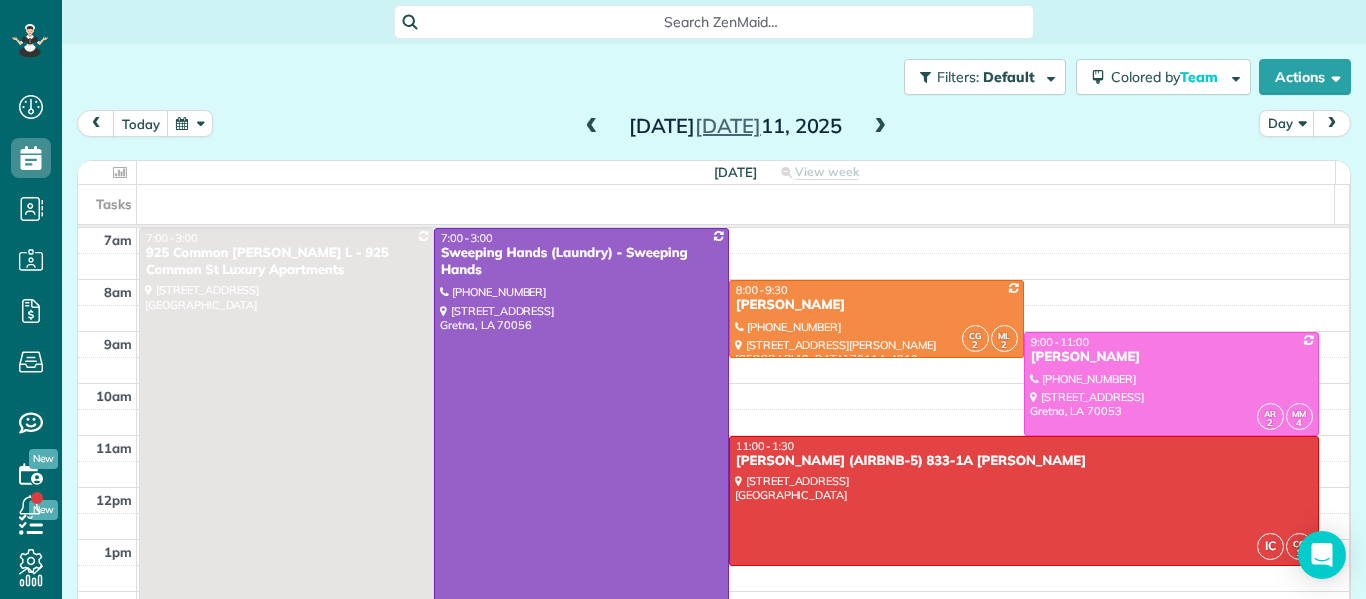 click at bounding box center [592, 127] 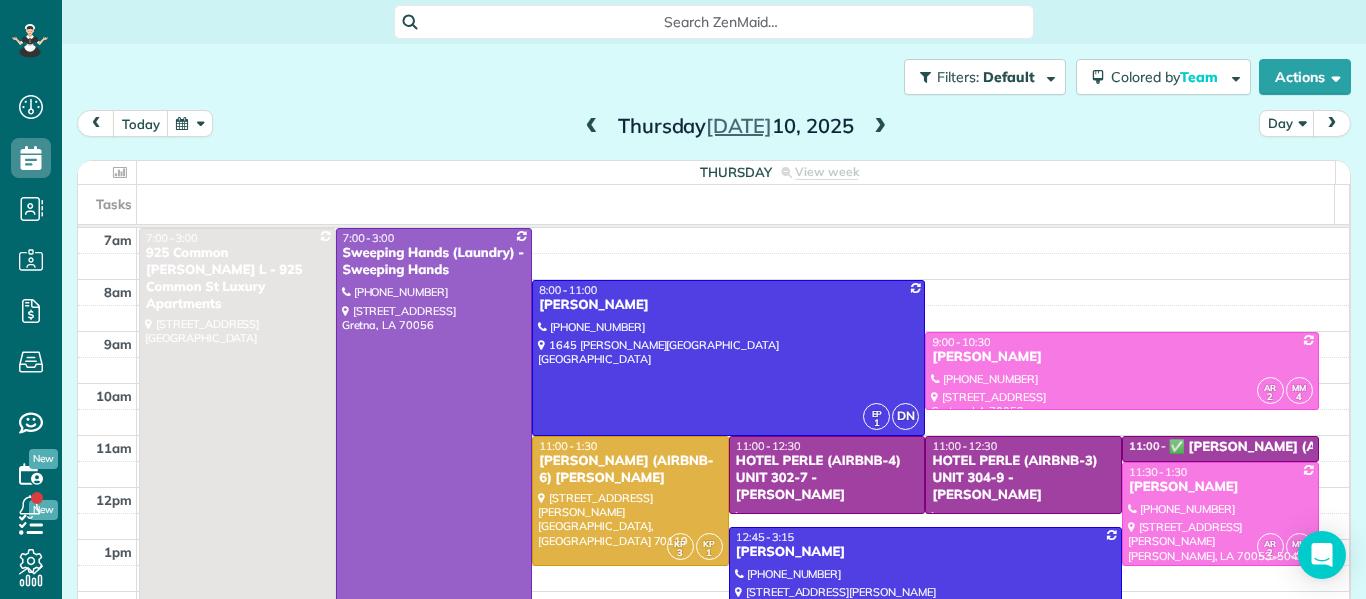 click at bounding box center (592, 127) 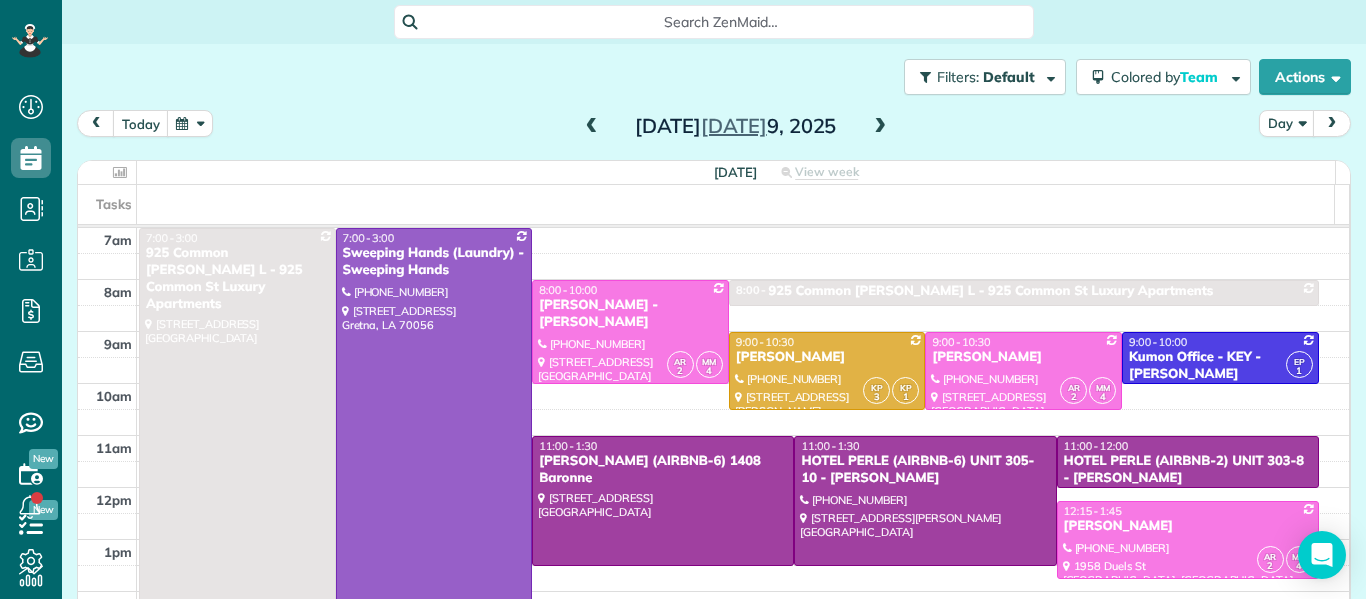 click at bounding box center [592, 127] 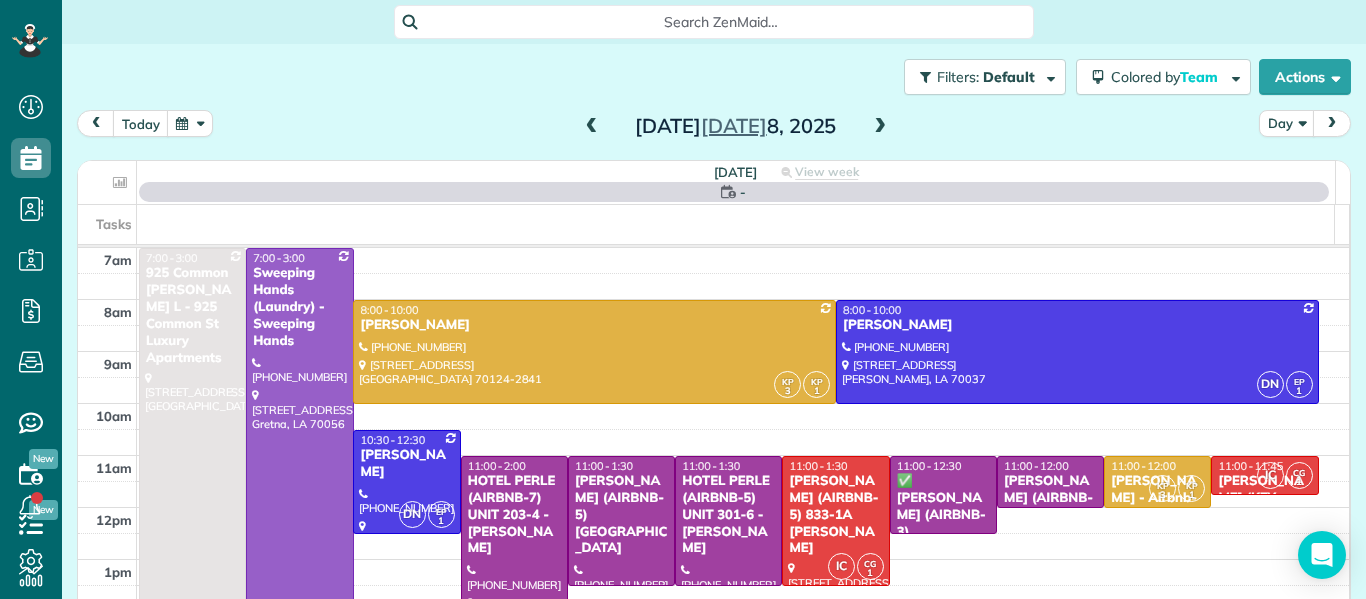click at bounding box center [592, 127] 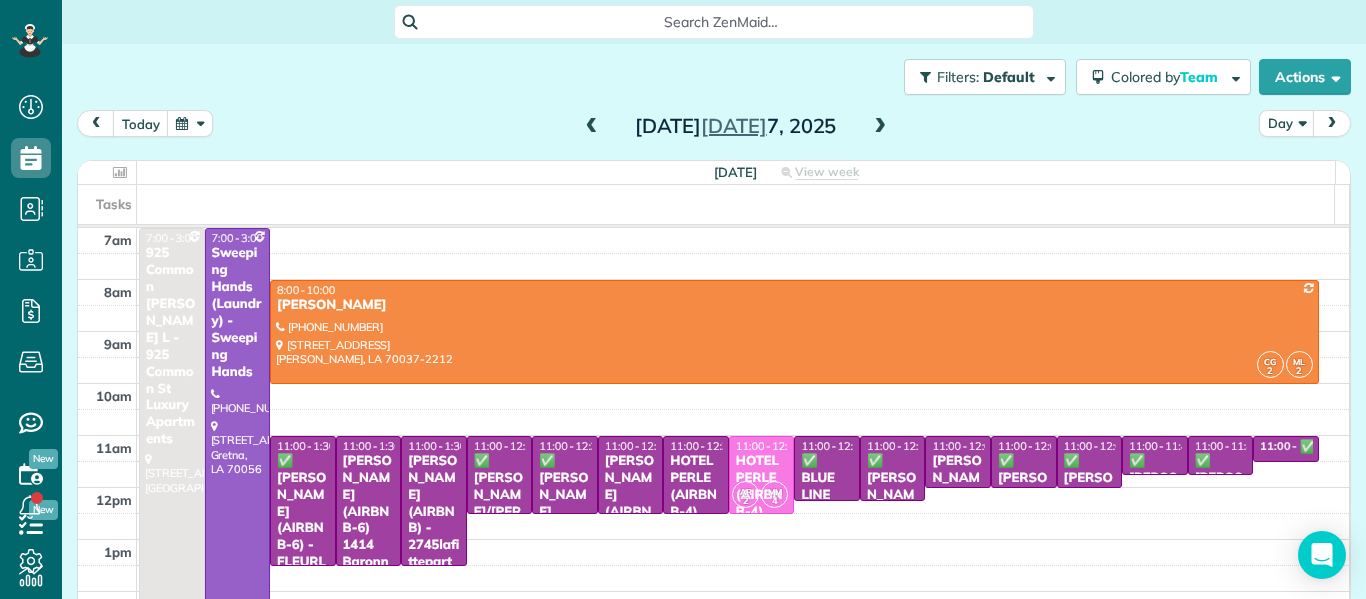 click at bounding box center (592, 127) 